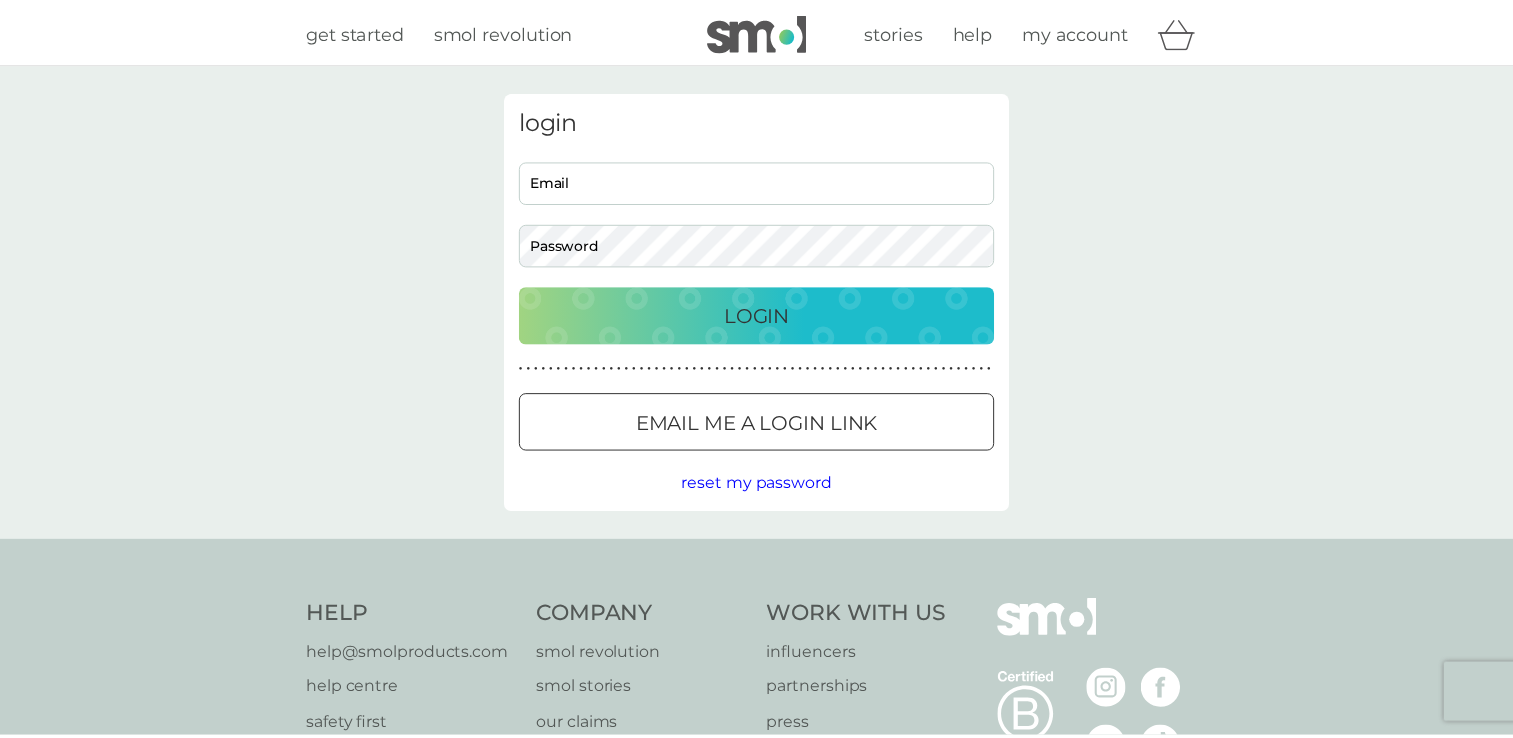 scroll, scrollTop: 0, scrollLeft: 0, axis: both 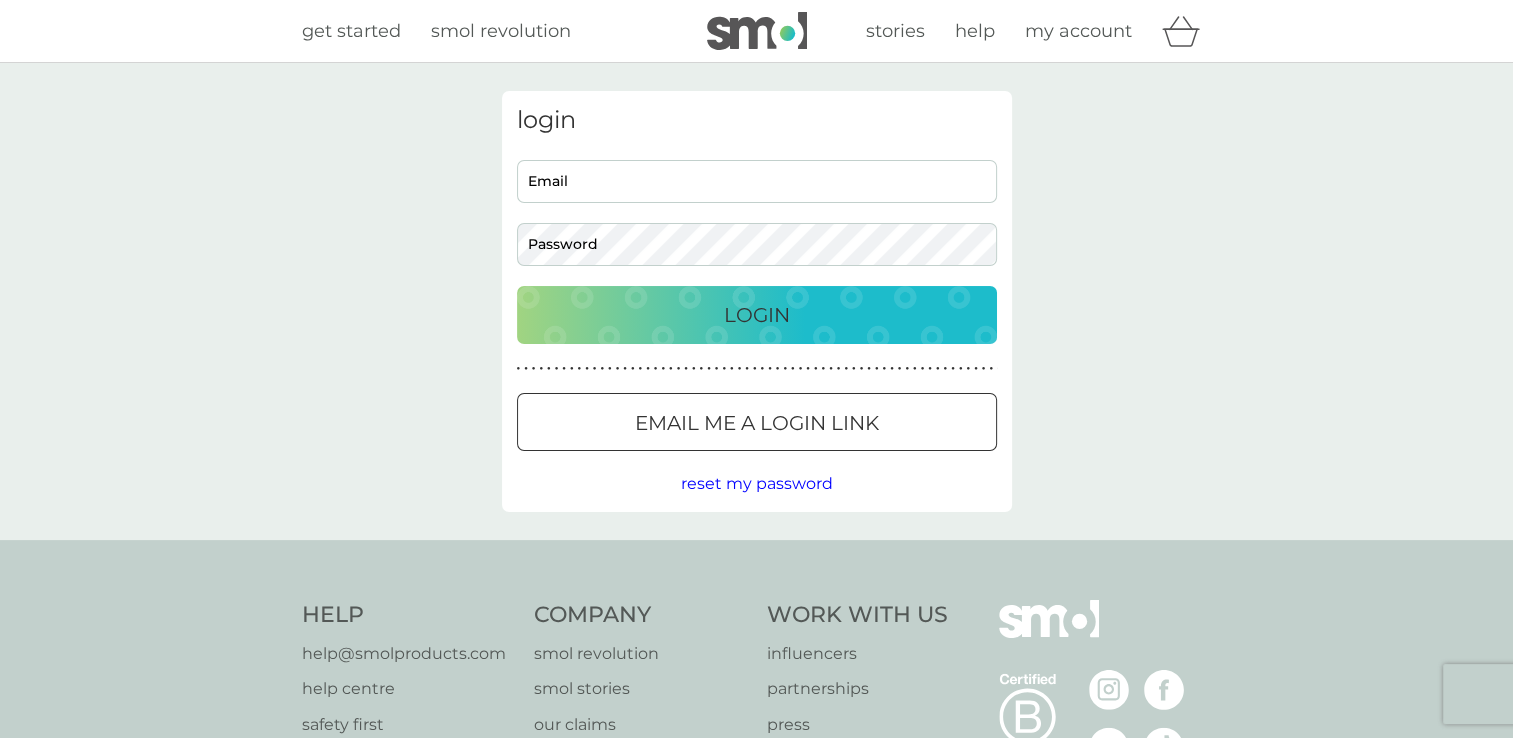 click on "Email" at bounding box center (757, 181) 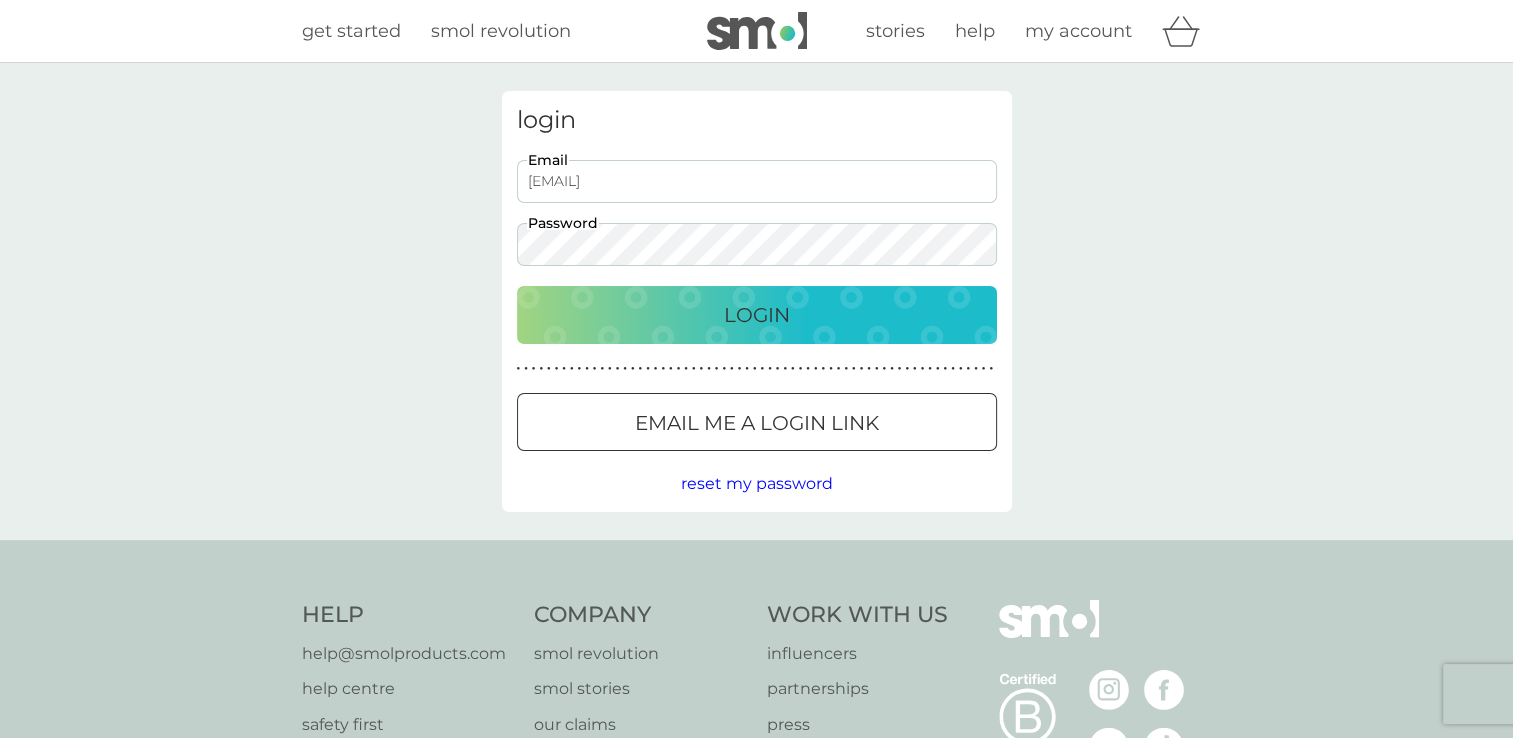 click on "Login" at bounding box center [757, 315] 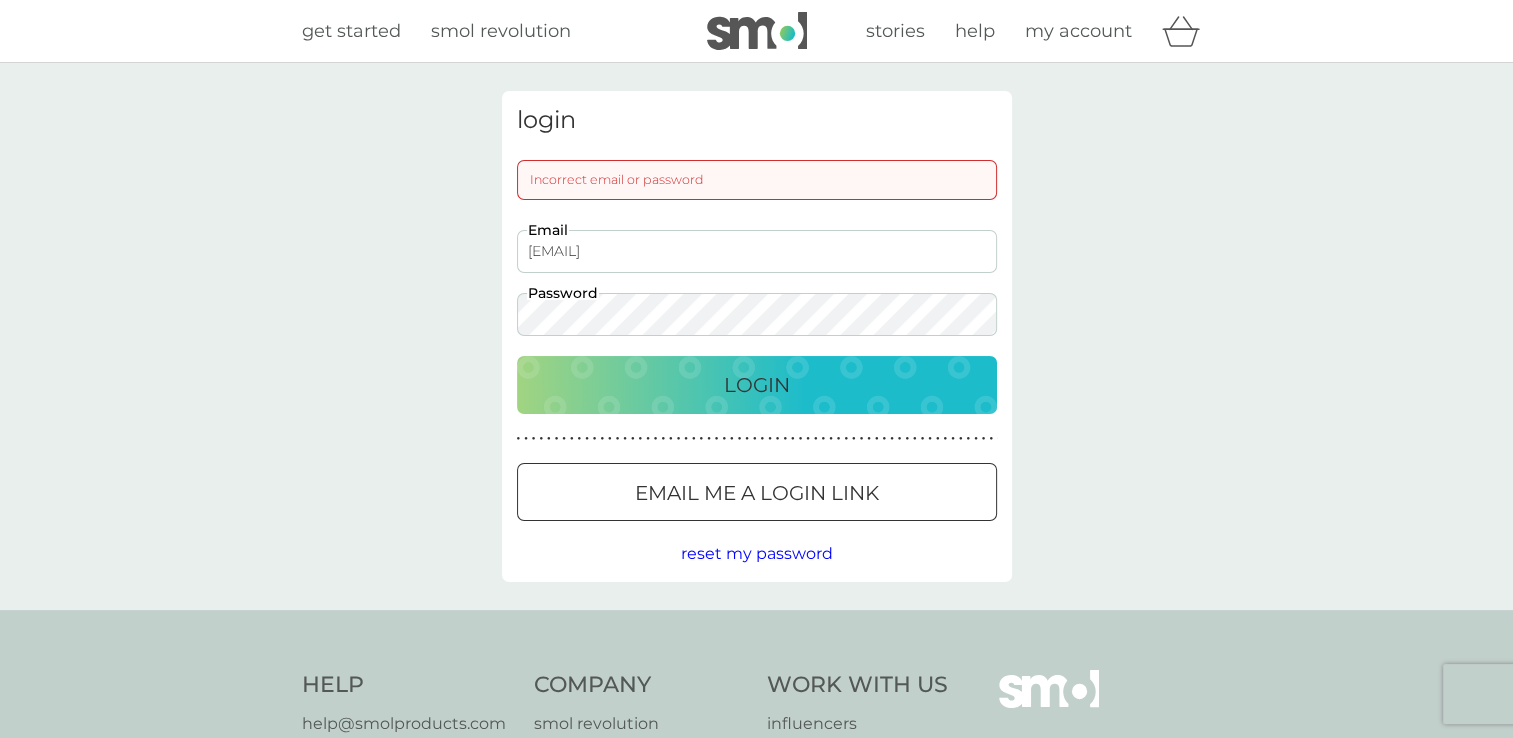 drag, startPoint x: 756, startPoint y: 245, endPoint x: 361, endPoint y: 231, distance: 395.24802 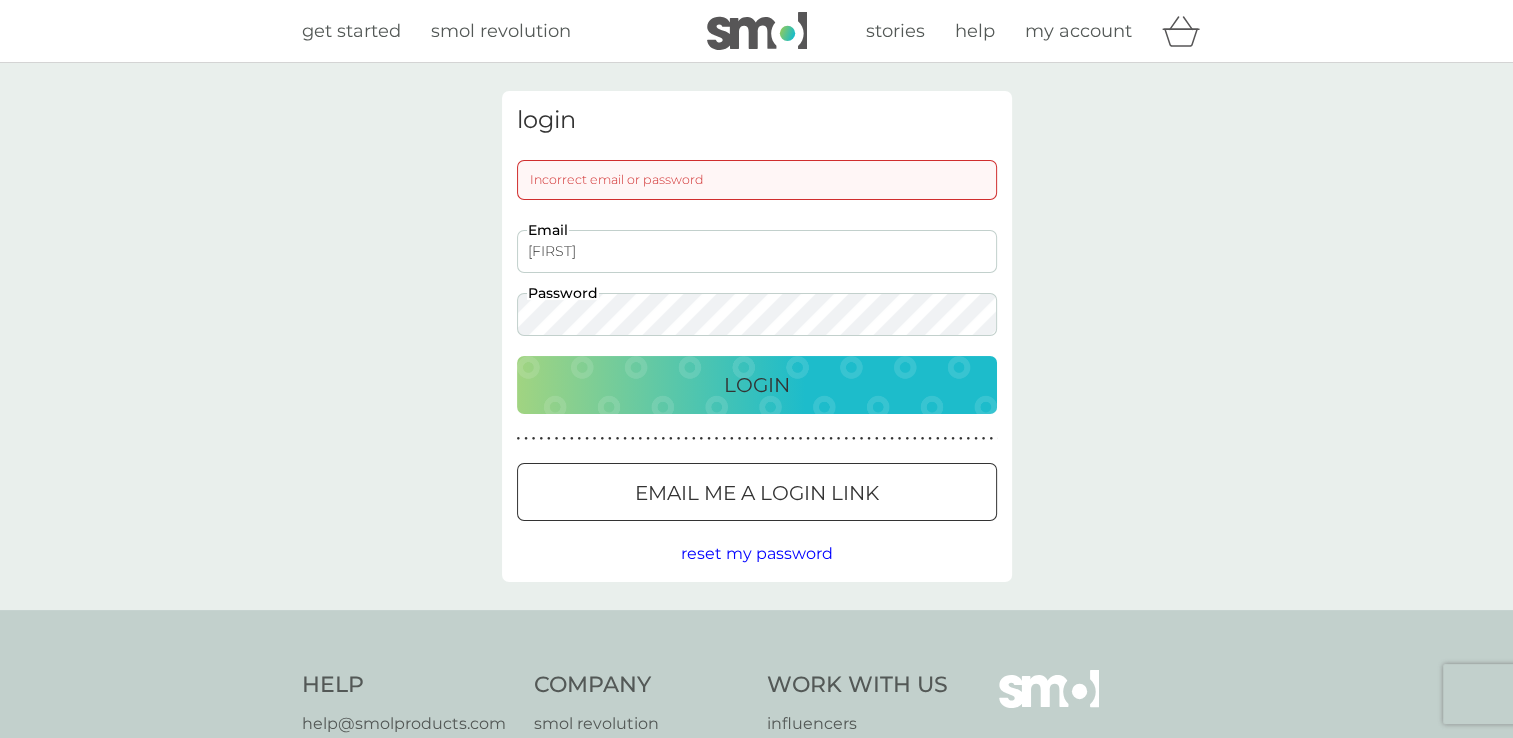 type on "annadurazinska79@gmail.com" 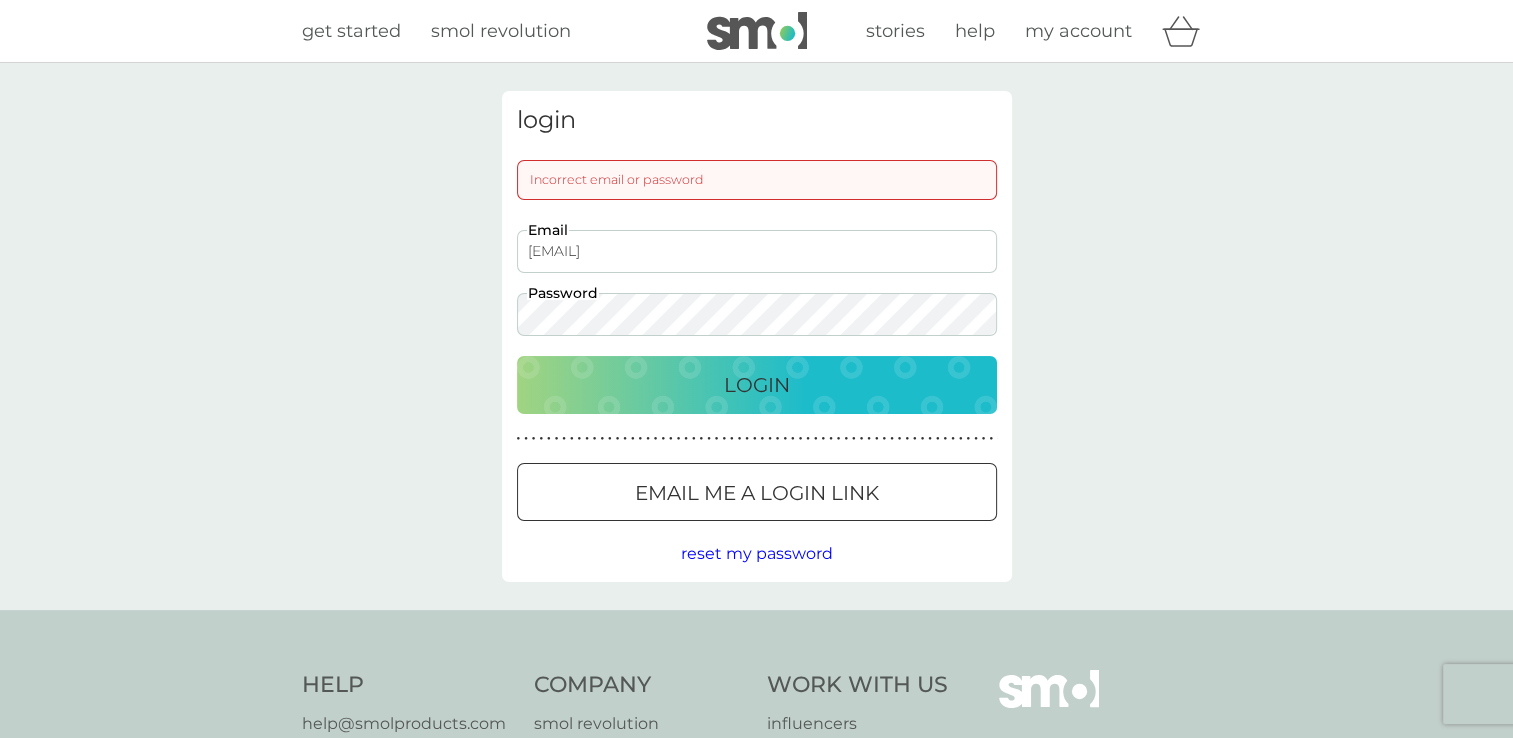 click on "Login" at bounding box center [757, 385] 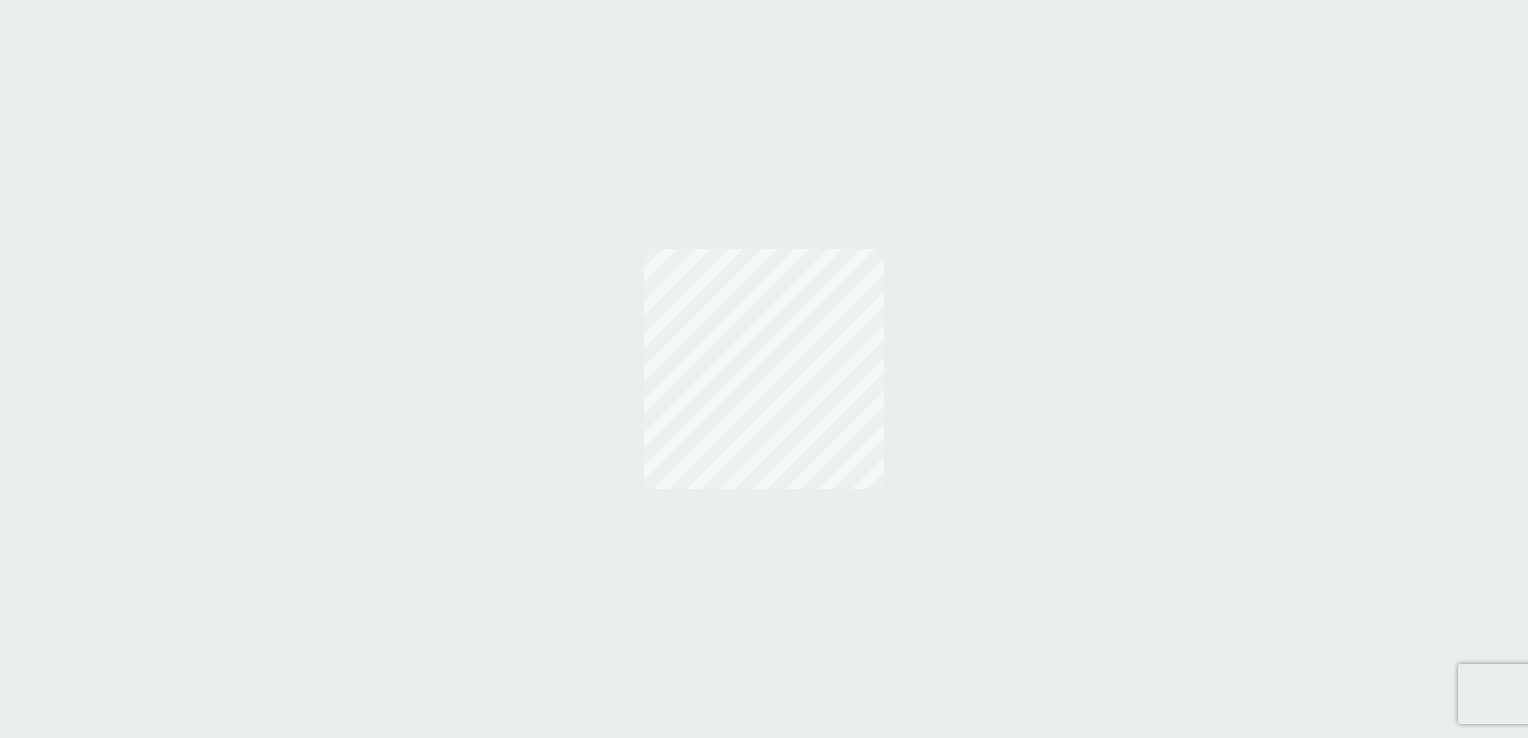 scroll, scrollTop: 0, scrollLeft: 0, axis: both 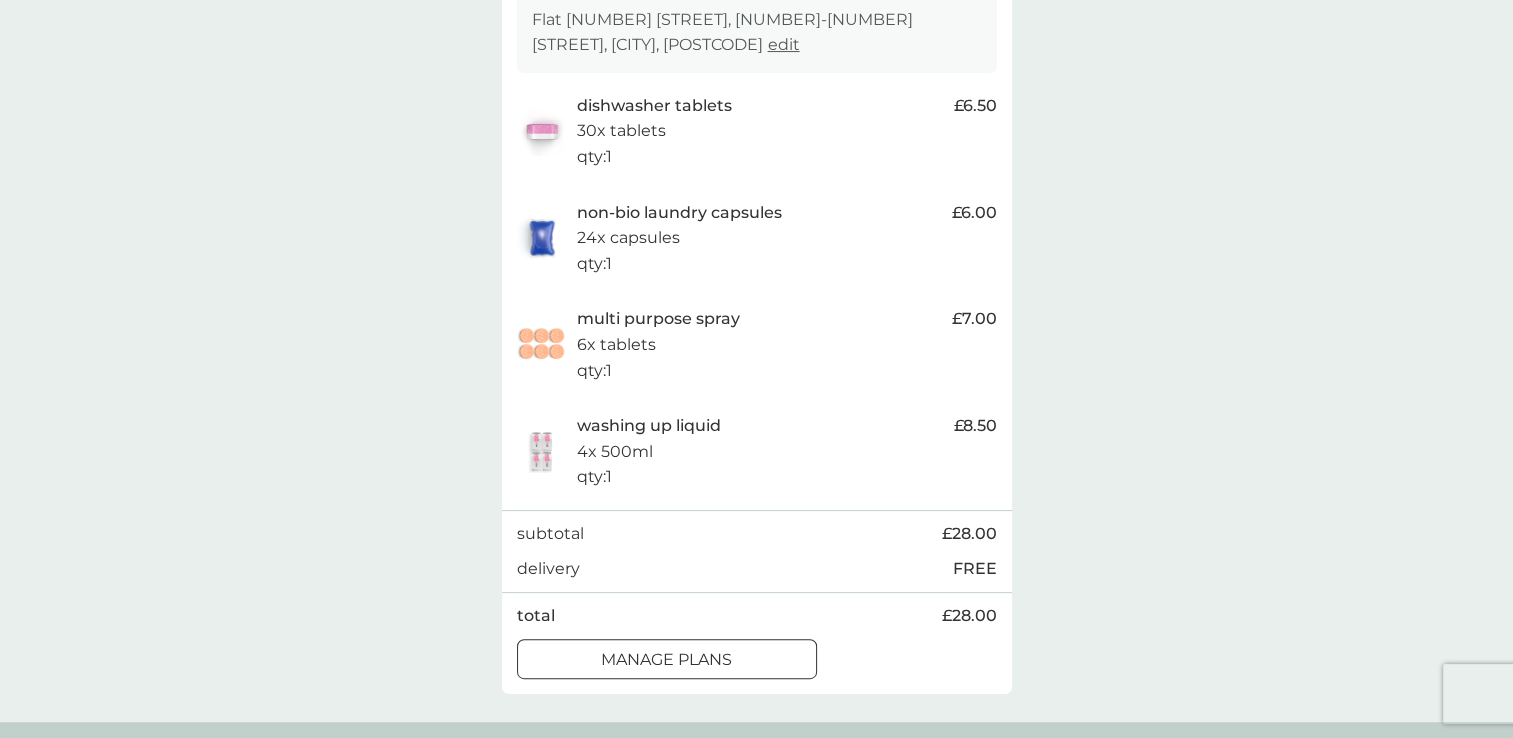 click at bounding box center (667, 659) 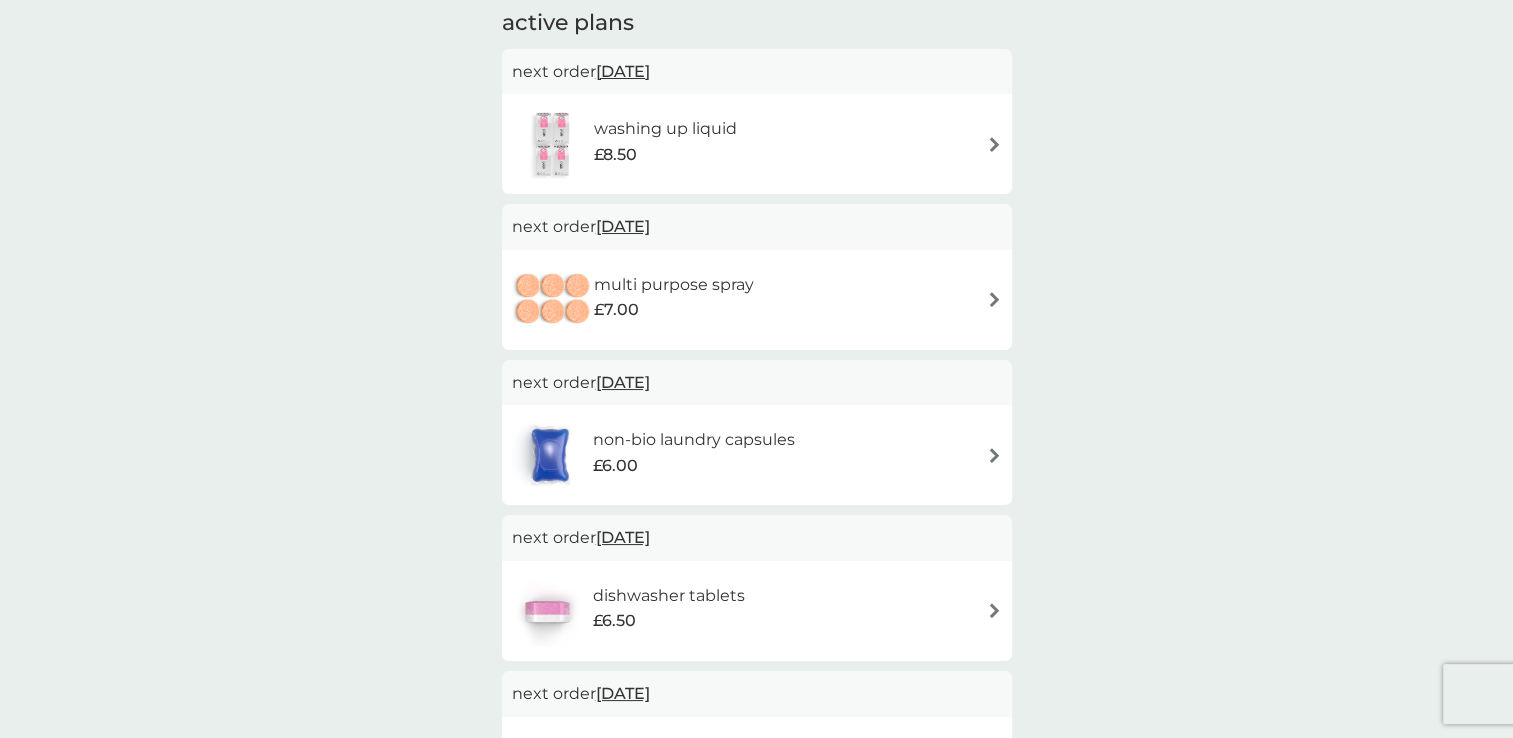 scroll, scrollTop: 100, scrollLeft: 0, axis: vertical 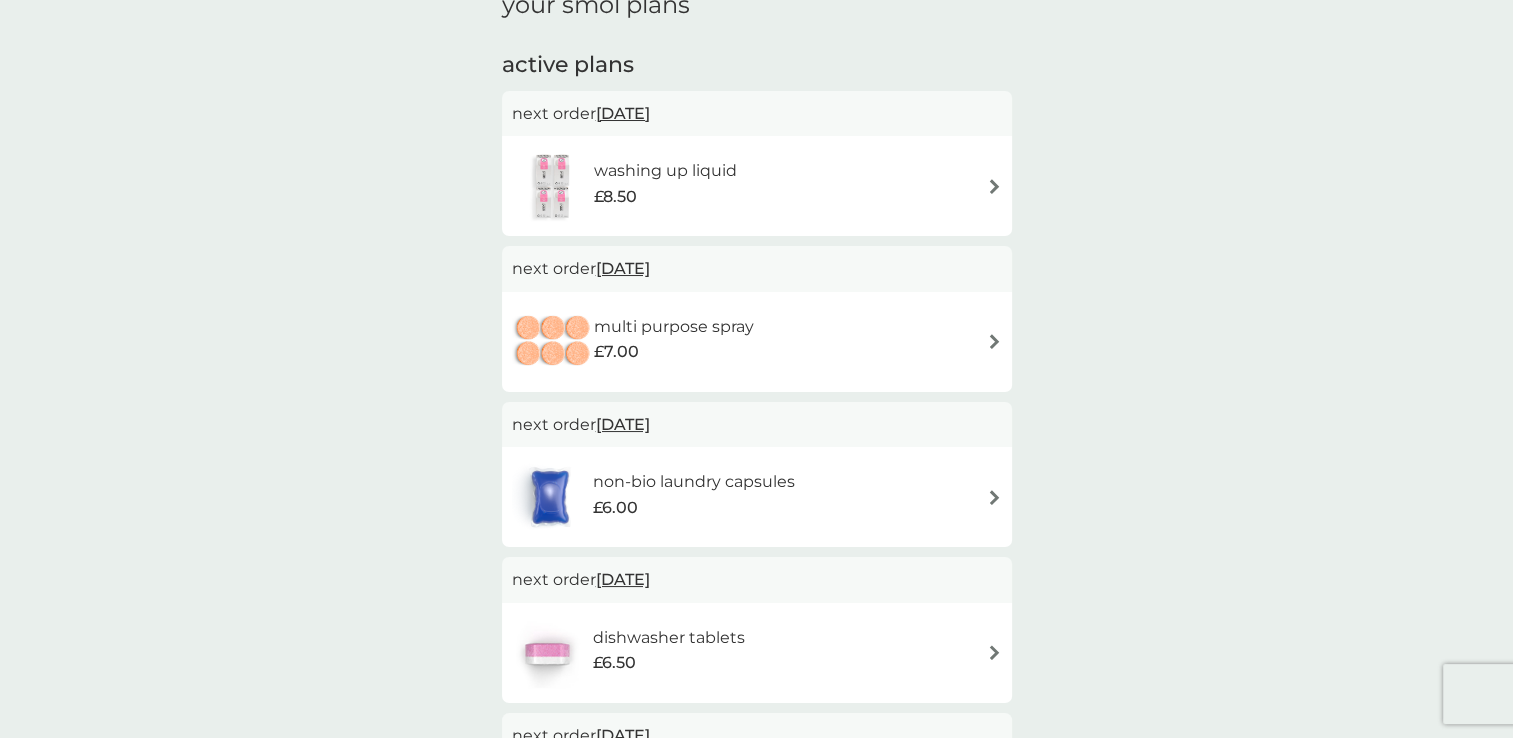 click on "washing up liquid £8.50" at bounding box center (757, 186) 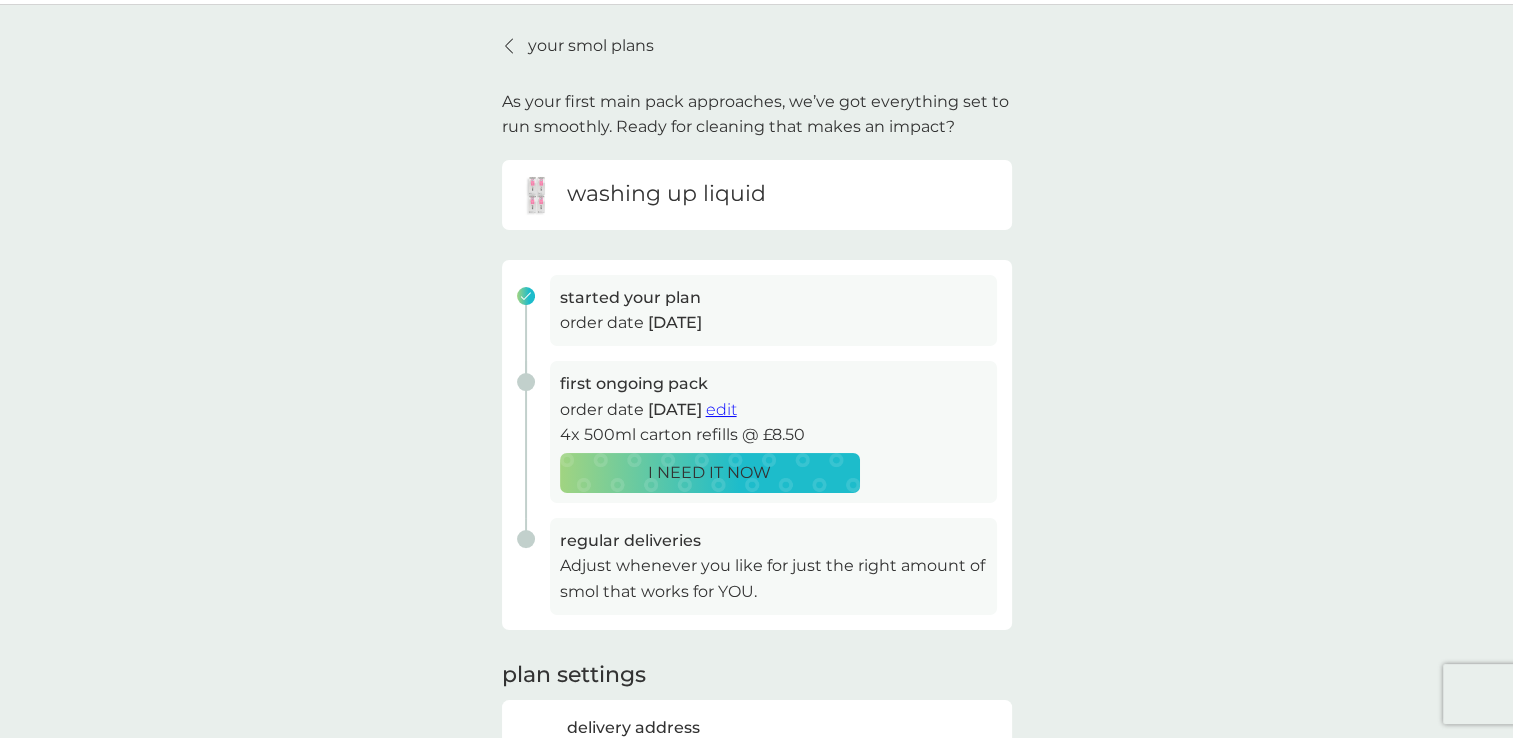 scroll, scrollTop: 0, scrollLeft: 0, axis: both 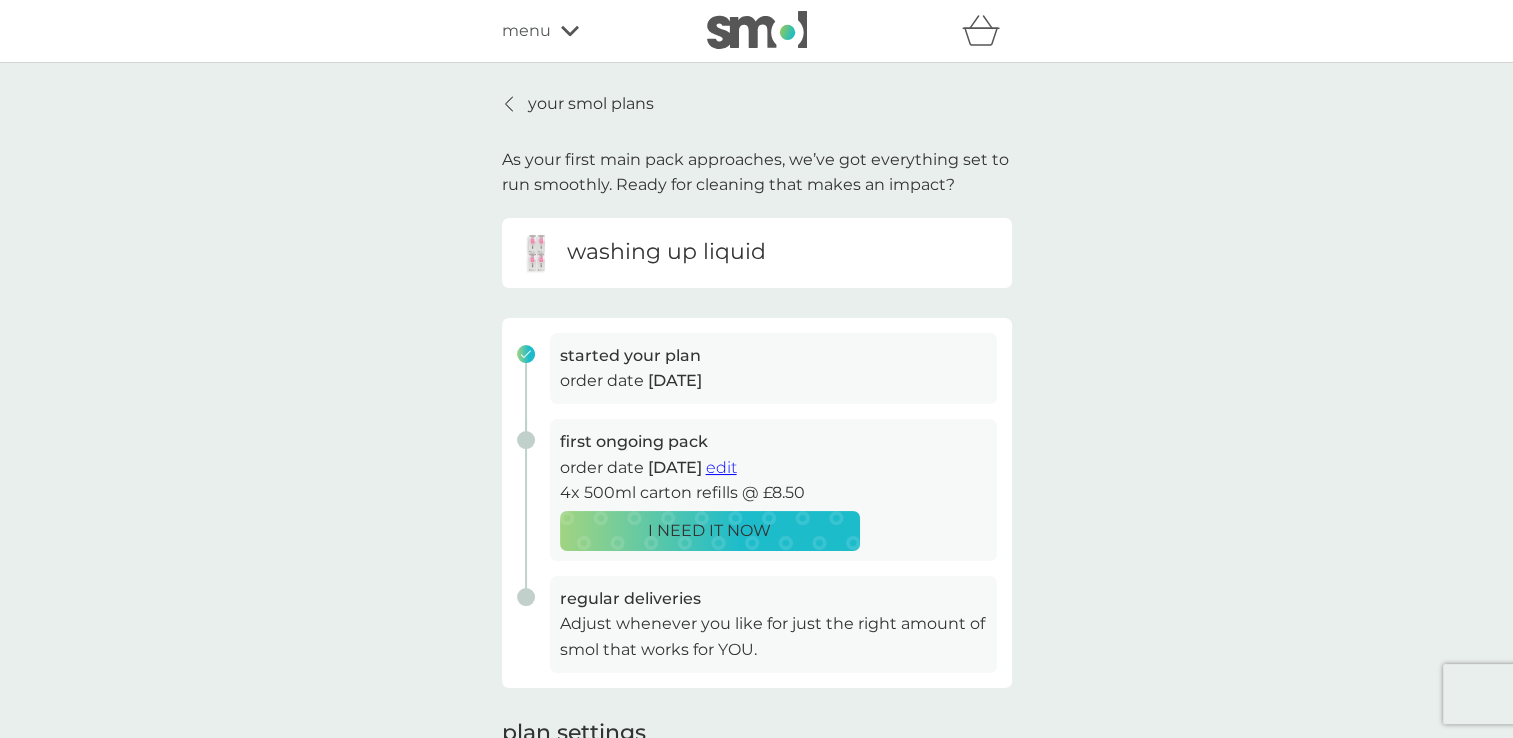 click on "edit" at bounding box center (721, 467) 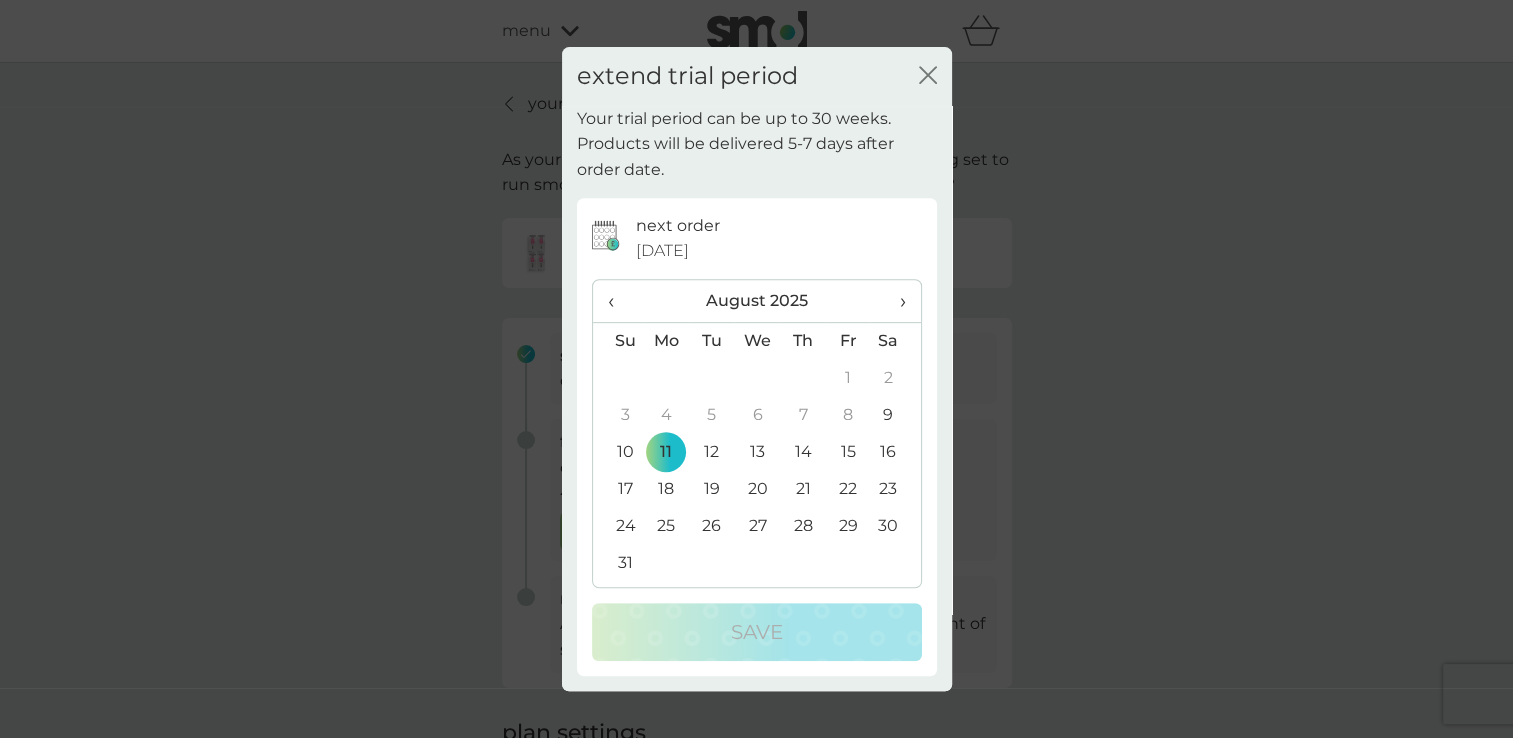 click on "›" at bounding box center (895, 301) 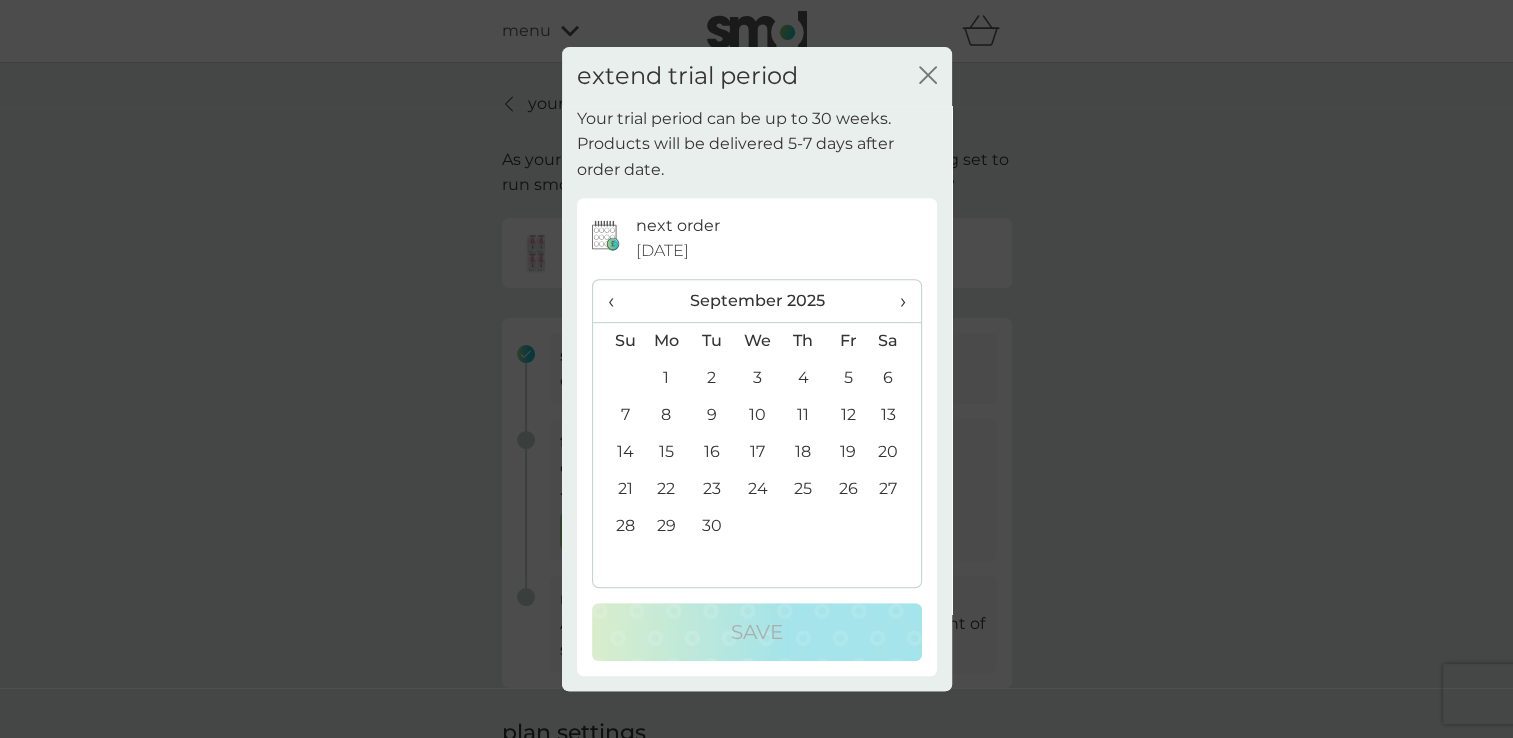 click on "›" at bounding box center (895, 301) 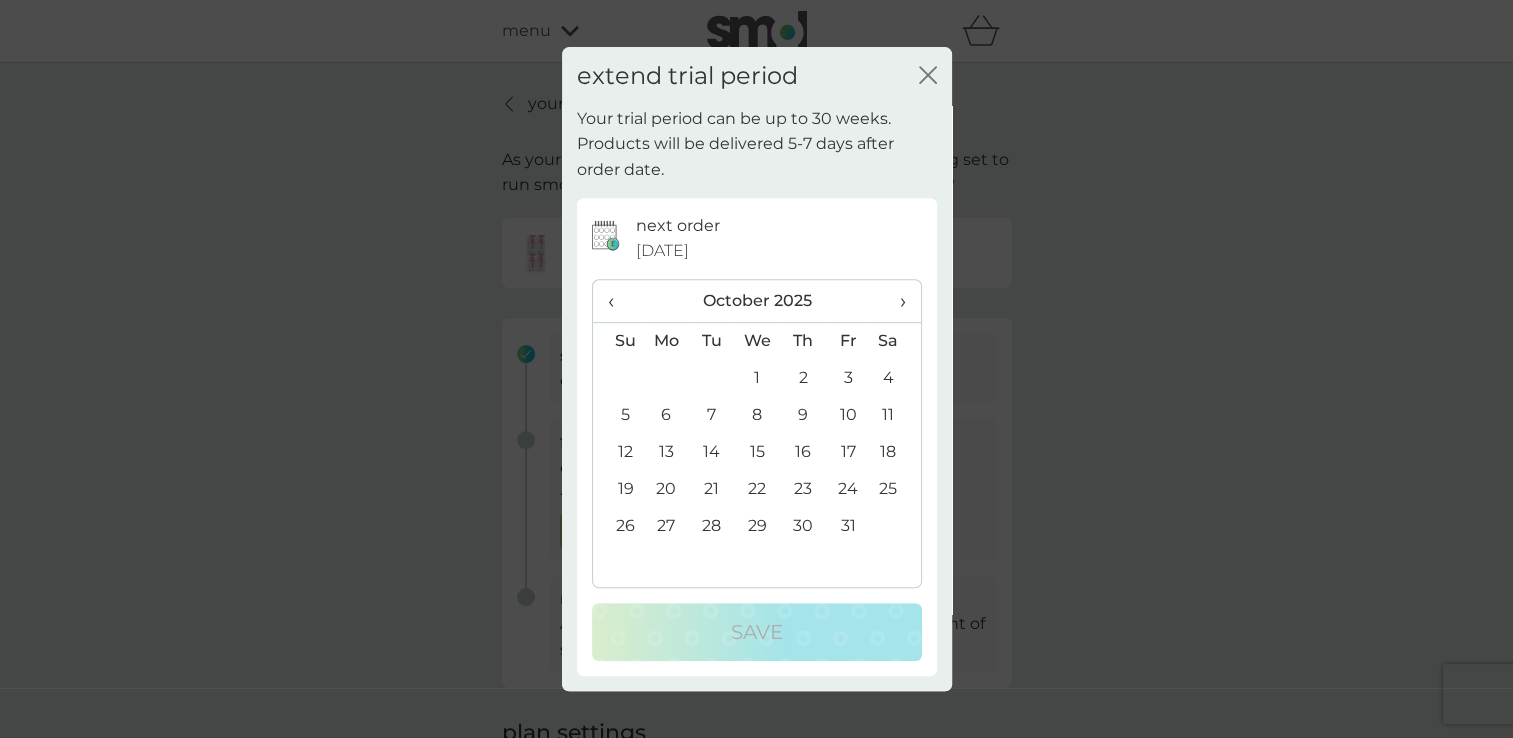 click on "›" at bounding box center [895, 301] 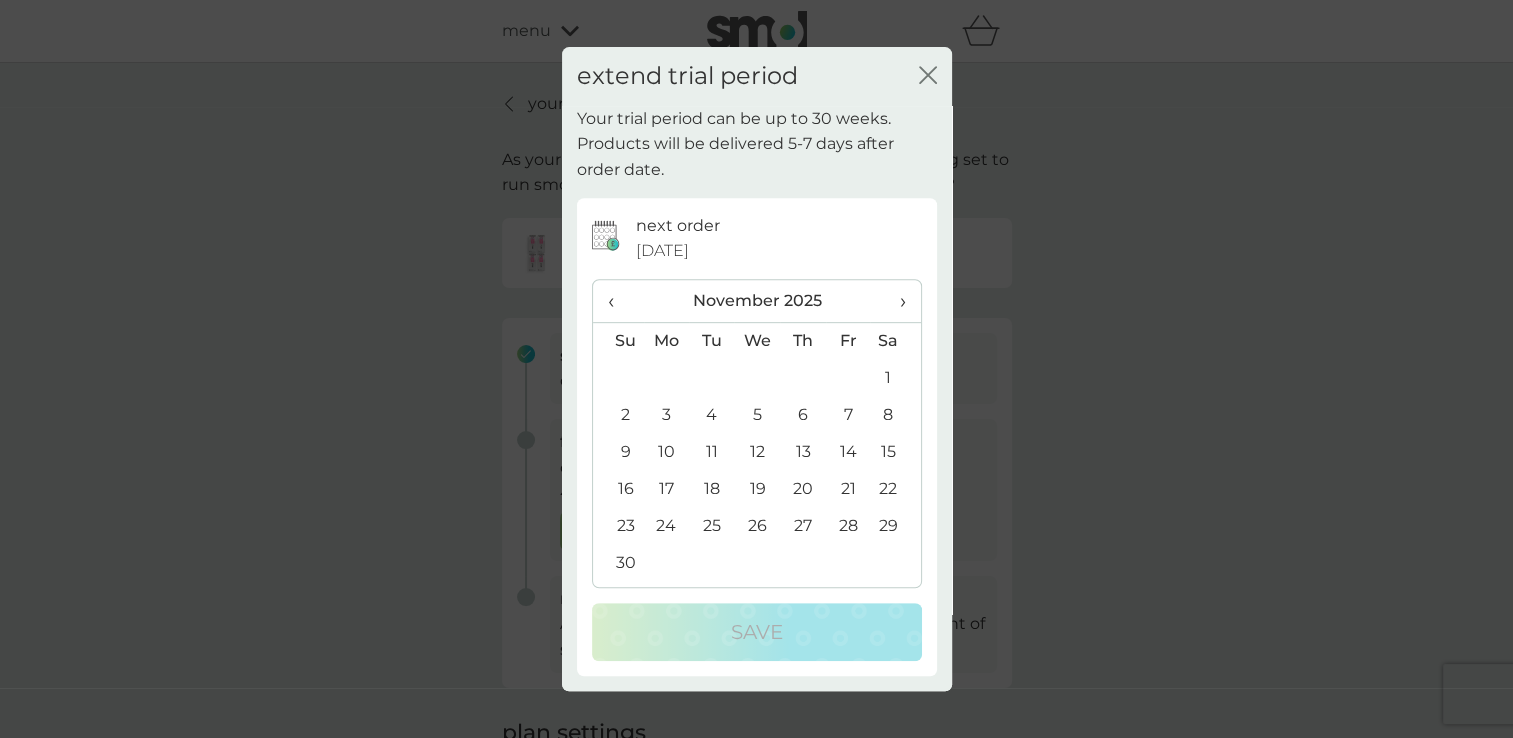 click on "›" at bounding box center (895, 301) 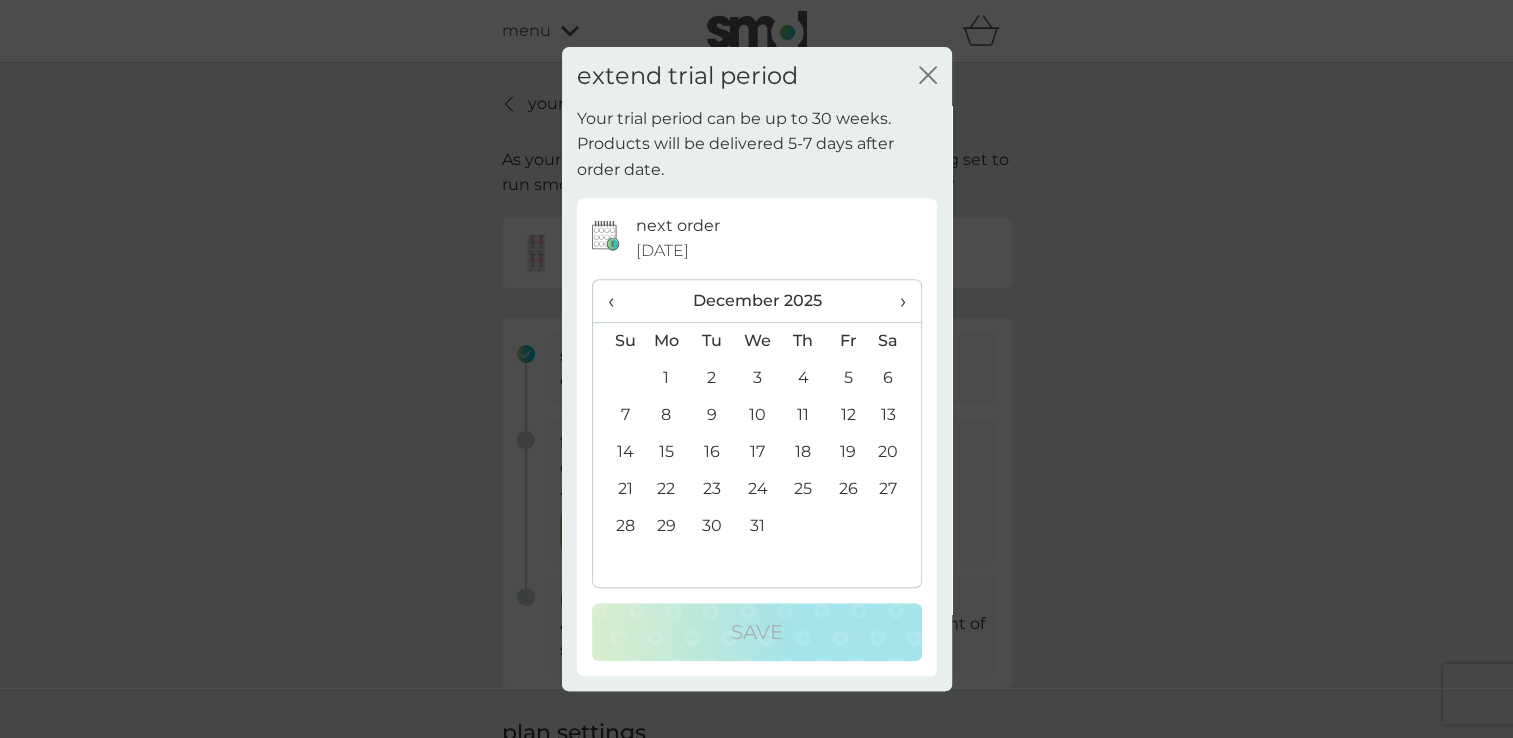 click on "31" at bounding box center [757, 526] 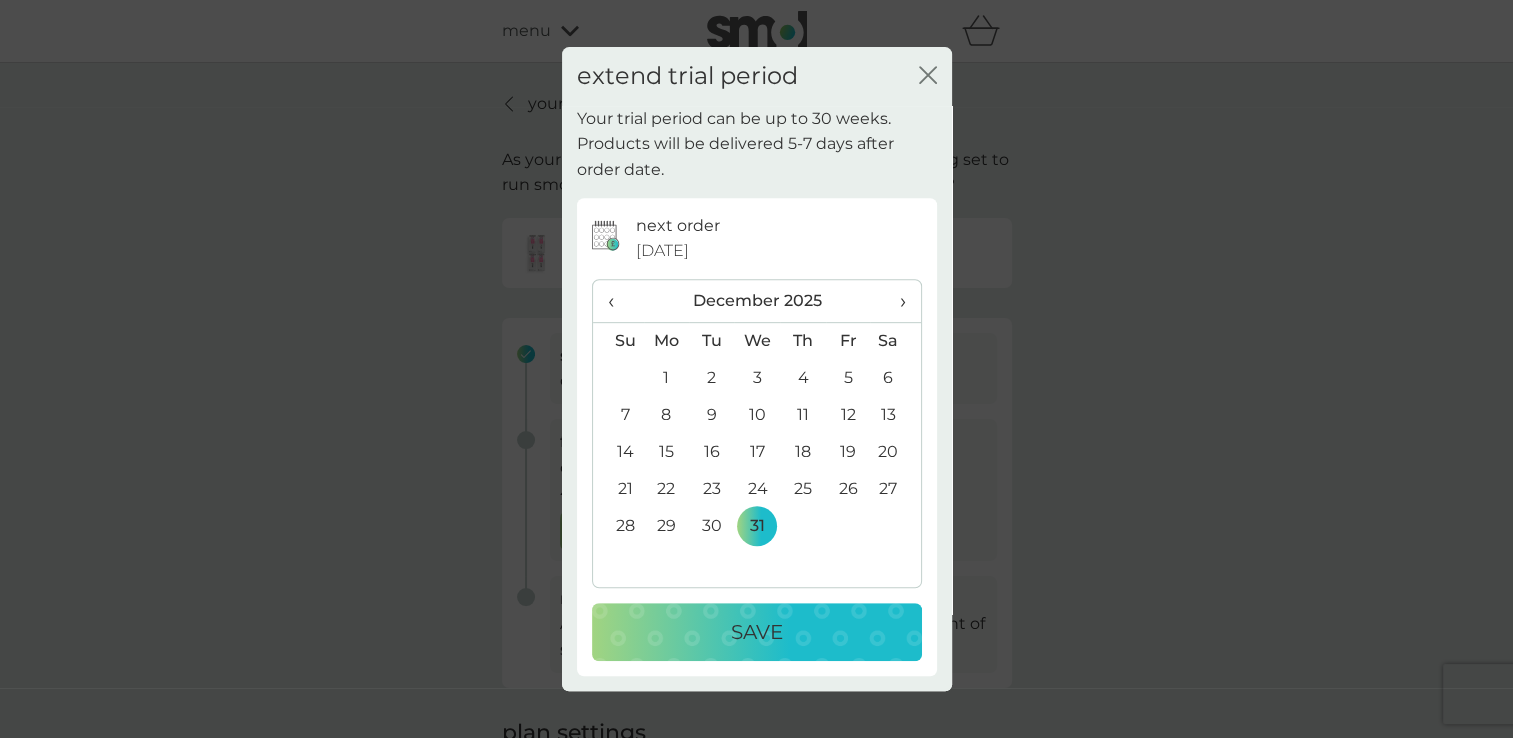 click on "Save" at bounding box center [757, 632] 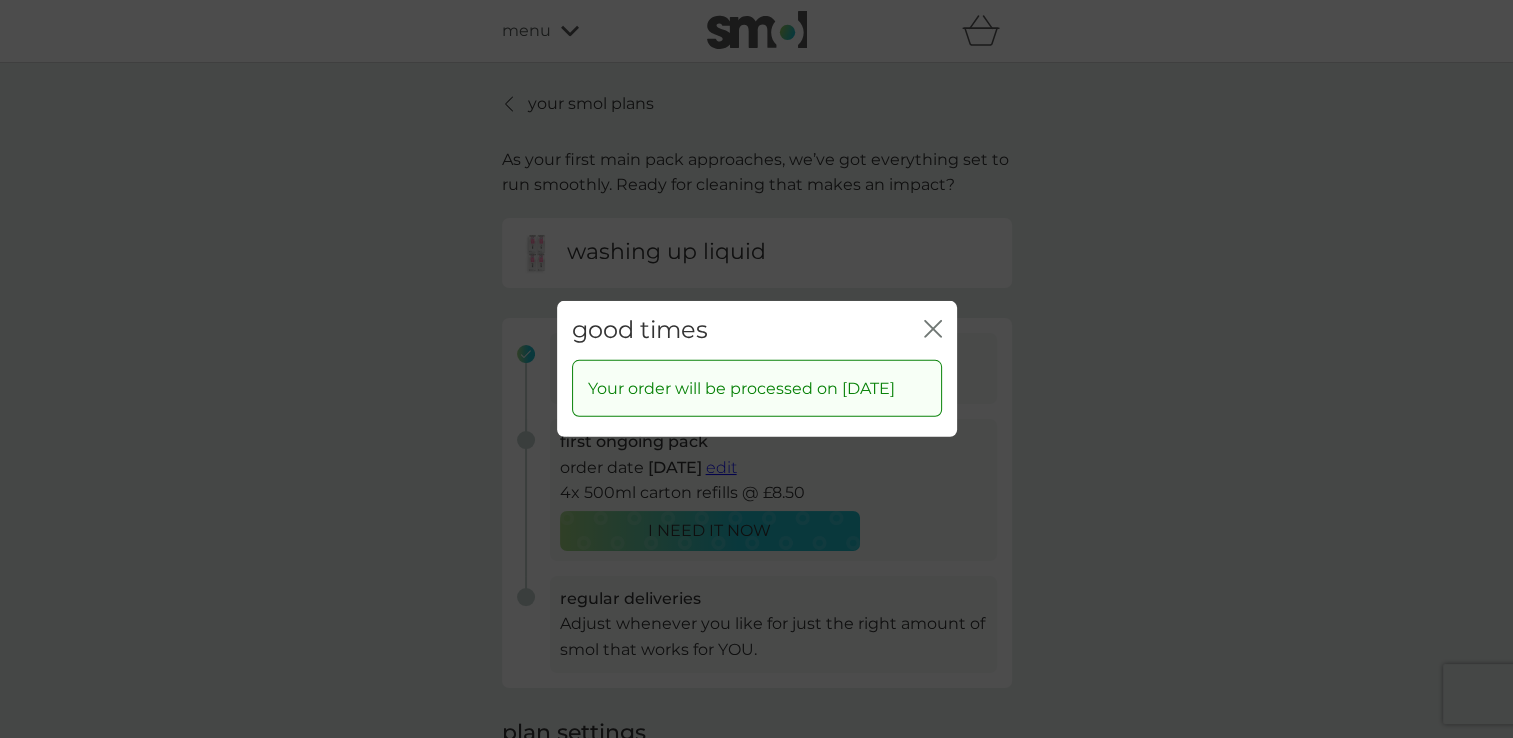 click 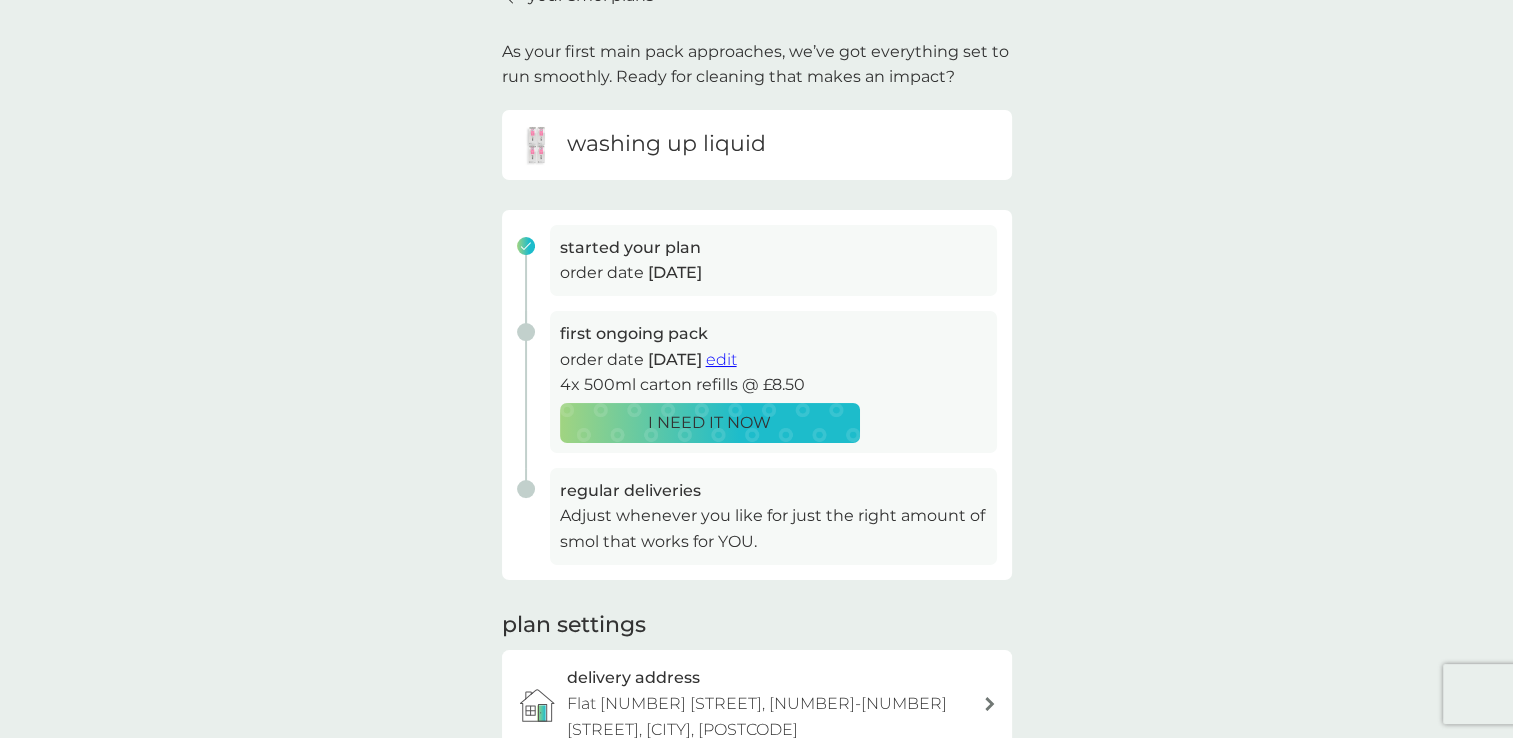 scroll, scrollTop: 0, scrollLeft: 0, axis: both 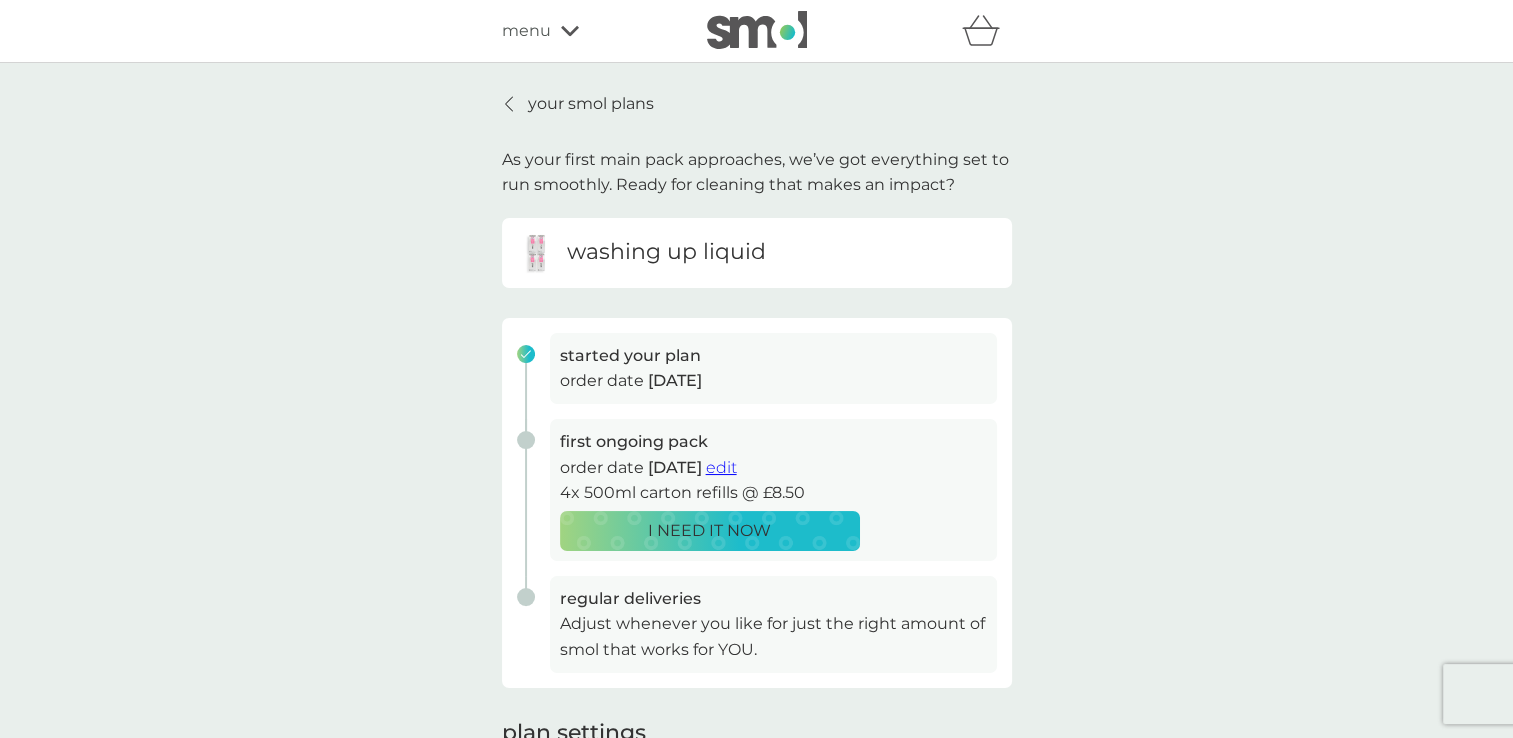 click on "your smol plans" at bounding box center [591, 104] 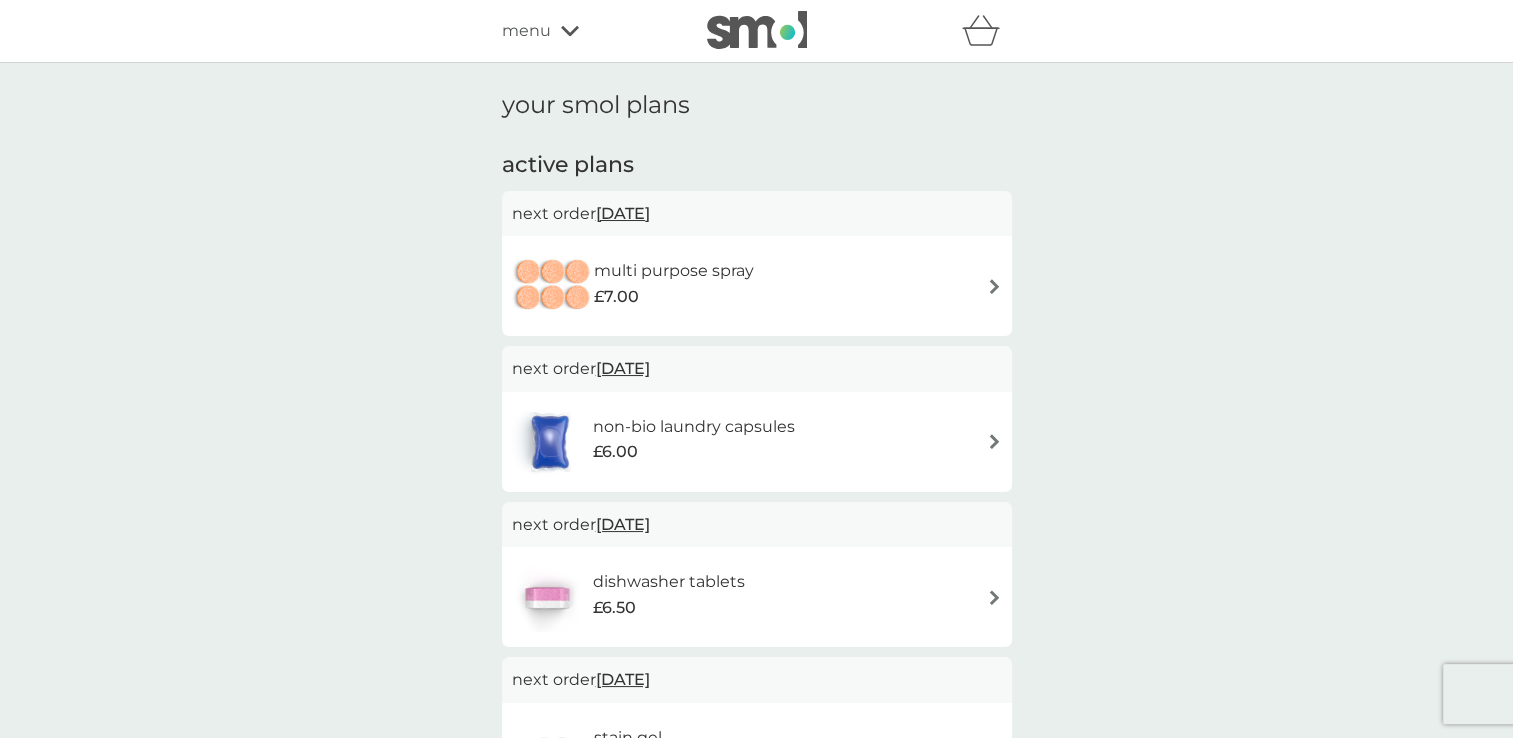 click on "[DATE]" at bounding box center [623, 213] 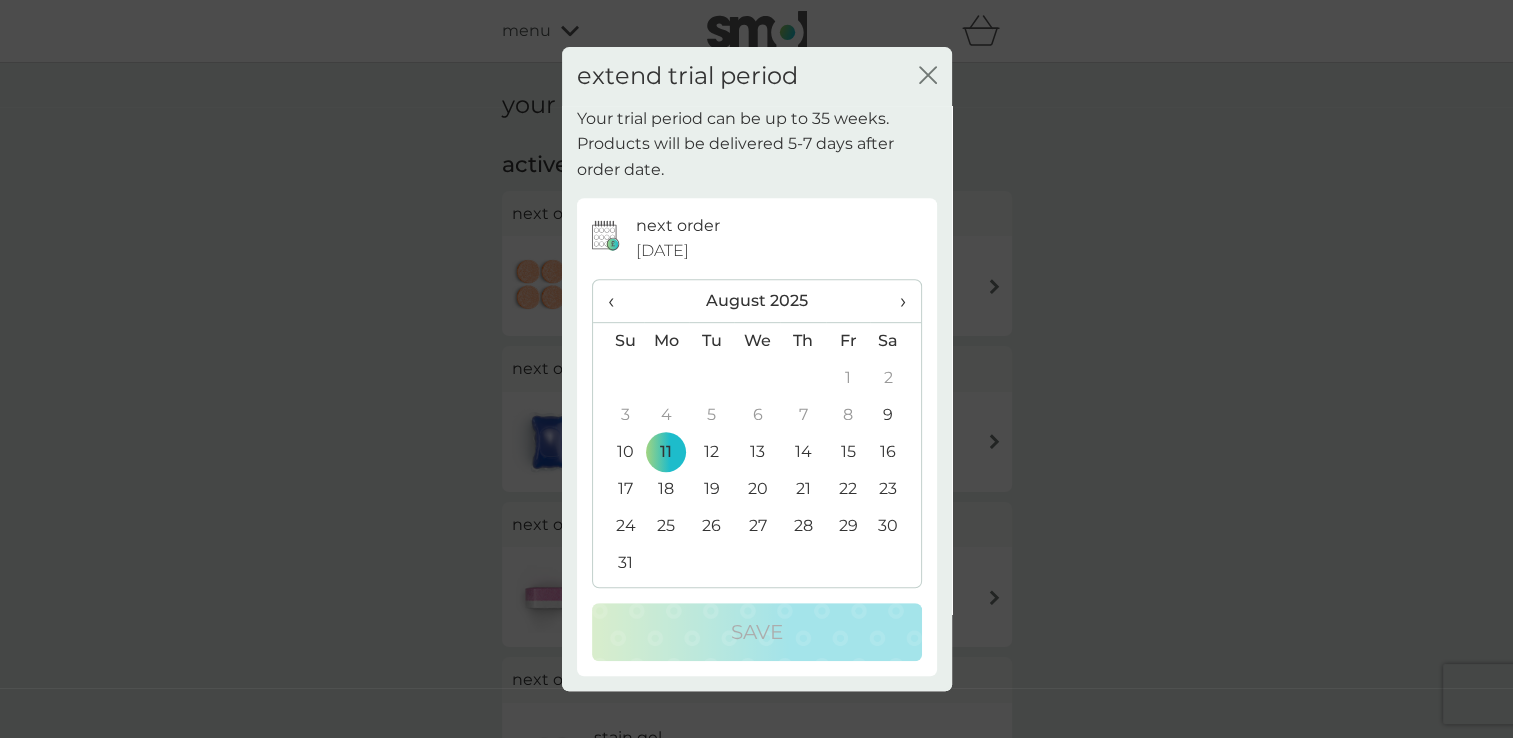 click on "›" at bounding box center (895, 301) 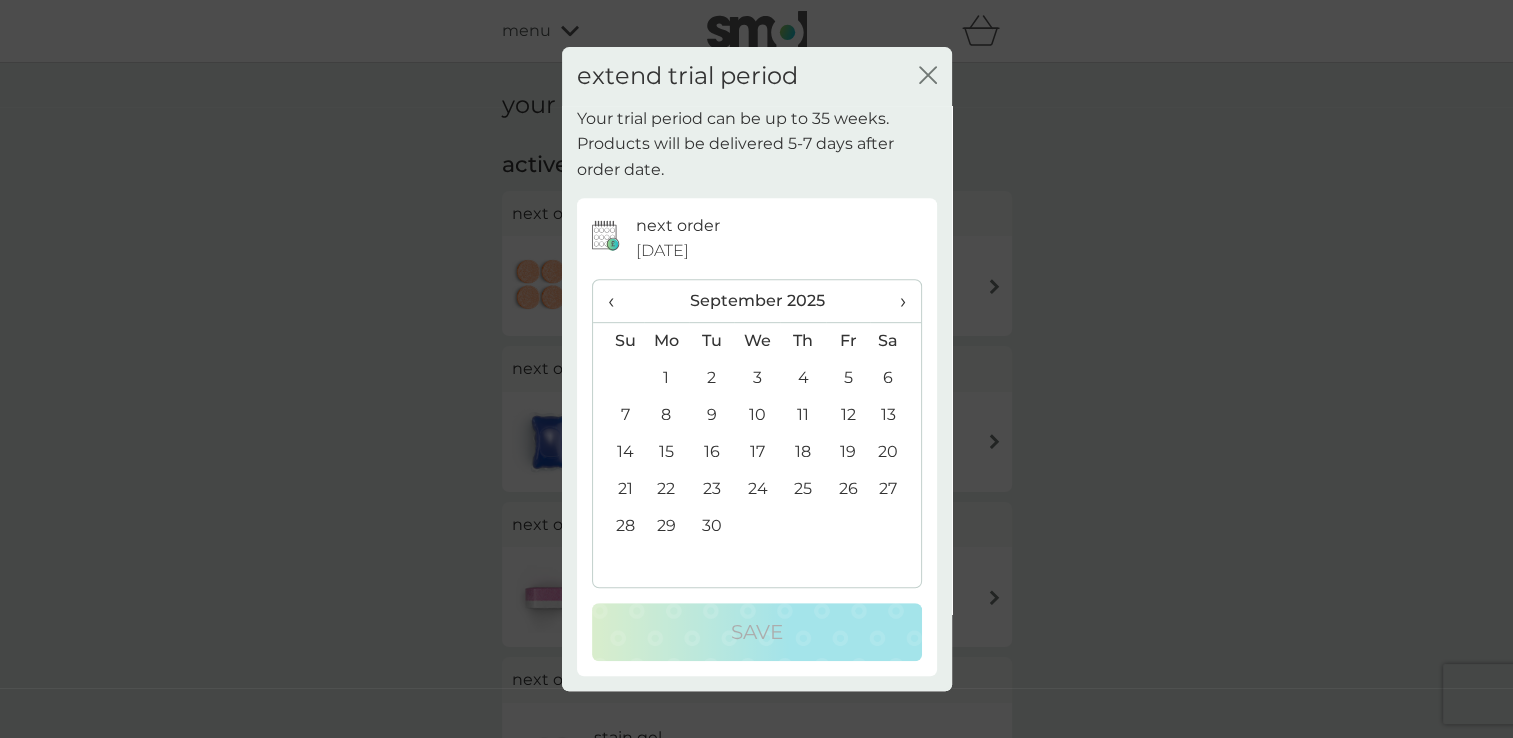 click on "›" at bounding box center [895, 301] 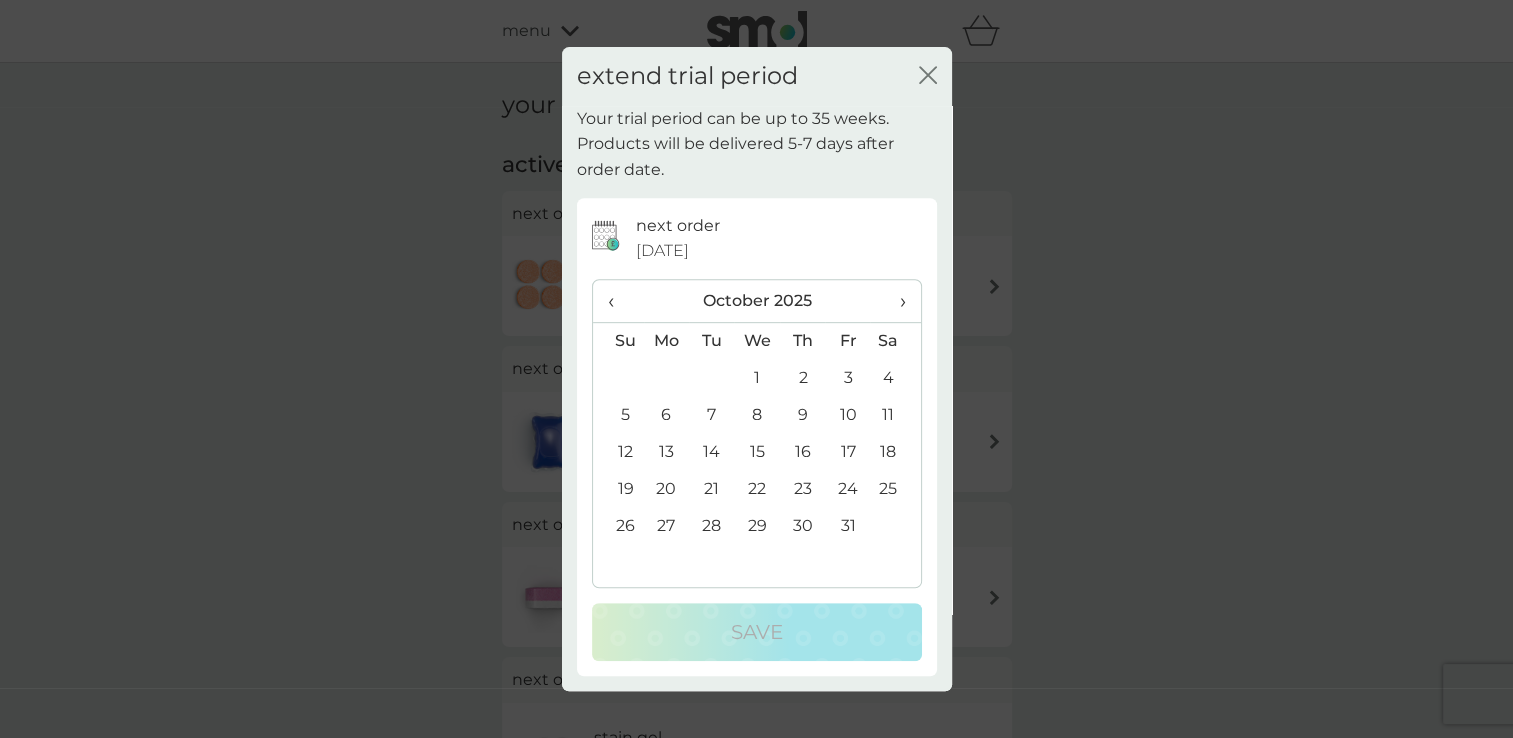 click on "›" at bounding box center (895, 301) 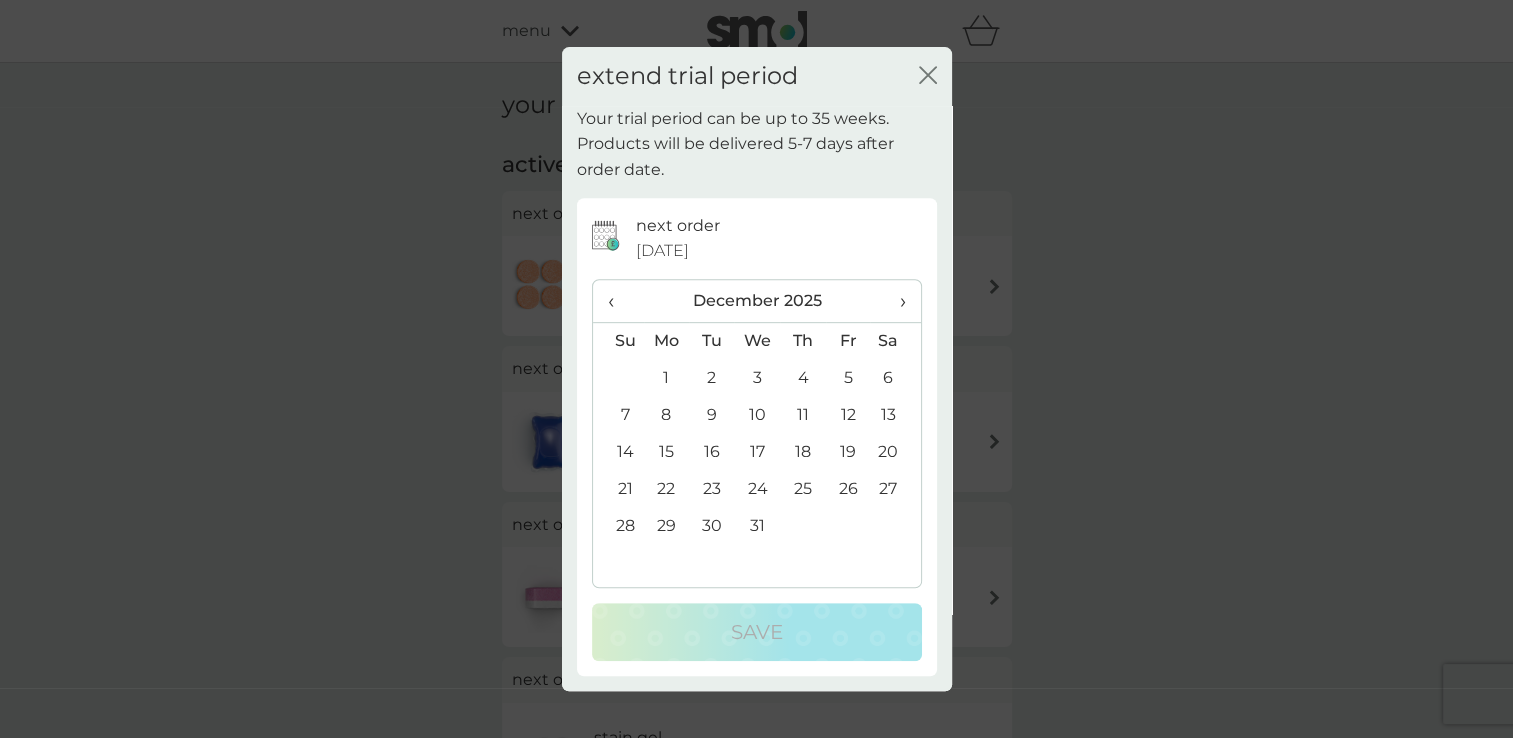 click on "›" at bounding box center (895, 301) 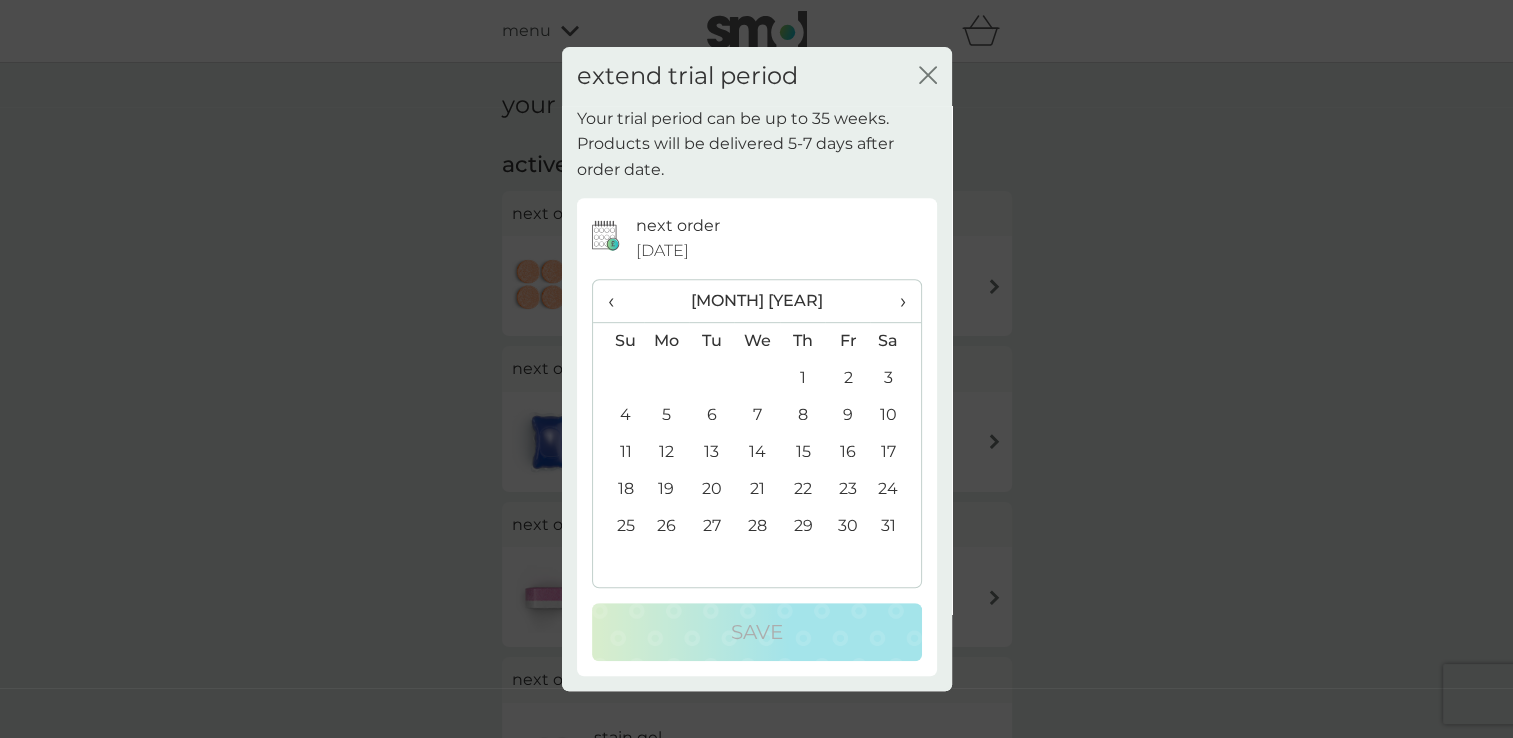 click on "‹" at bounding box center (618, 301) 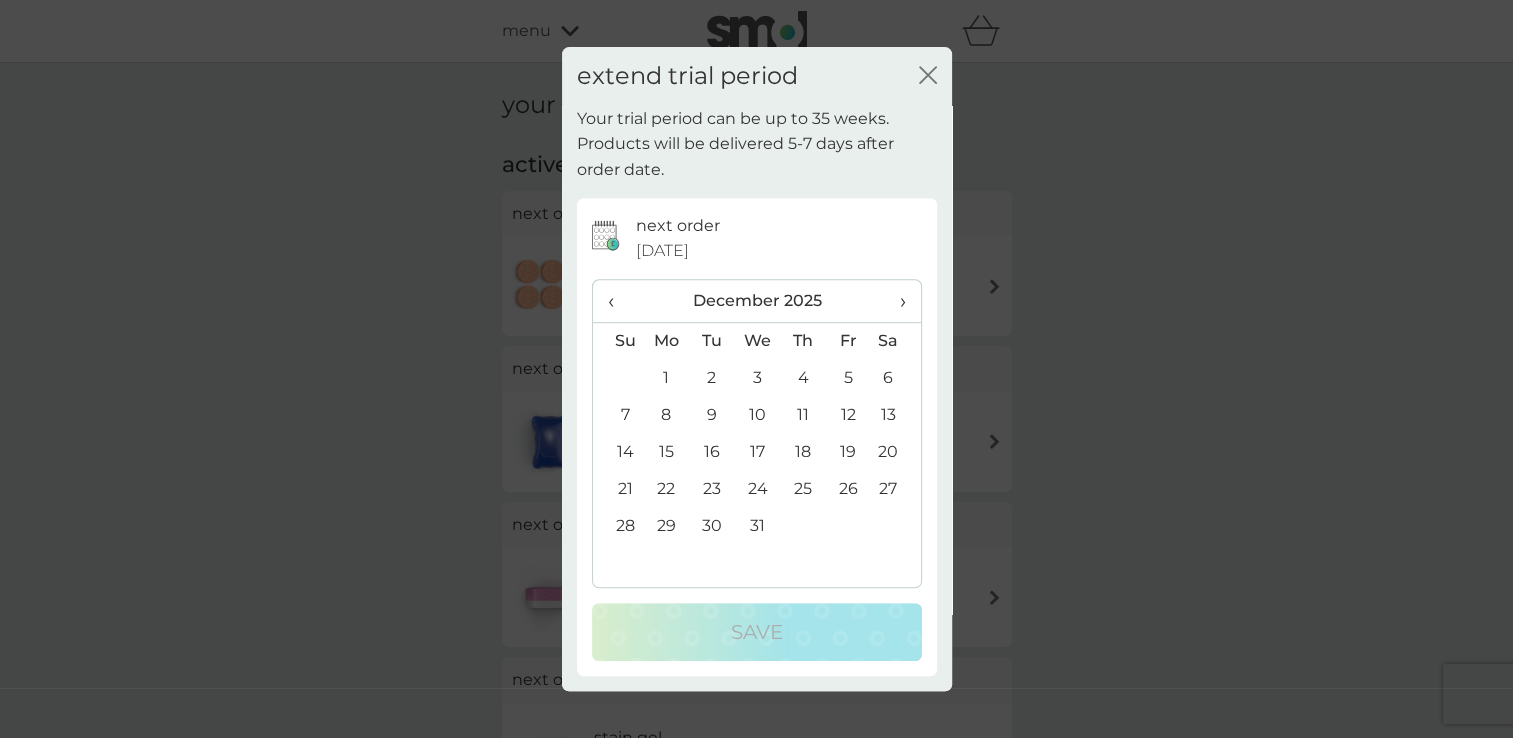 click on "31" at bounding box center [757, 526] 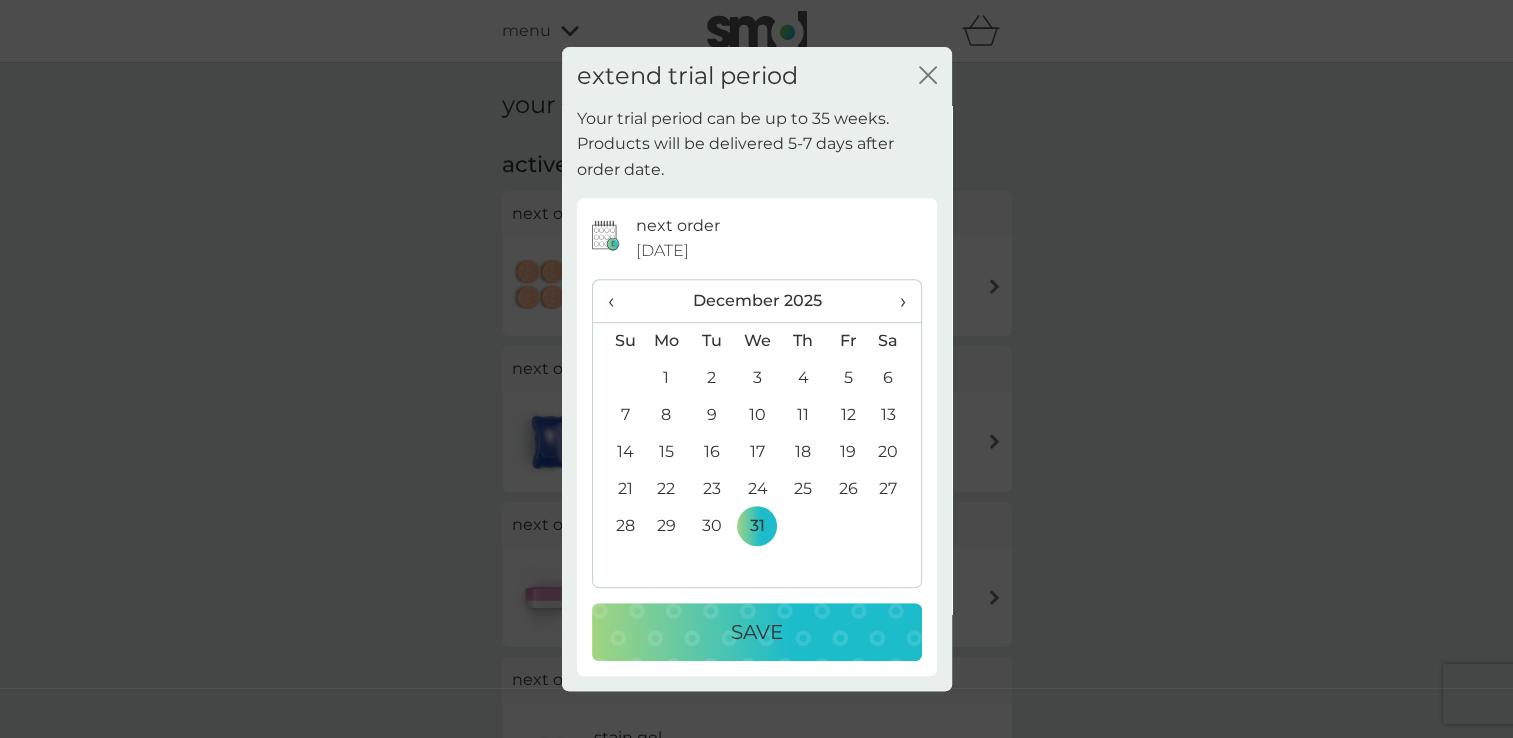 click on "Save" at bounding box center (757, 632) 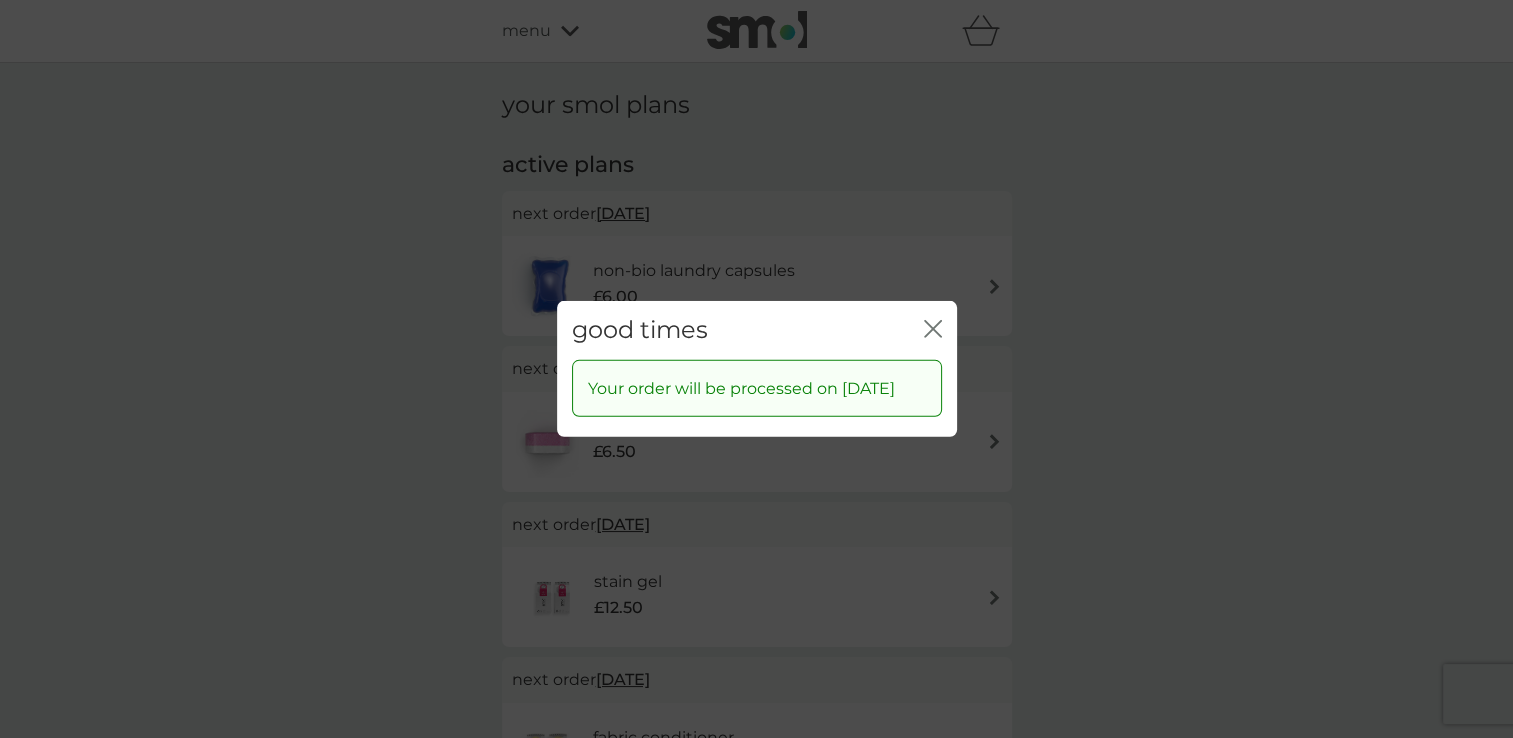 click 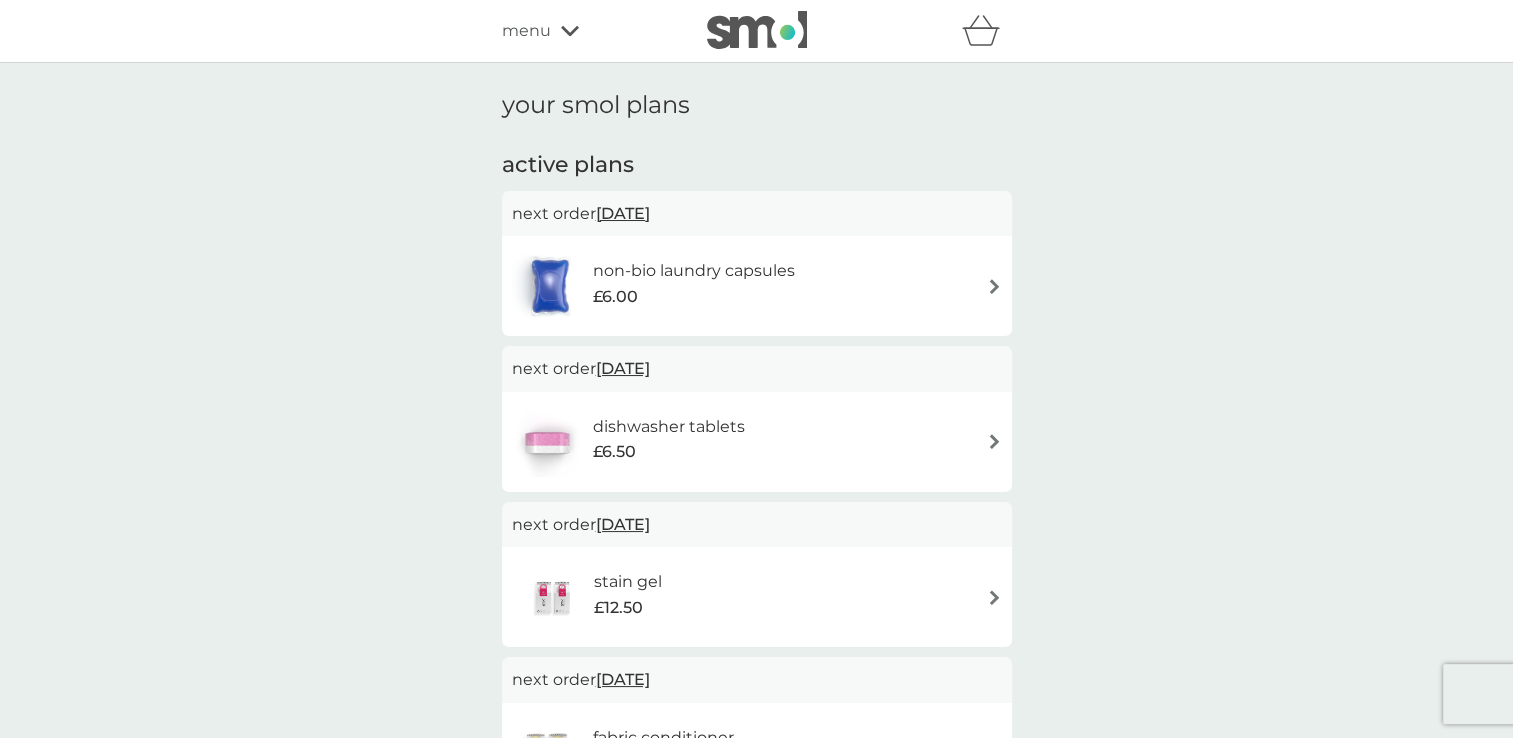 click on "[DATE]" at bounding box center [623, 213] 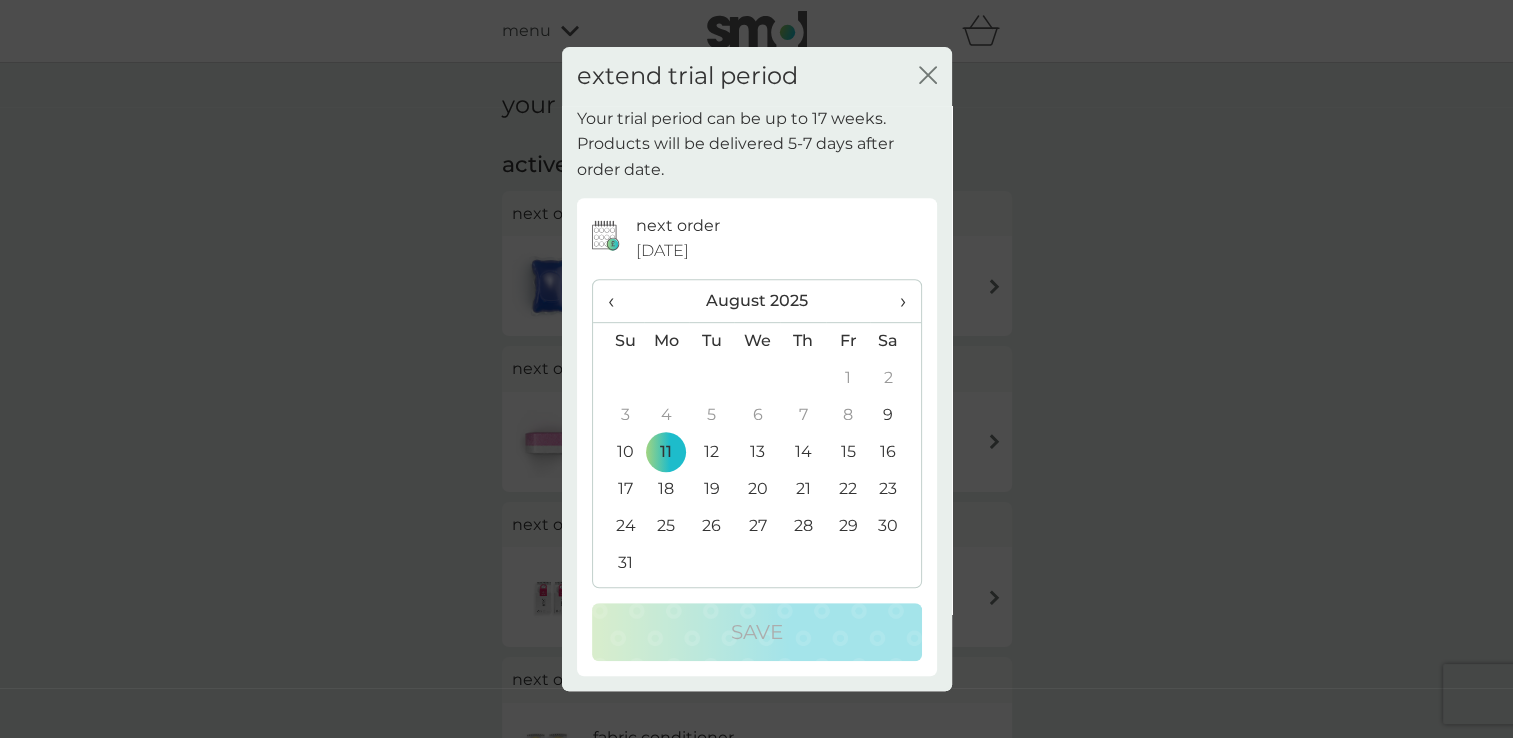 click on "›" at bounding box center (895, 301) 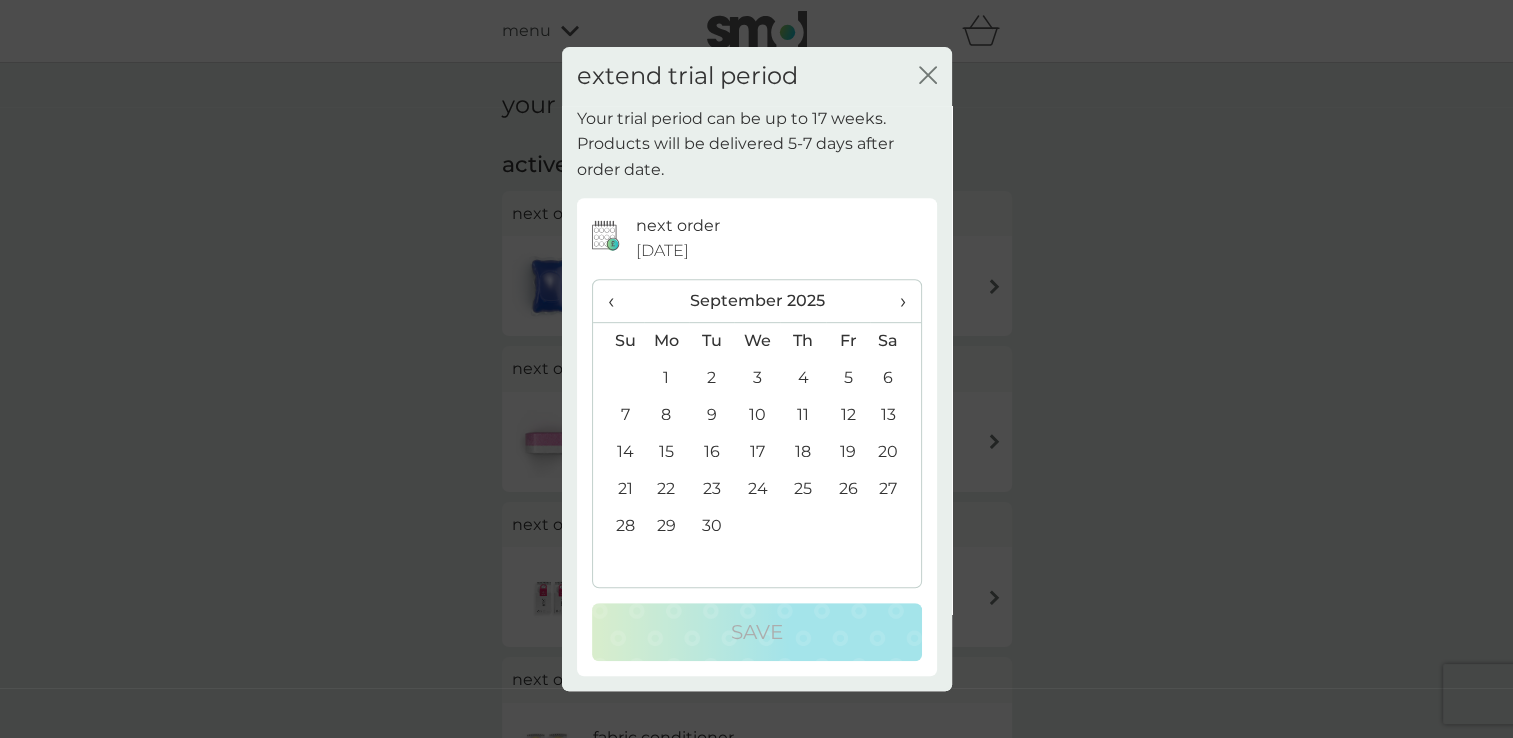 click on "›" at bounding box center [895, 301] 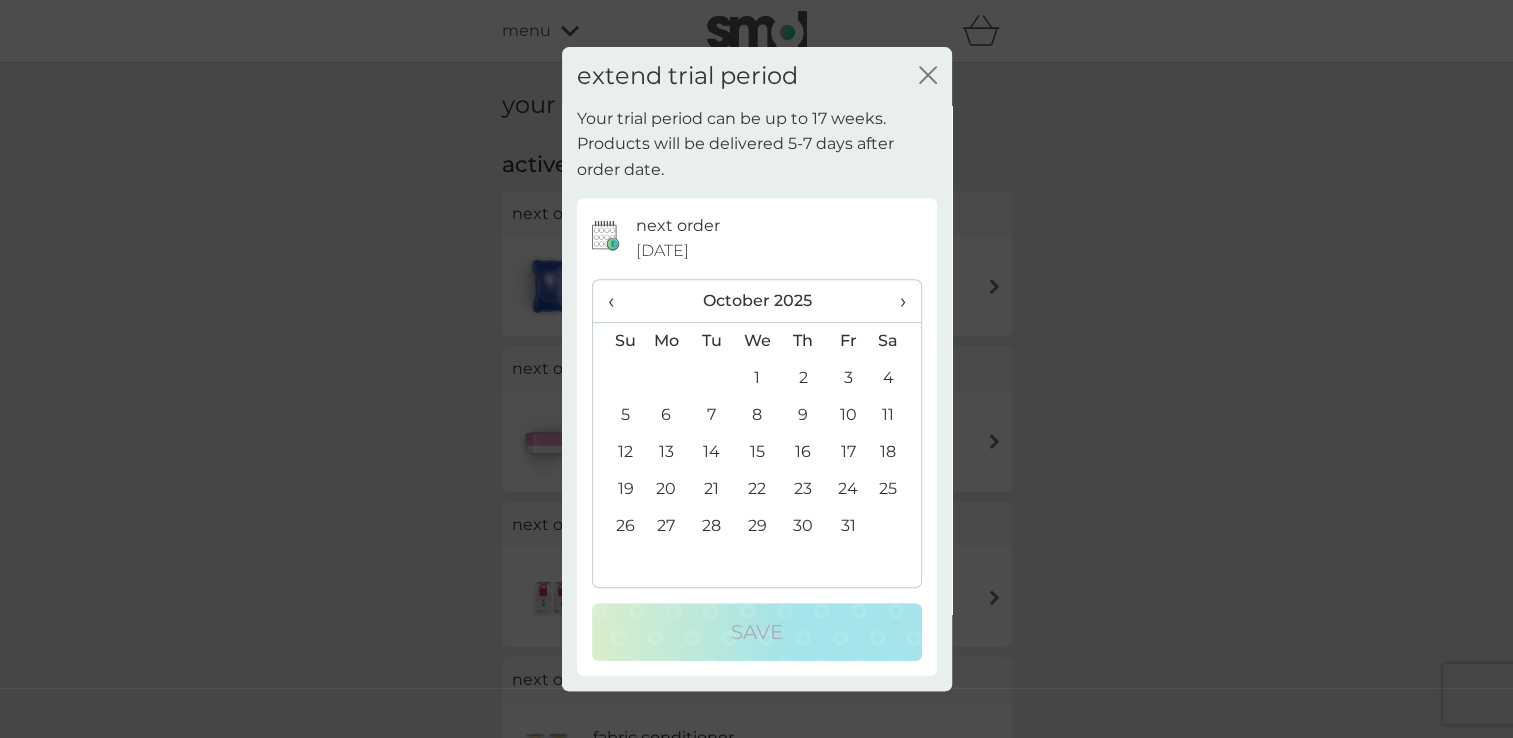 click on "›" at bounding box center [895, 301] 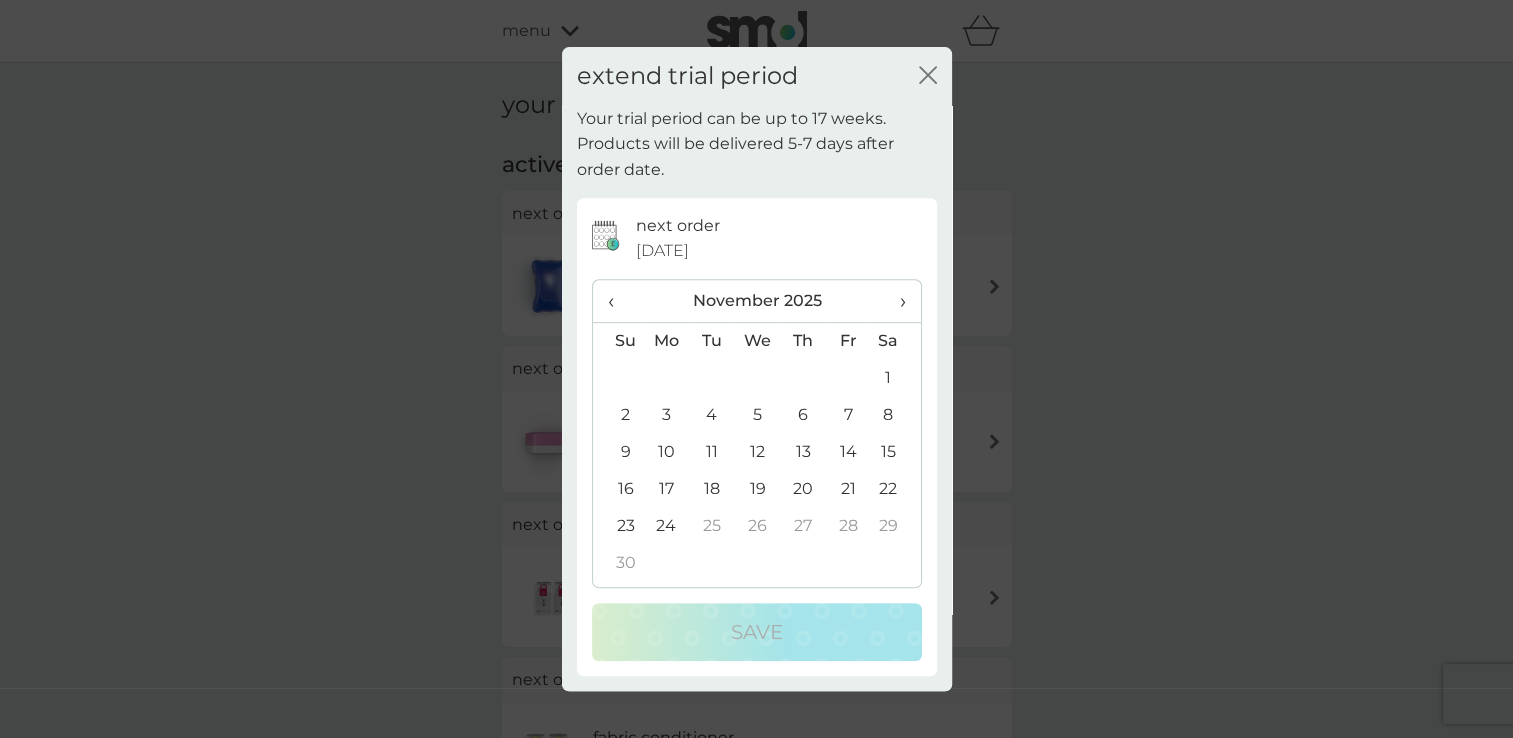 click on "›" at bounding box center [895, 301] 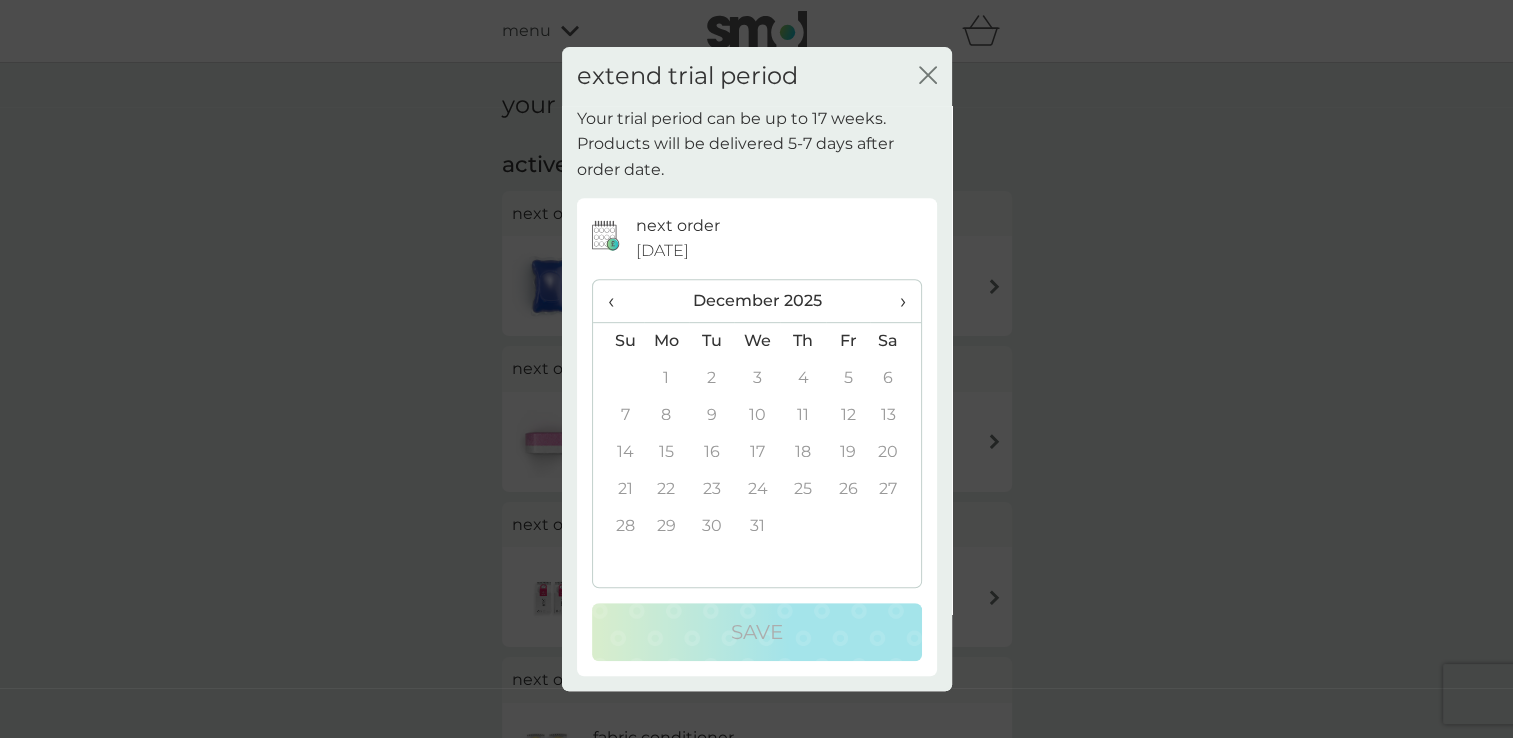 click on "›" at bounding box center [895, 301] 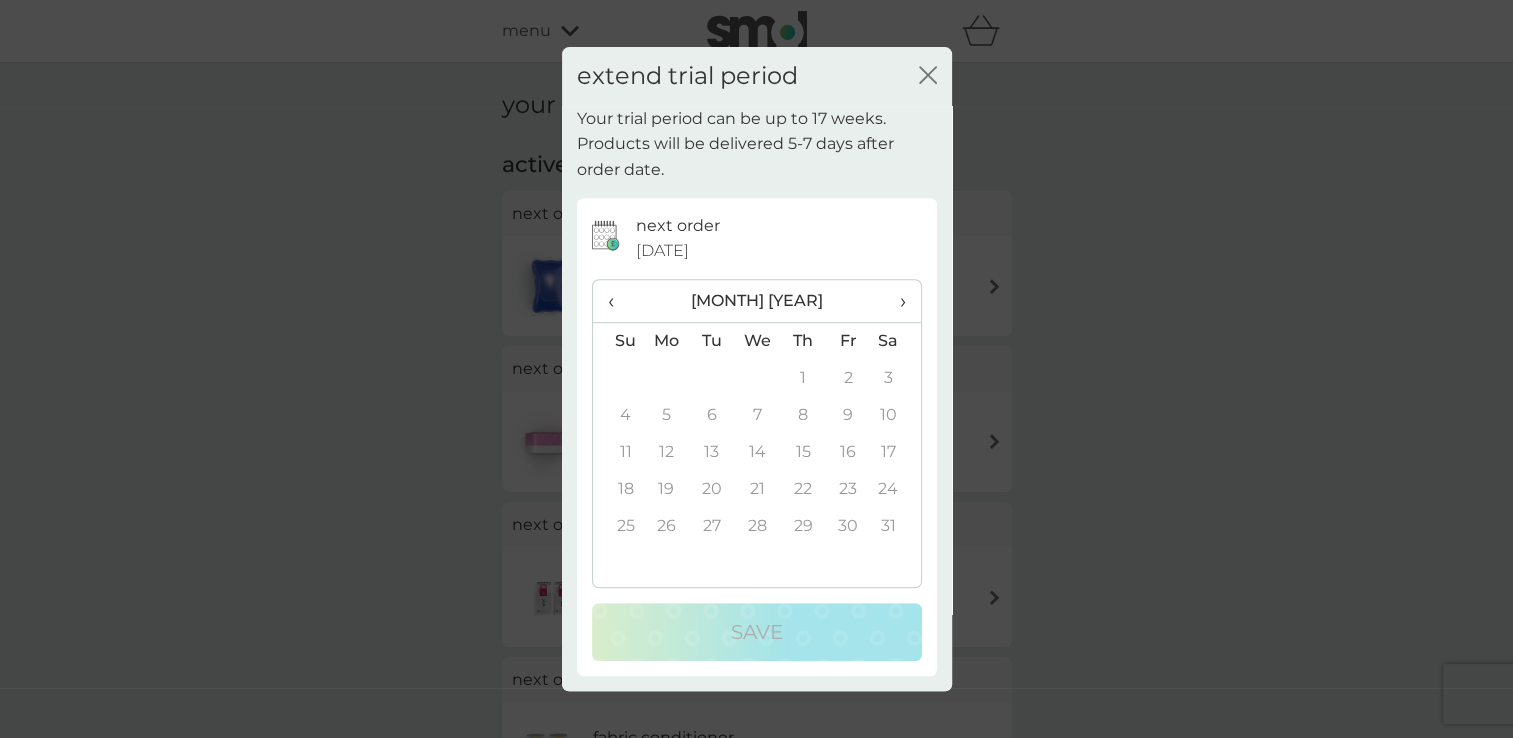 click on "‹" at bounding box center (618, 301) 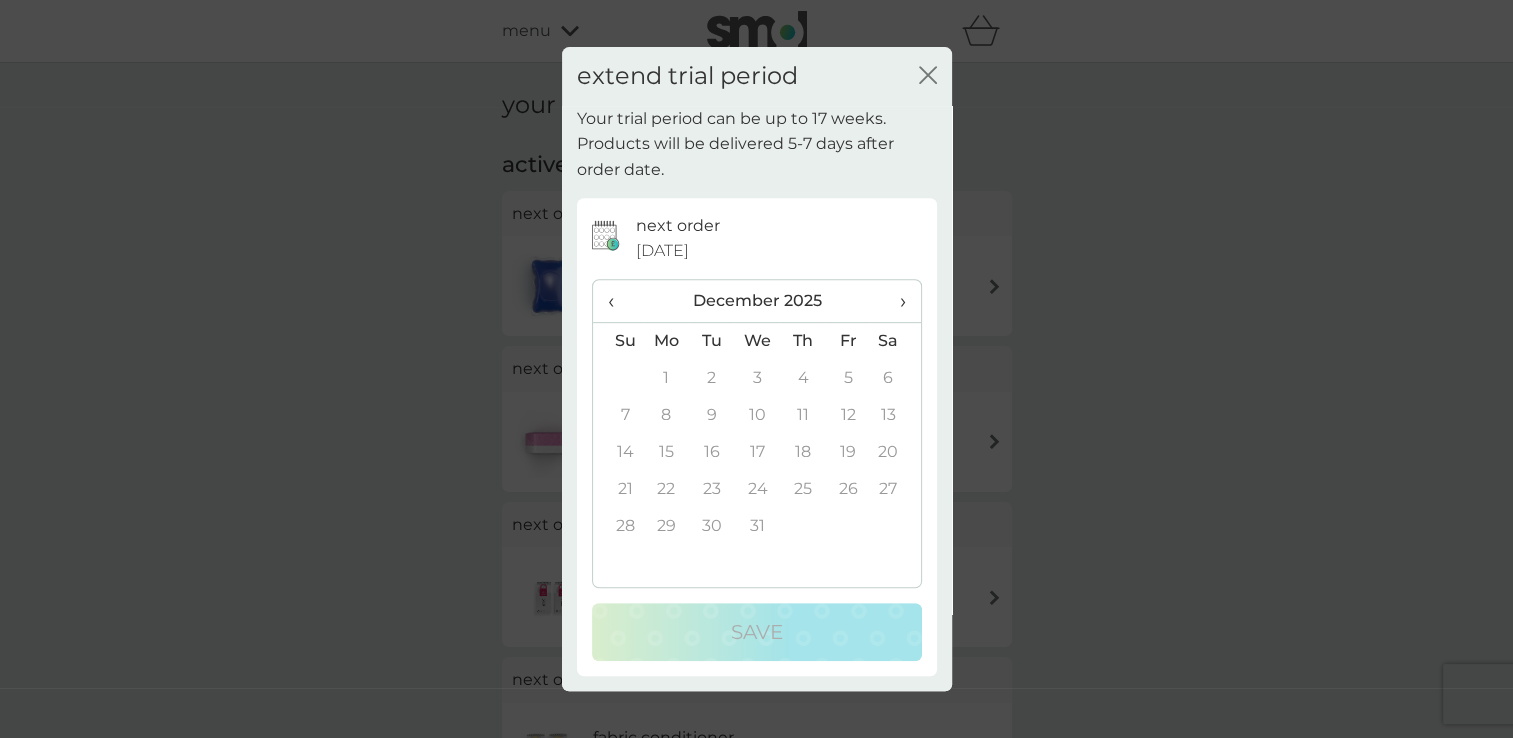click on "‹" at bounding box center (618, 301) 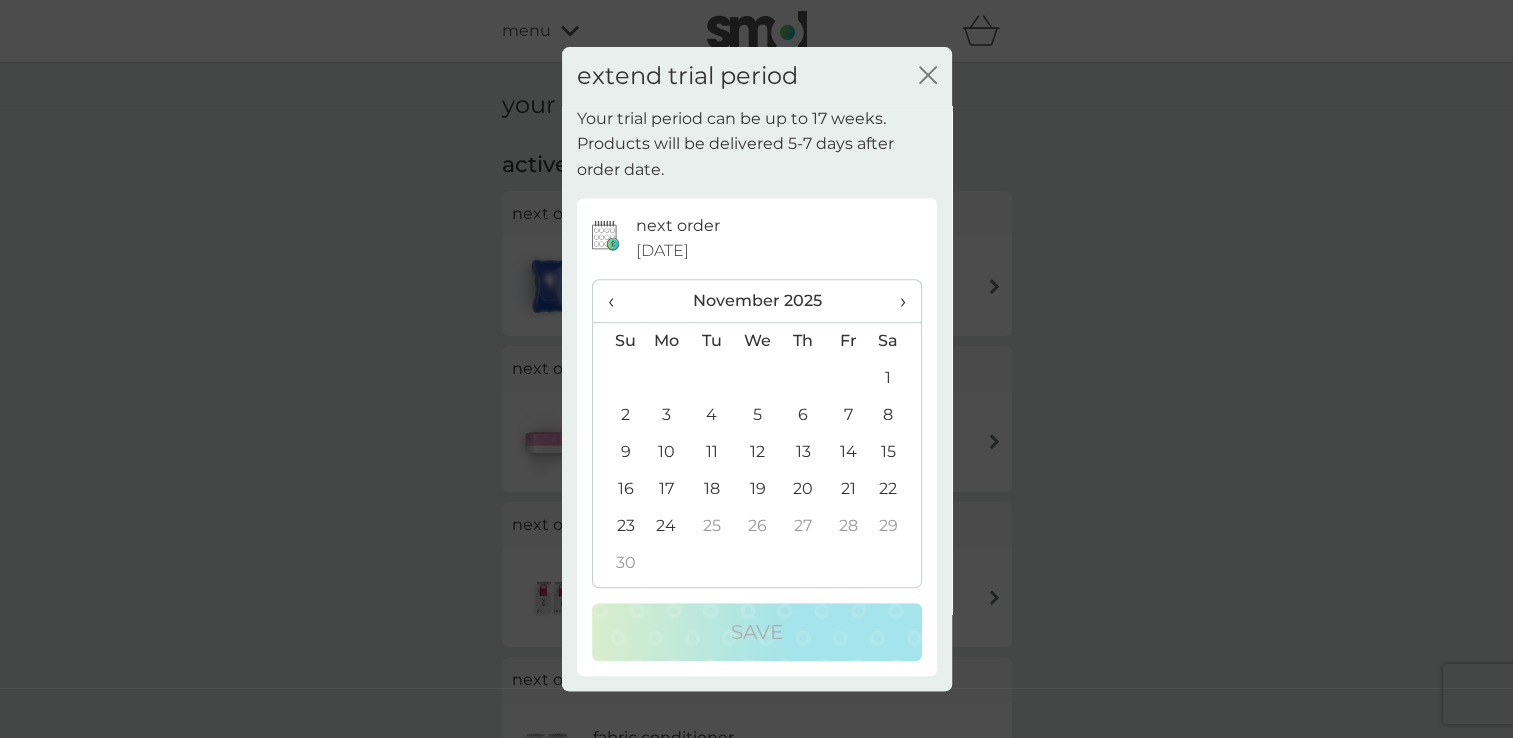 click on "24" at bounding box center (667, 526) 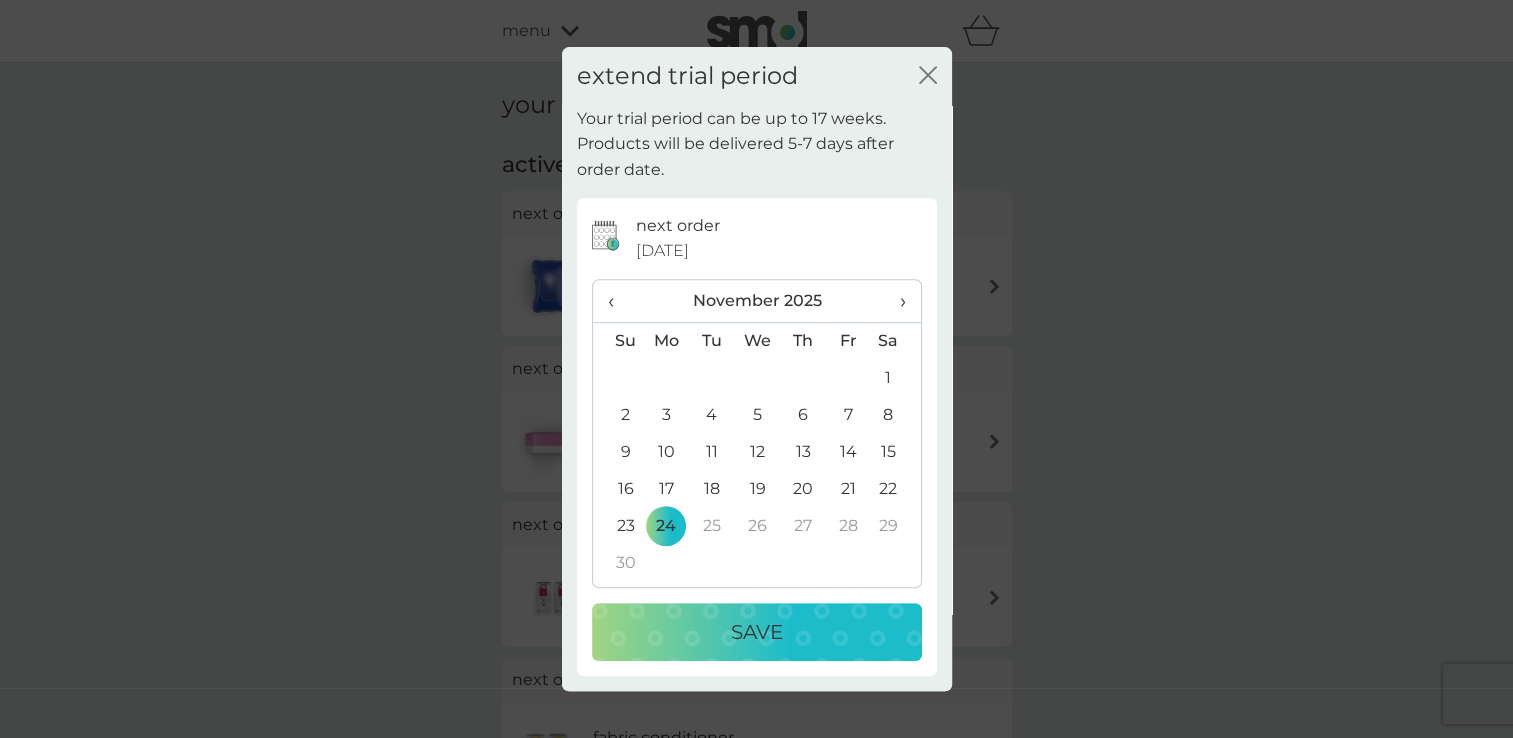 click on "Save" at bounding box center (757, 632) 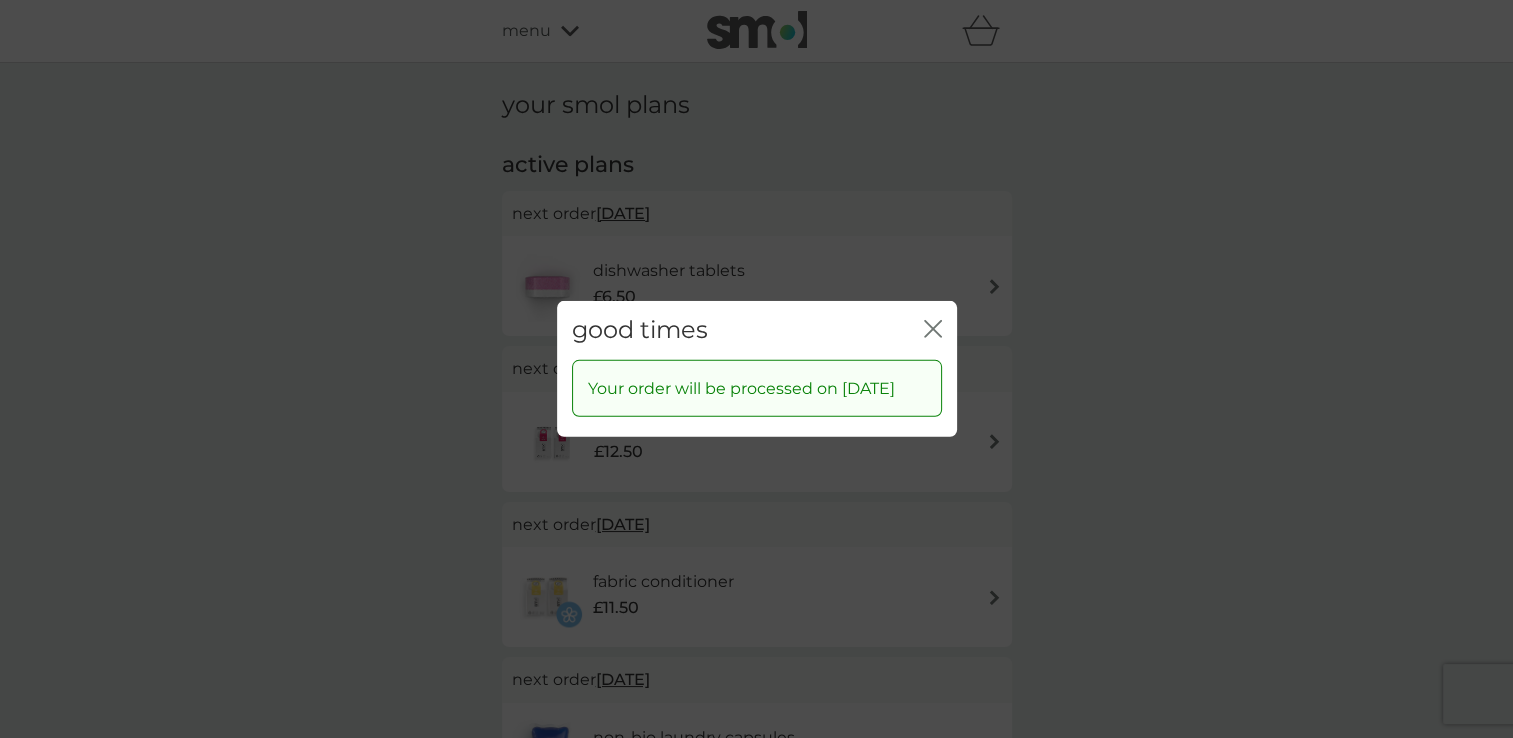click 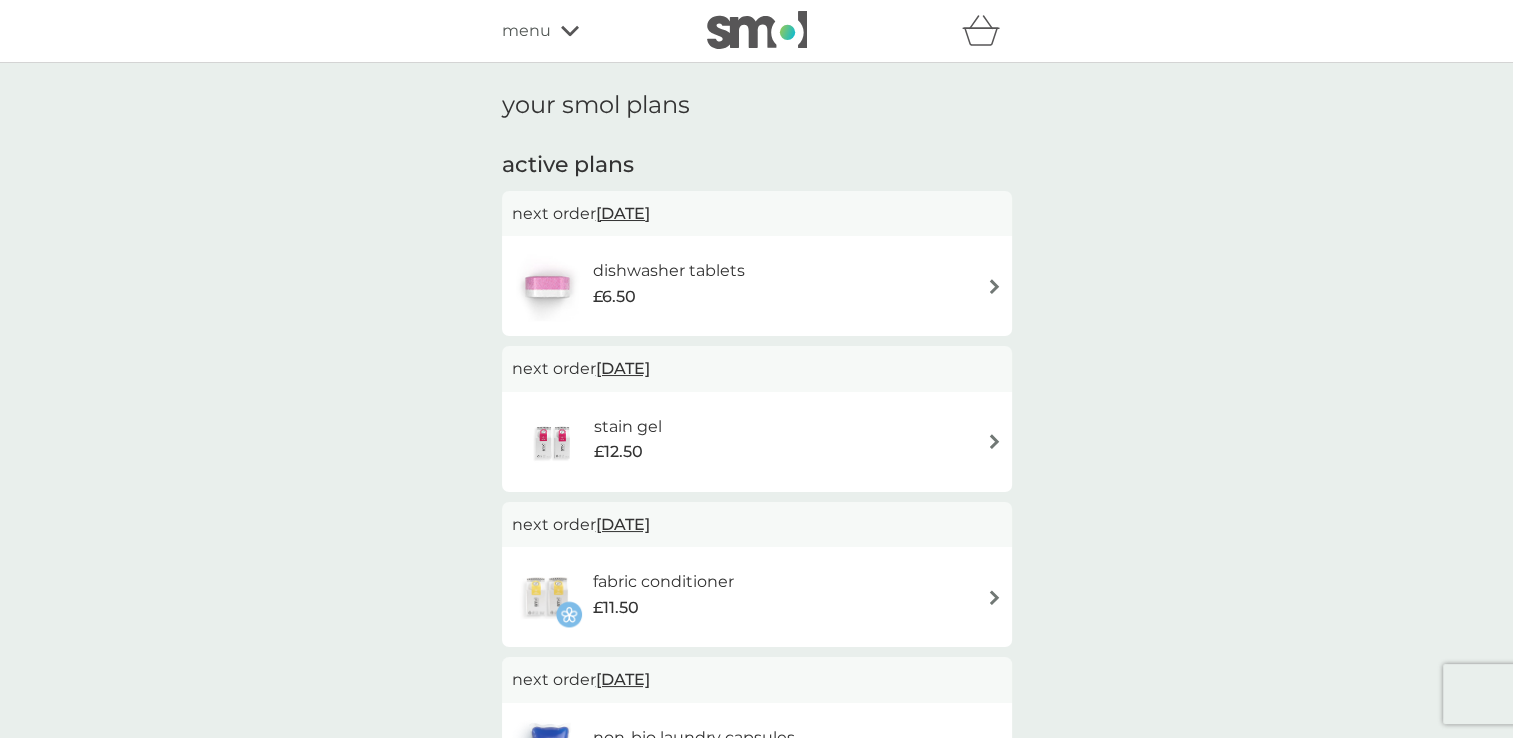 click on "dishwasher tablets" at bounding box center [669, 271] 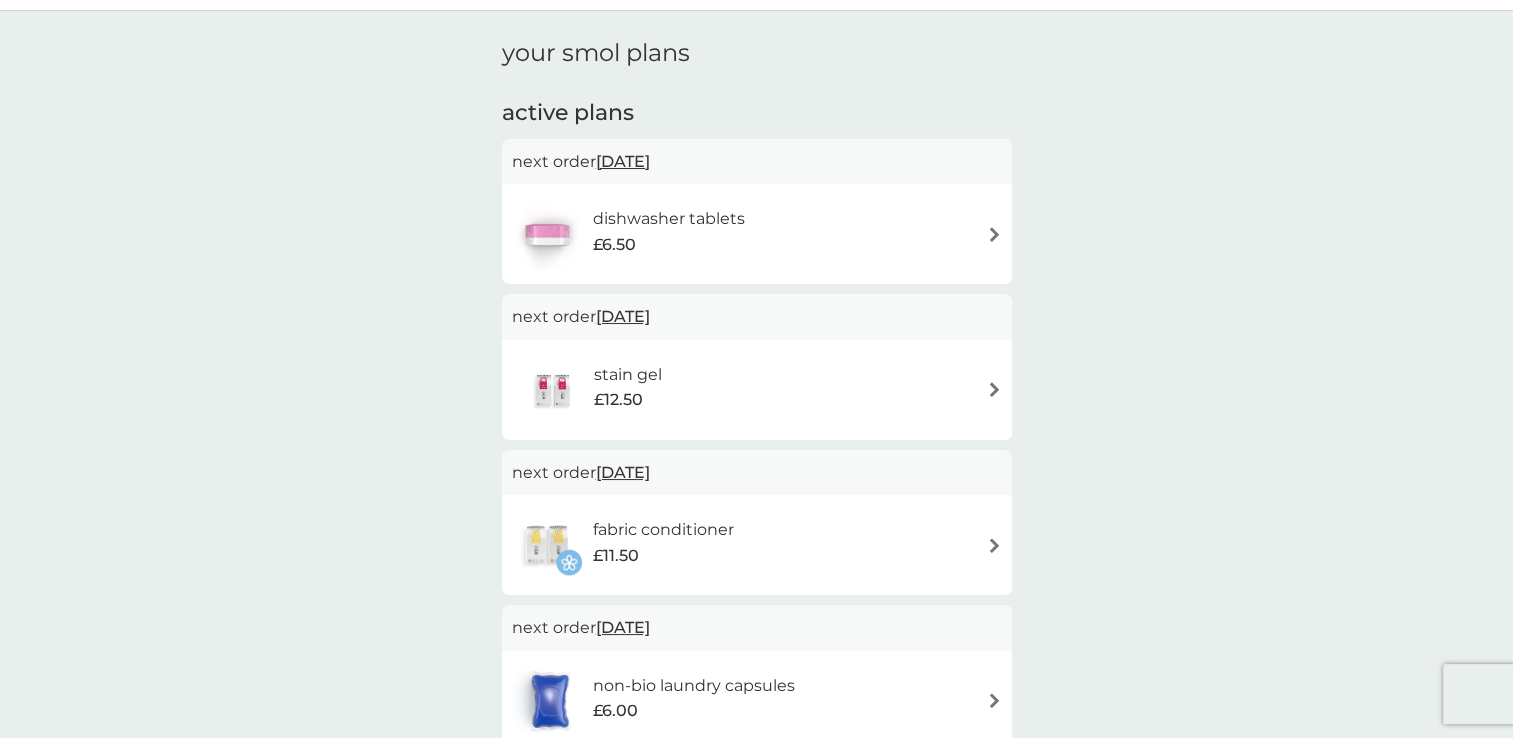 scroll, scrollTop: 100, scrollLeft: 0, axis: vertical 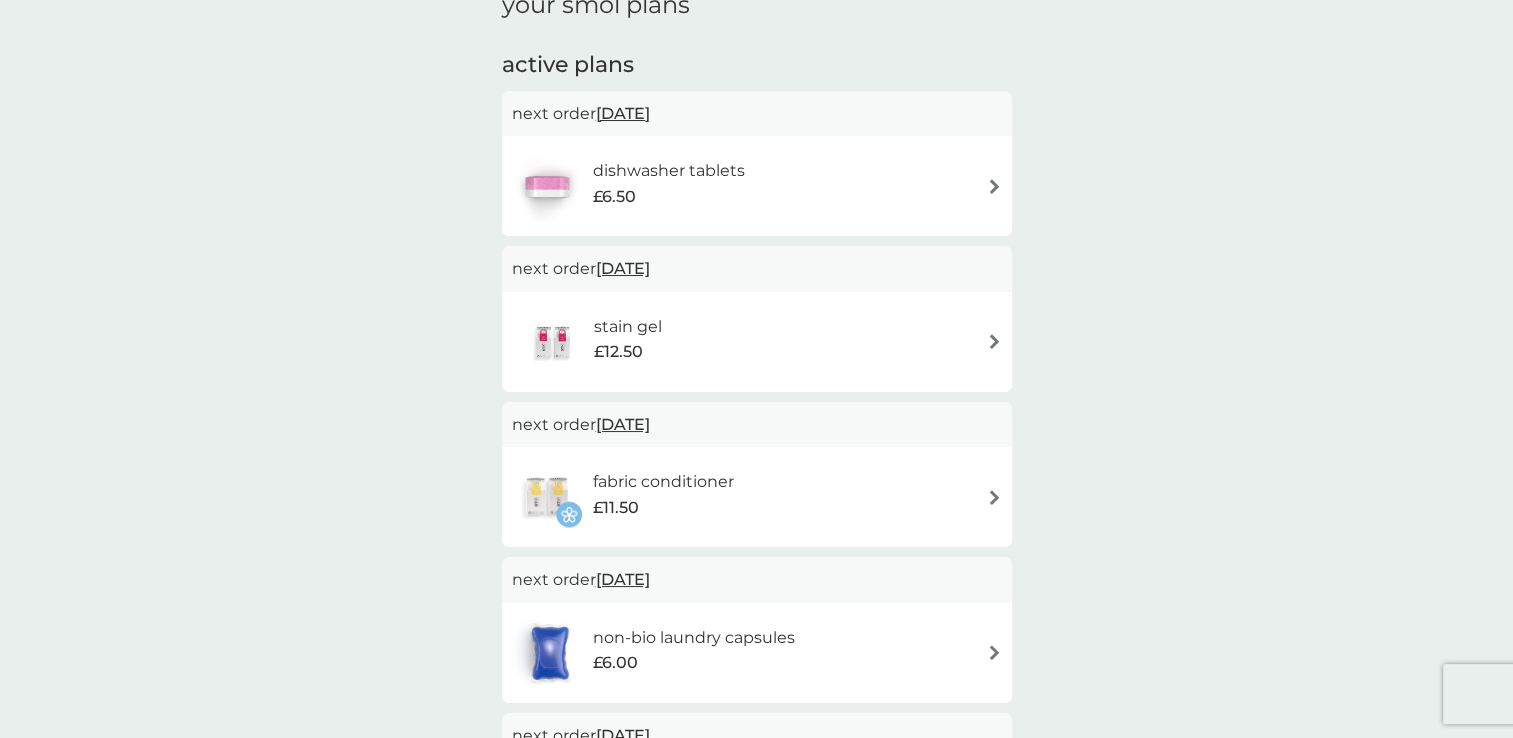 click on "stain gel £12.50" at bounding box center (757, 342) 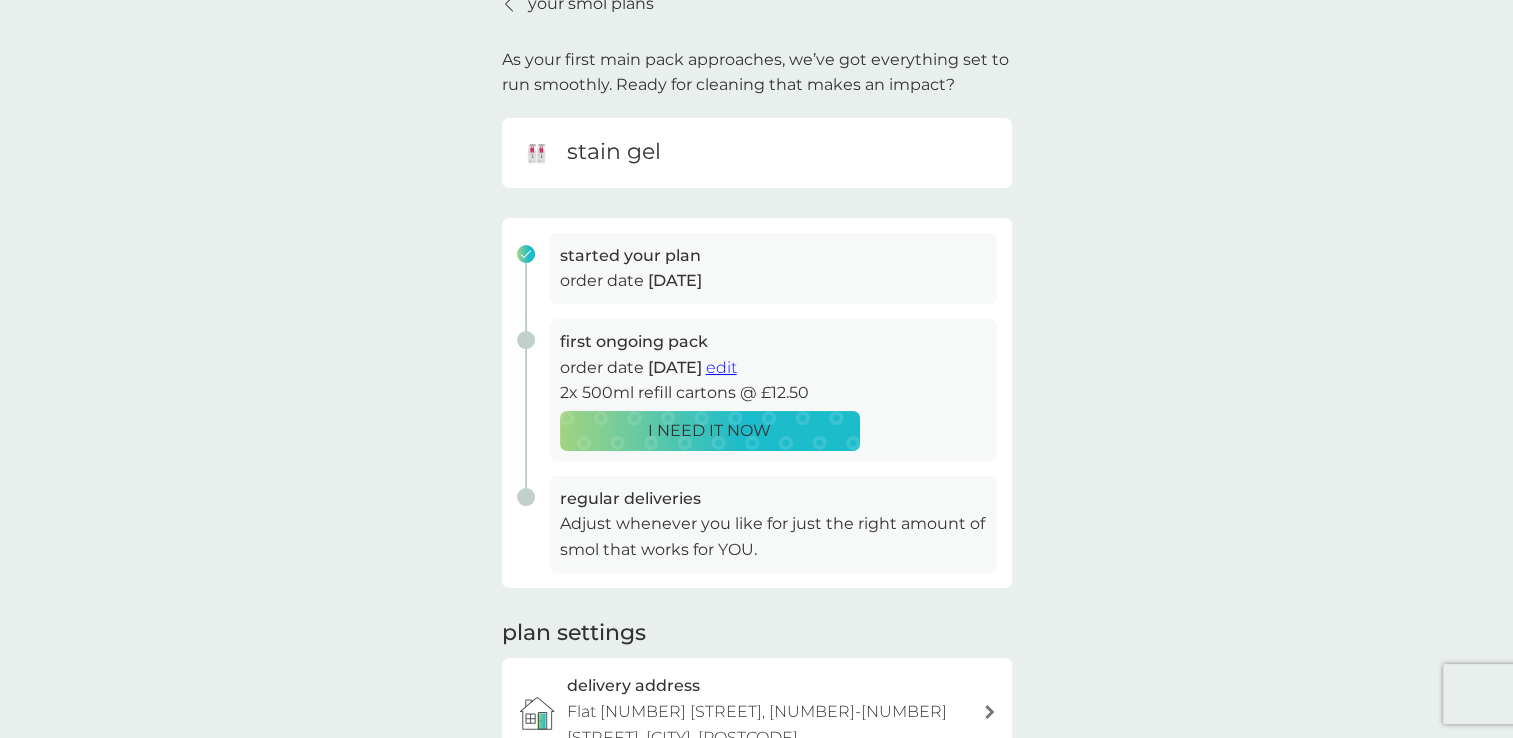 scroll, scrollTop: 0, scrollLeft: 0, axis: both 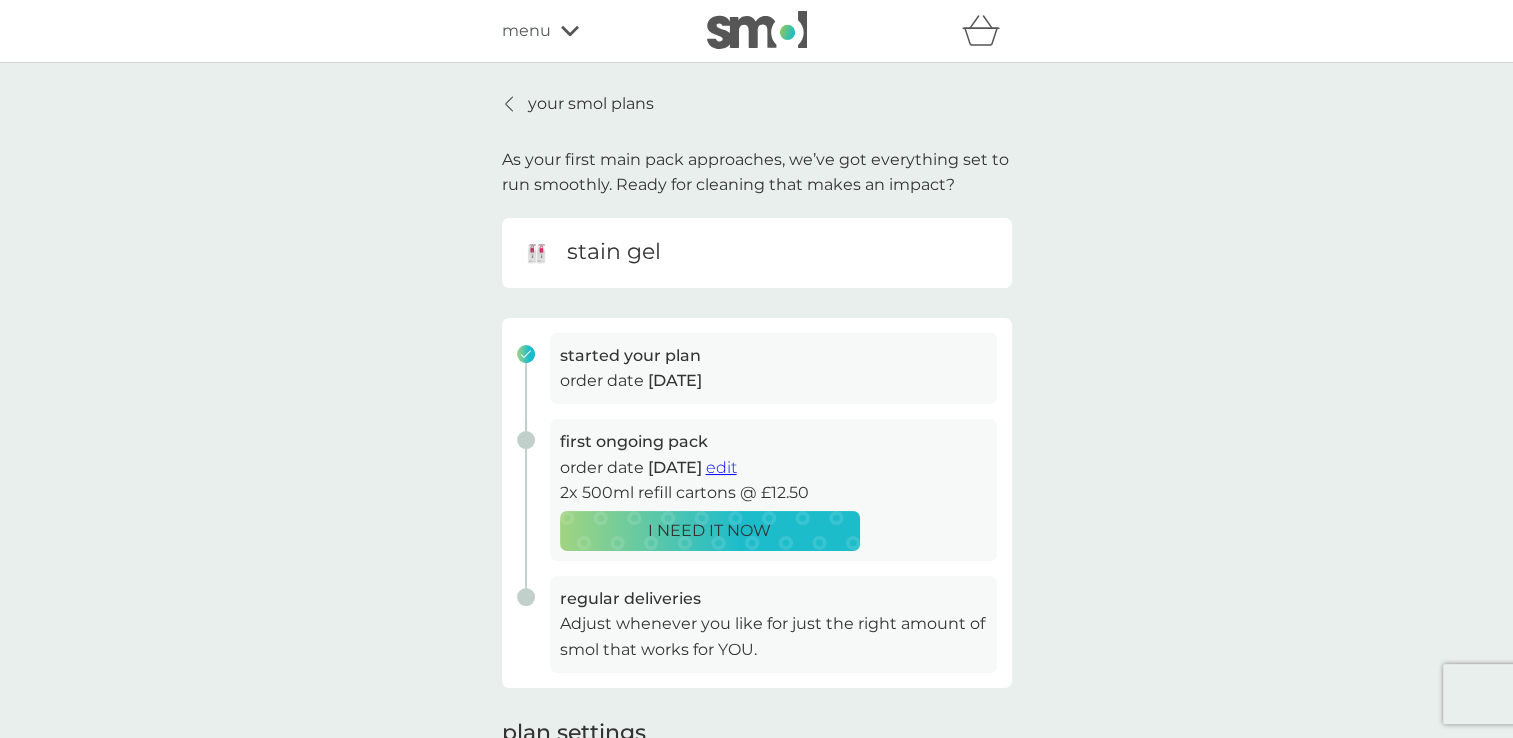 click on "edit" at bounding box center (721, 467) 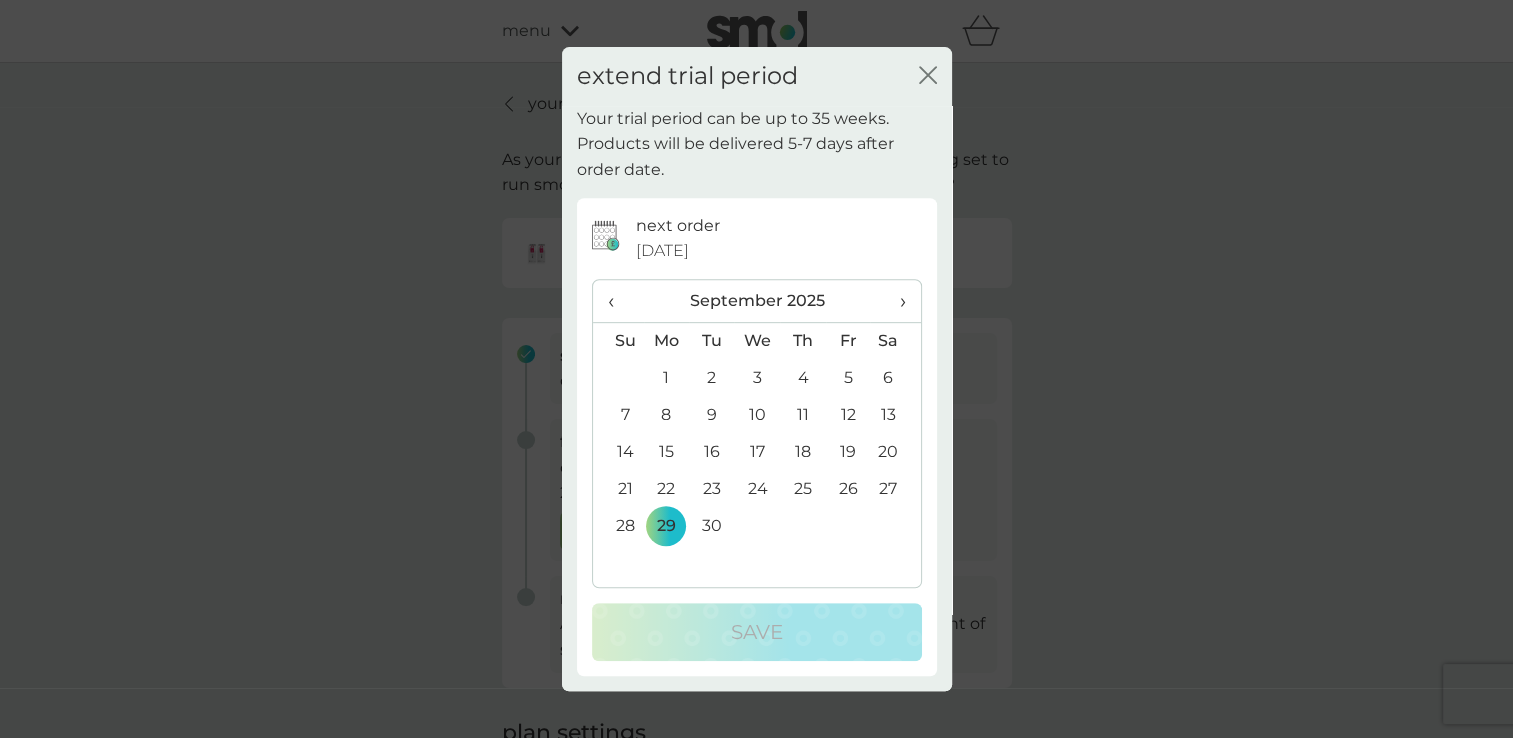 click on "›" at bounding box center (895, 301) 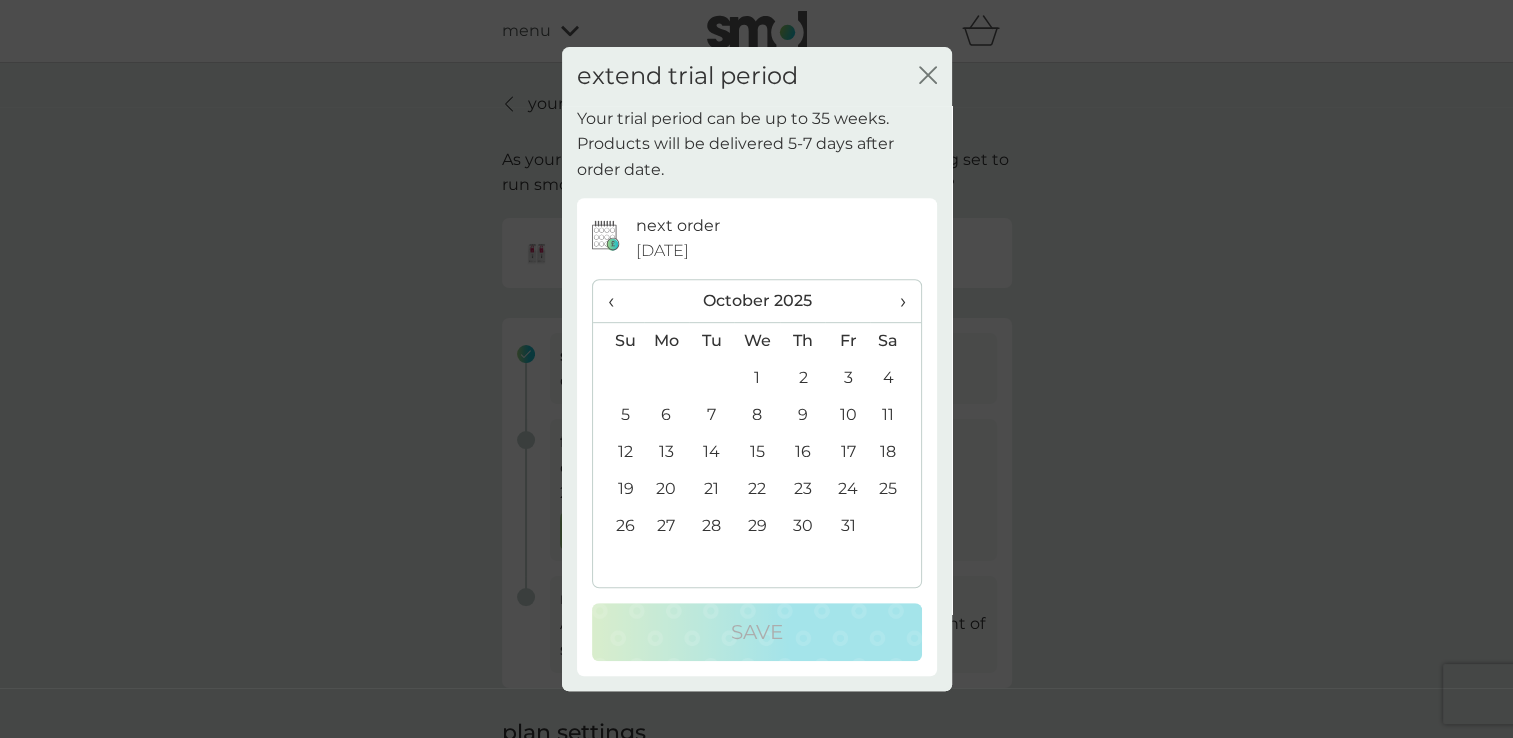 click on "›" at bounding box center (895, 301) 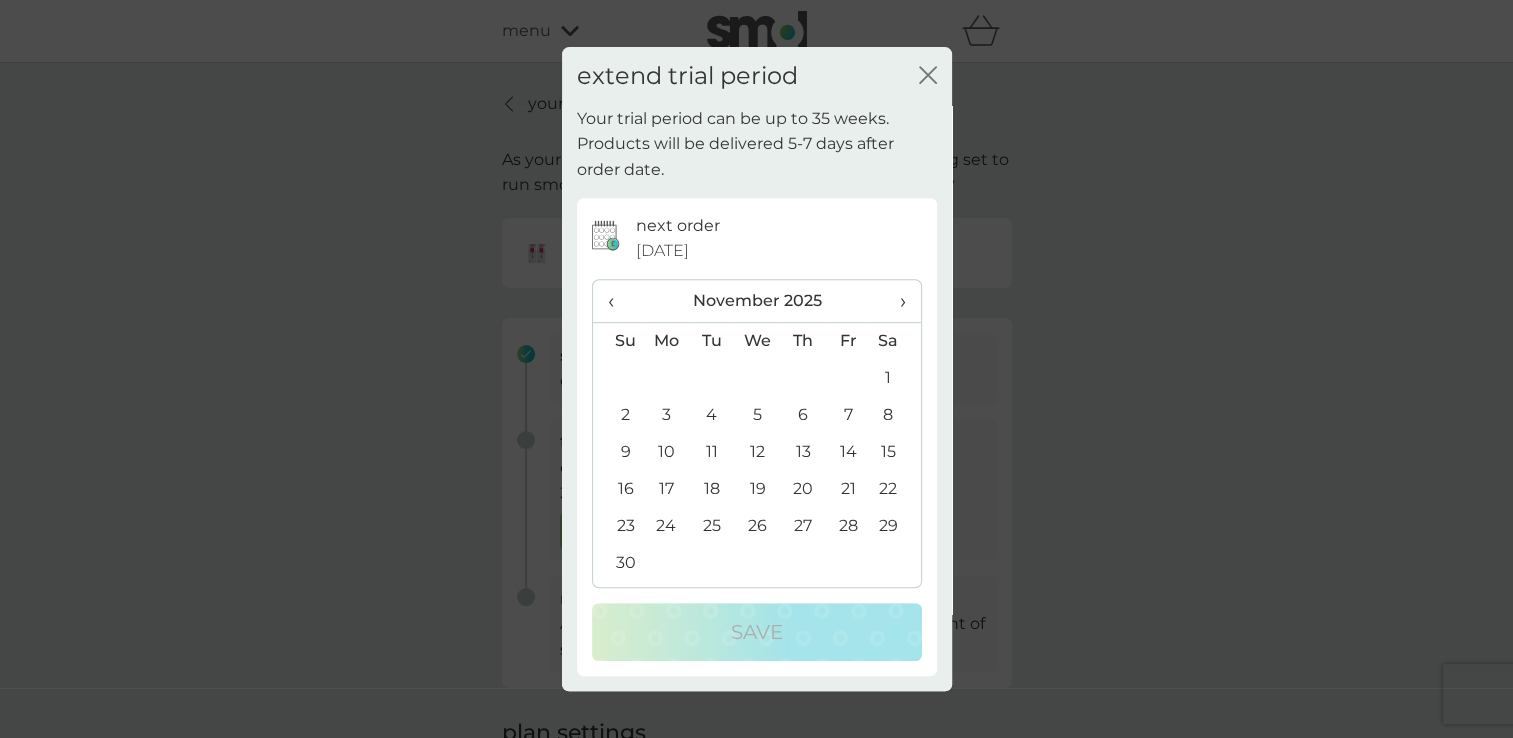 click on "›" at bounding box center [895, 301] 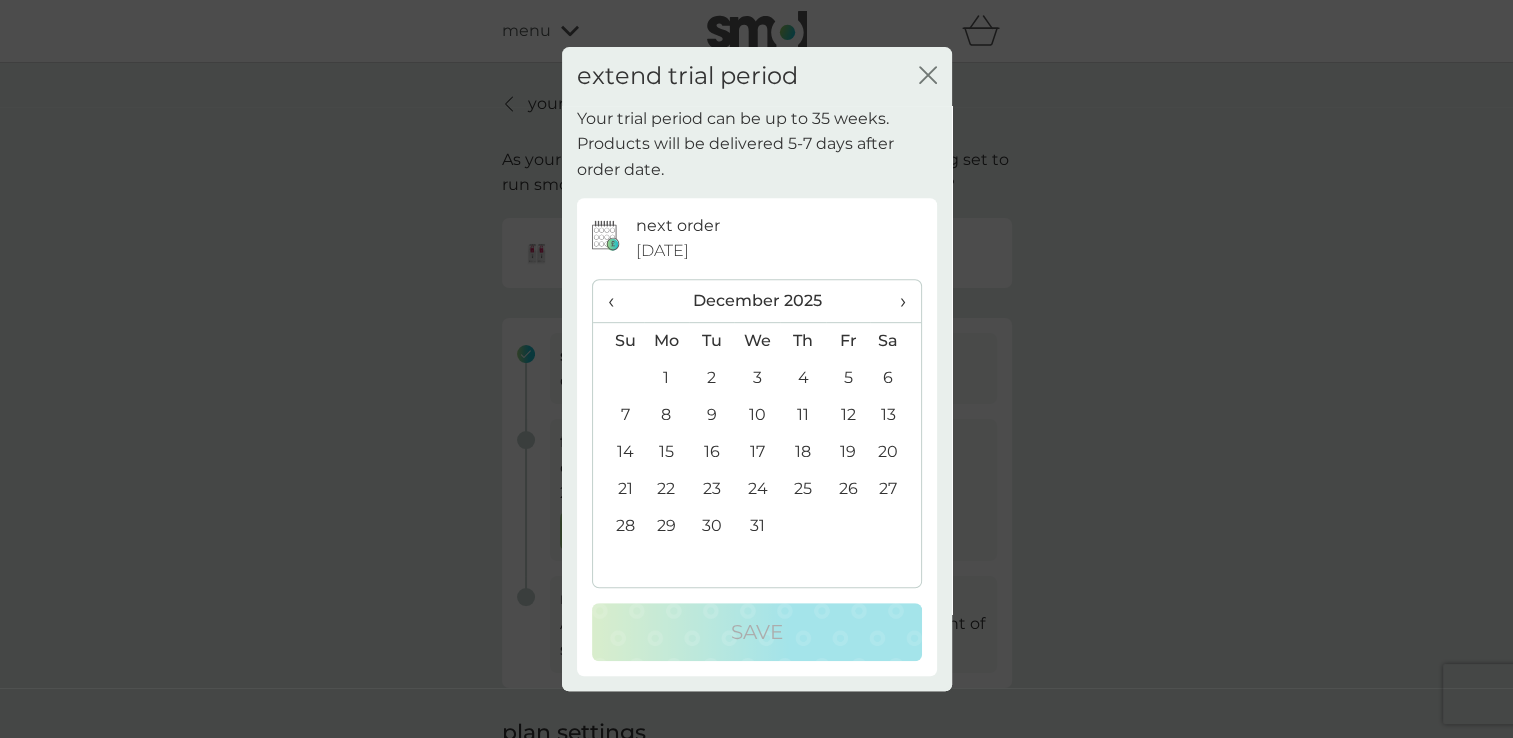 click on "›" at bounding box center (895, 301) 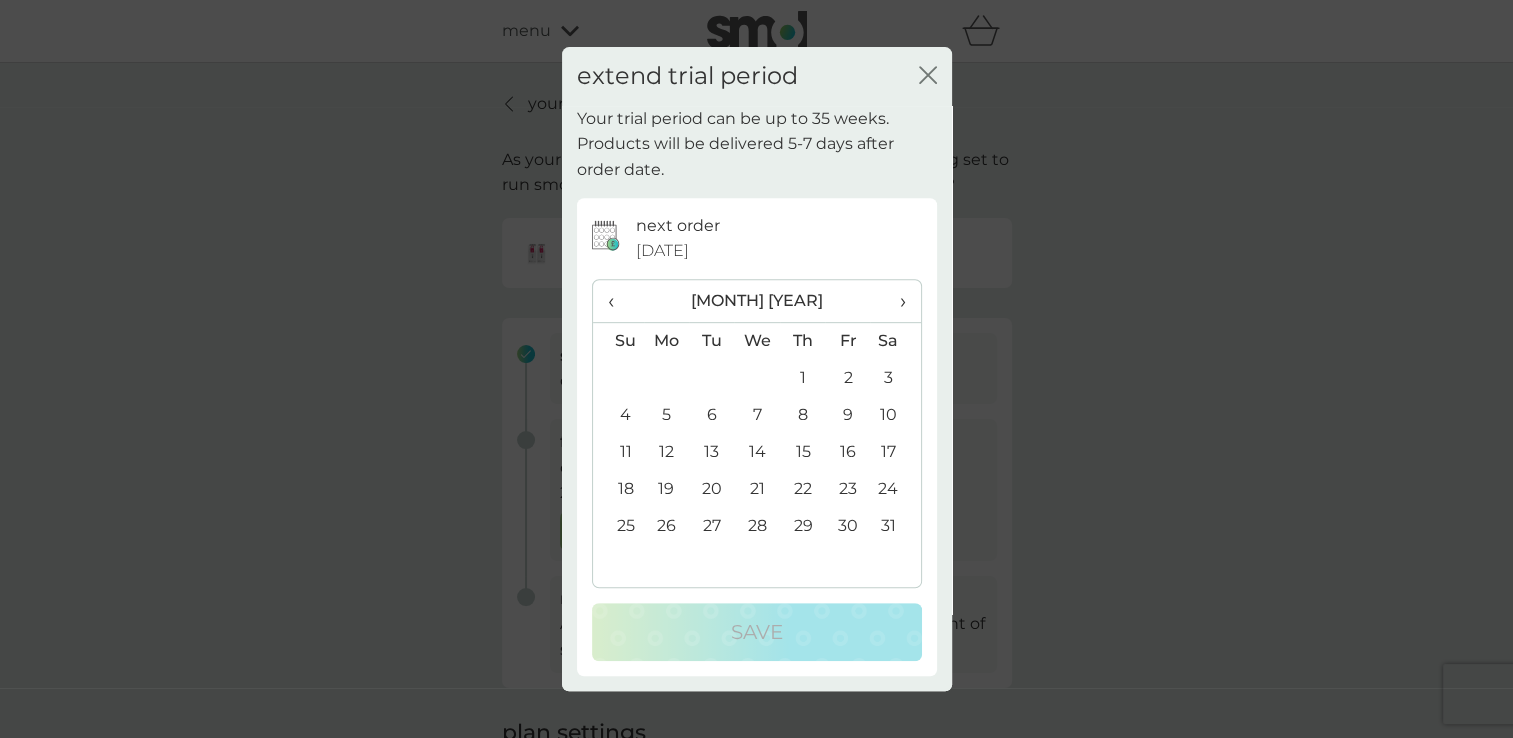 click on "›" at bounding box center (895, 301) 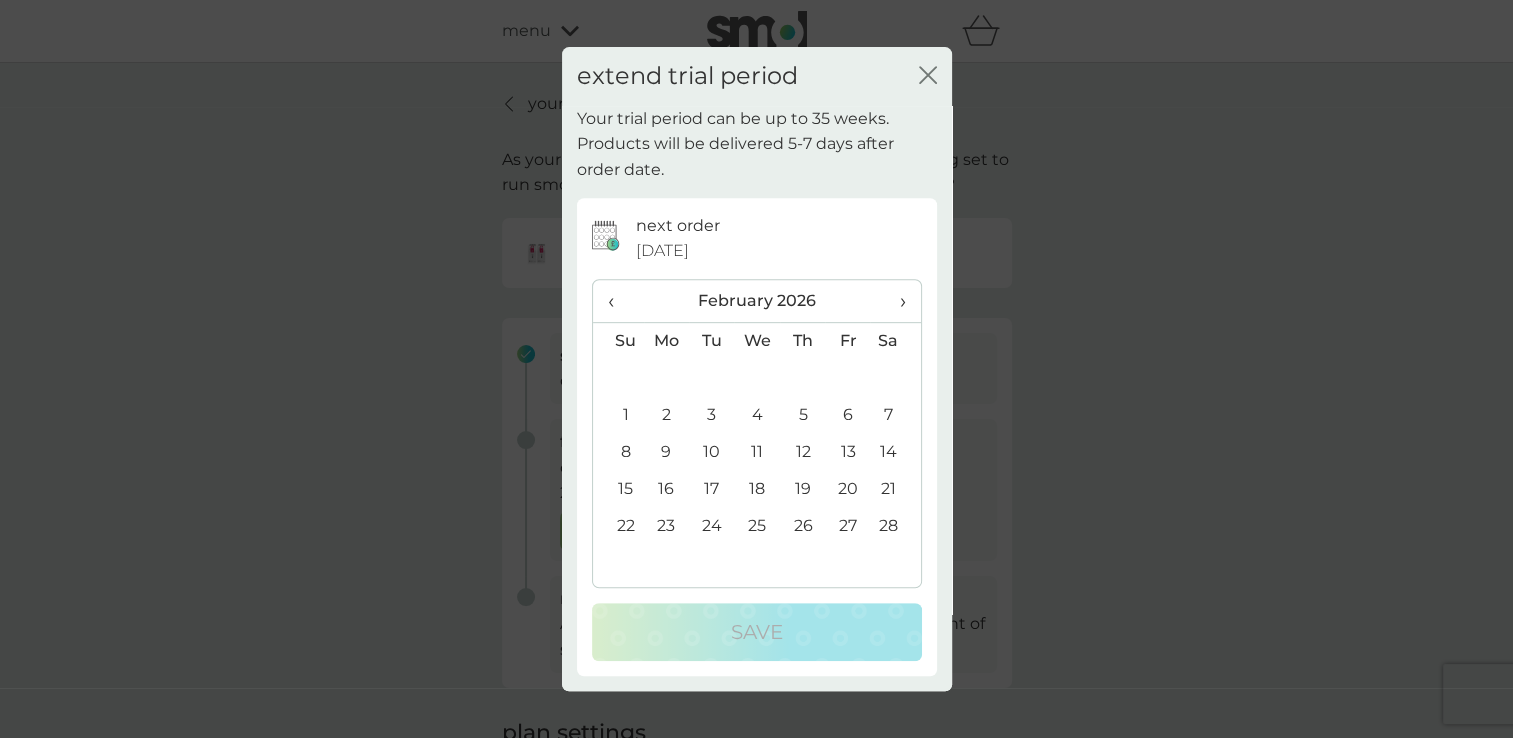 click on "›" at bounding box center (895, 301) 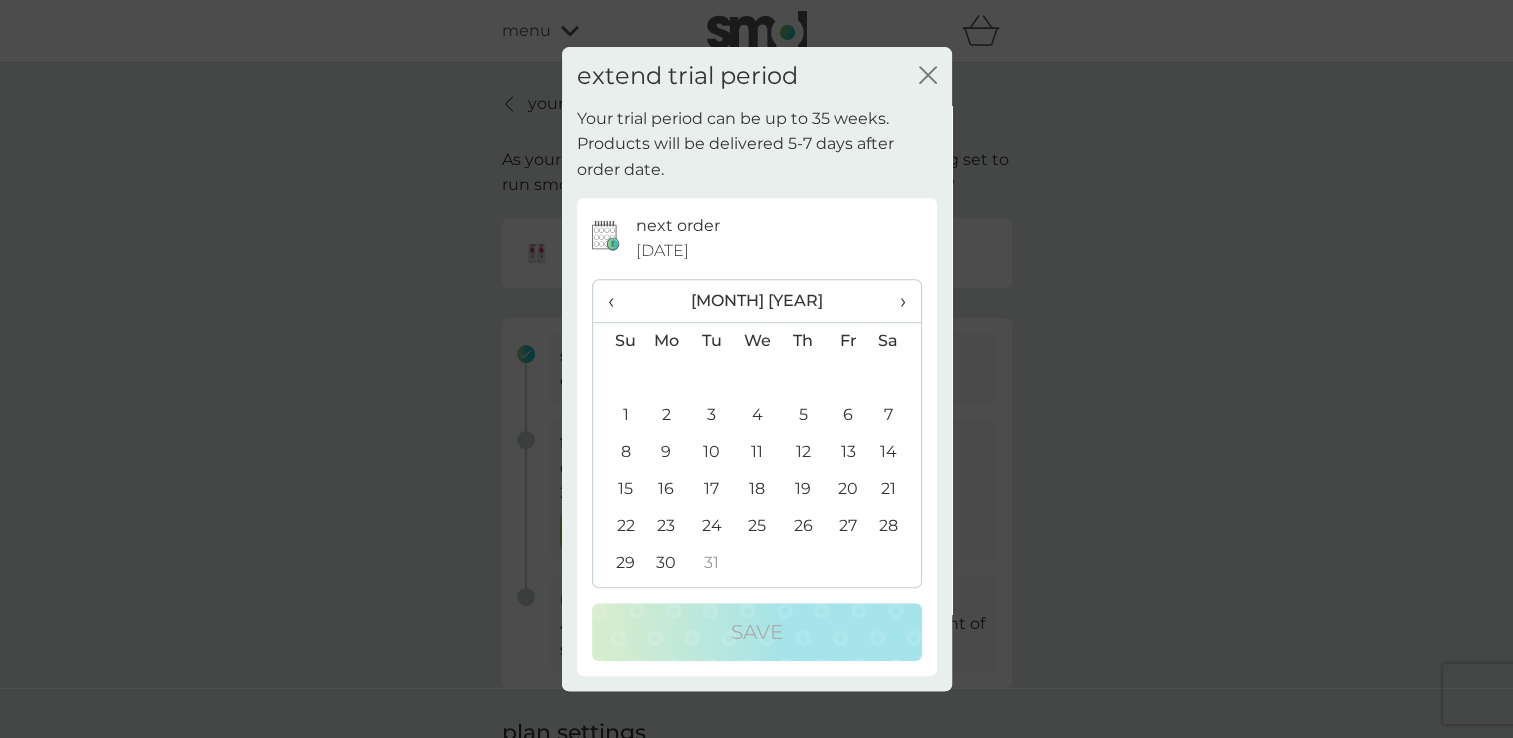 click on "›" at bounding box center [895, 301] 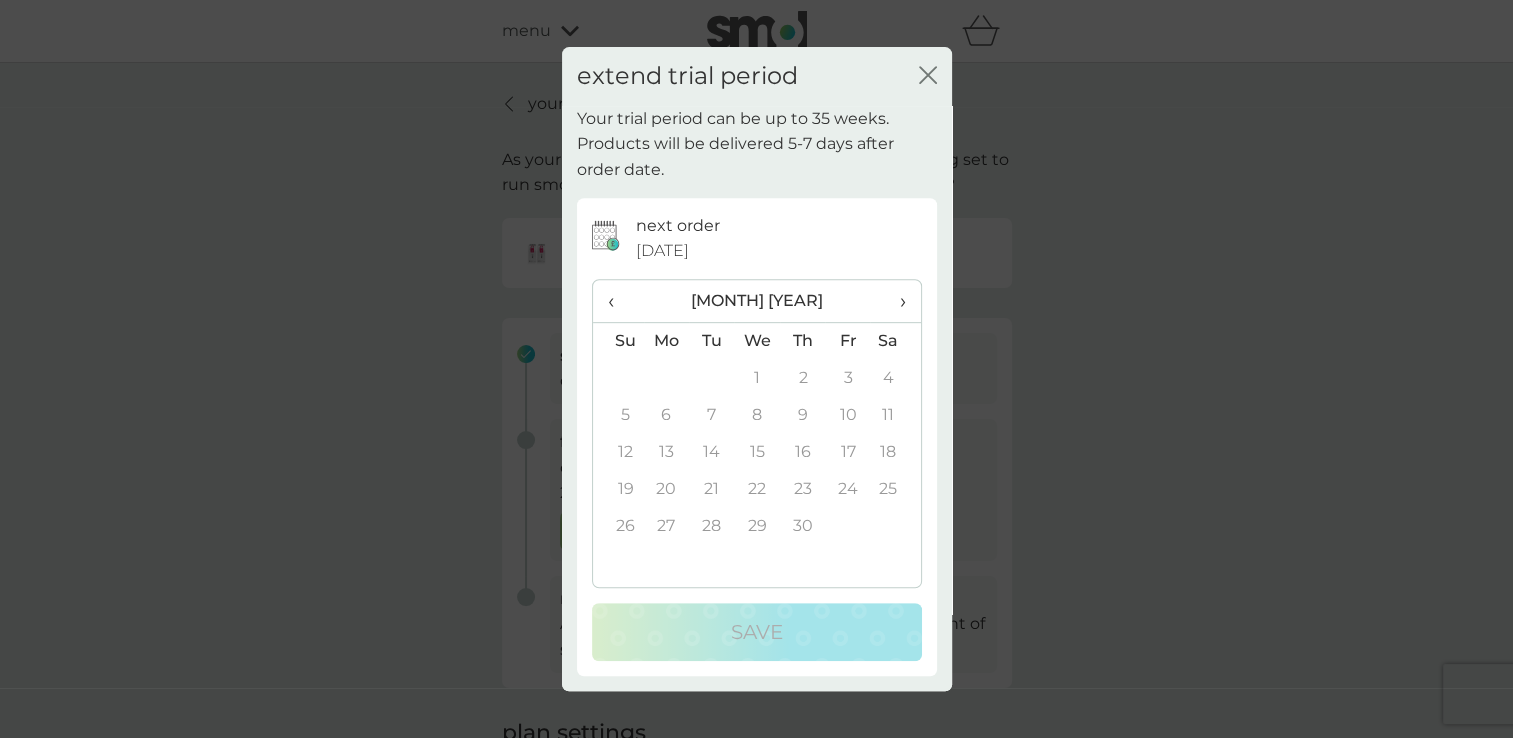 click on "‹" at bounding box center [618, 301] 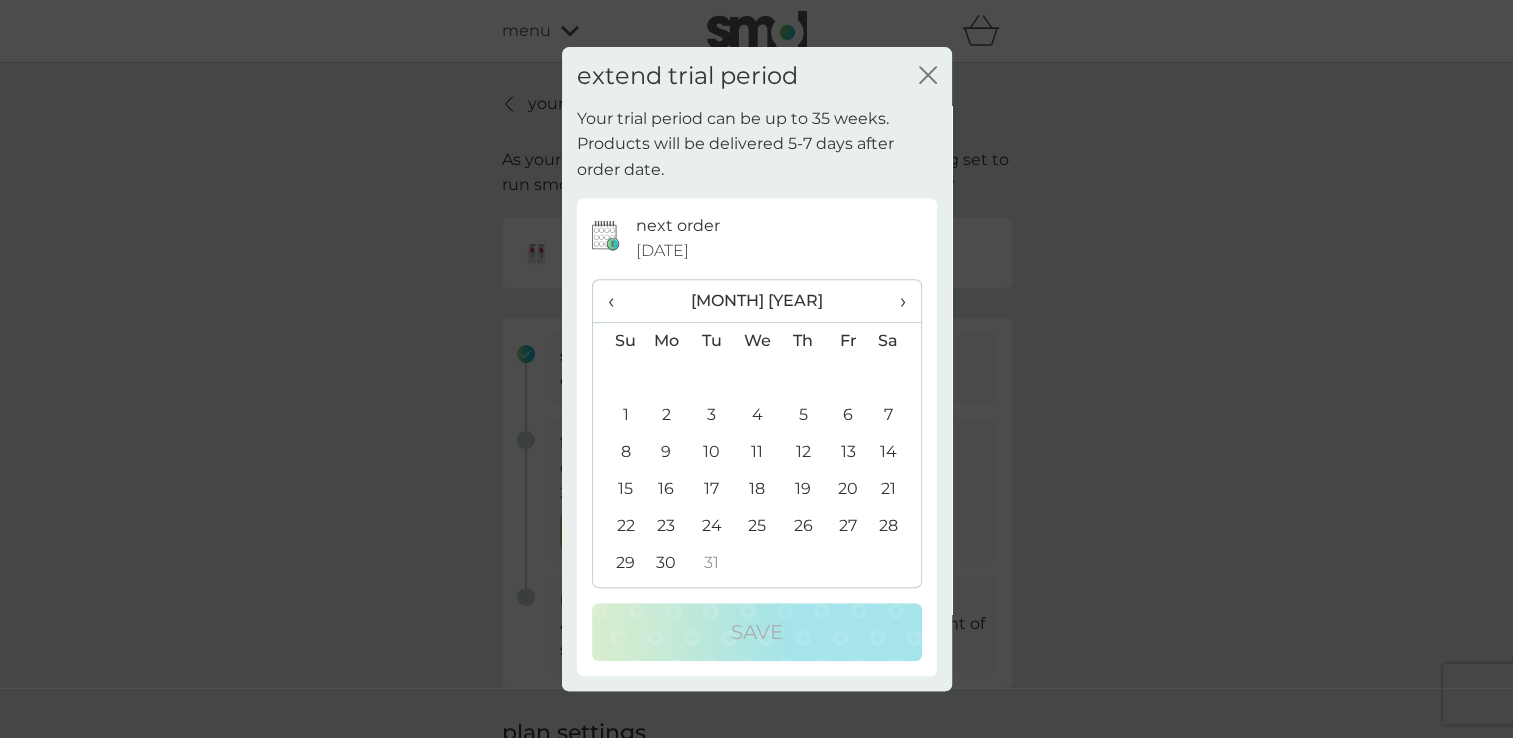 click on "30" at bounding box center [667, 563] 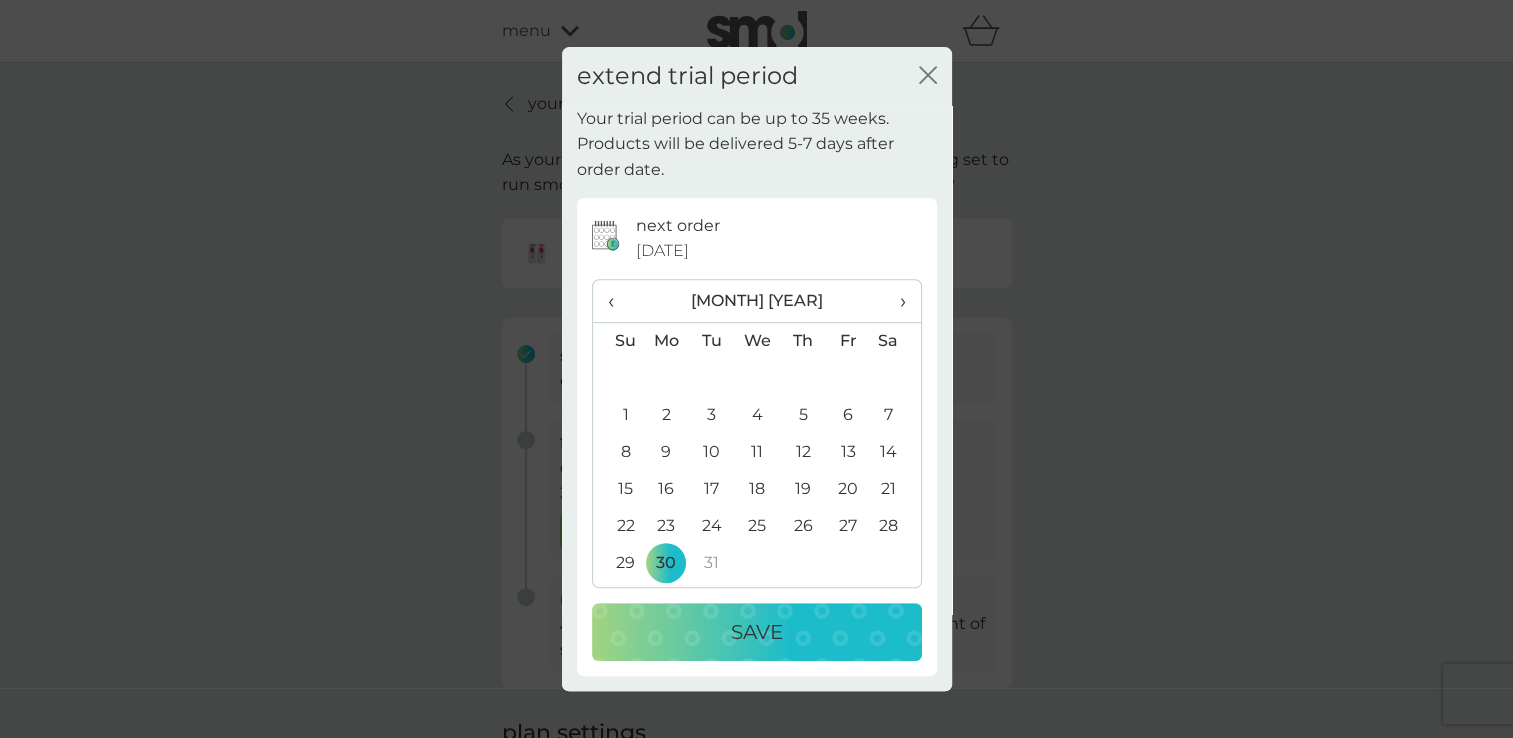 click on "Save" at bounding box center [757, 632] 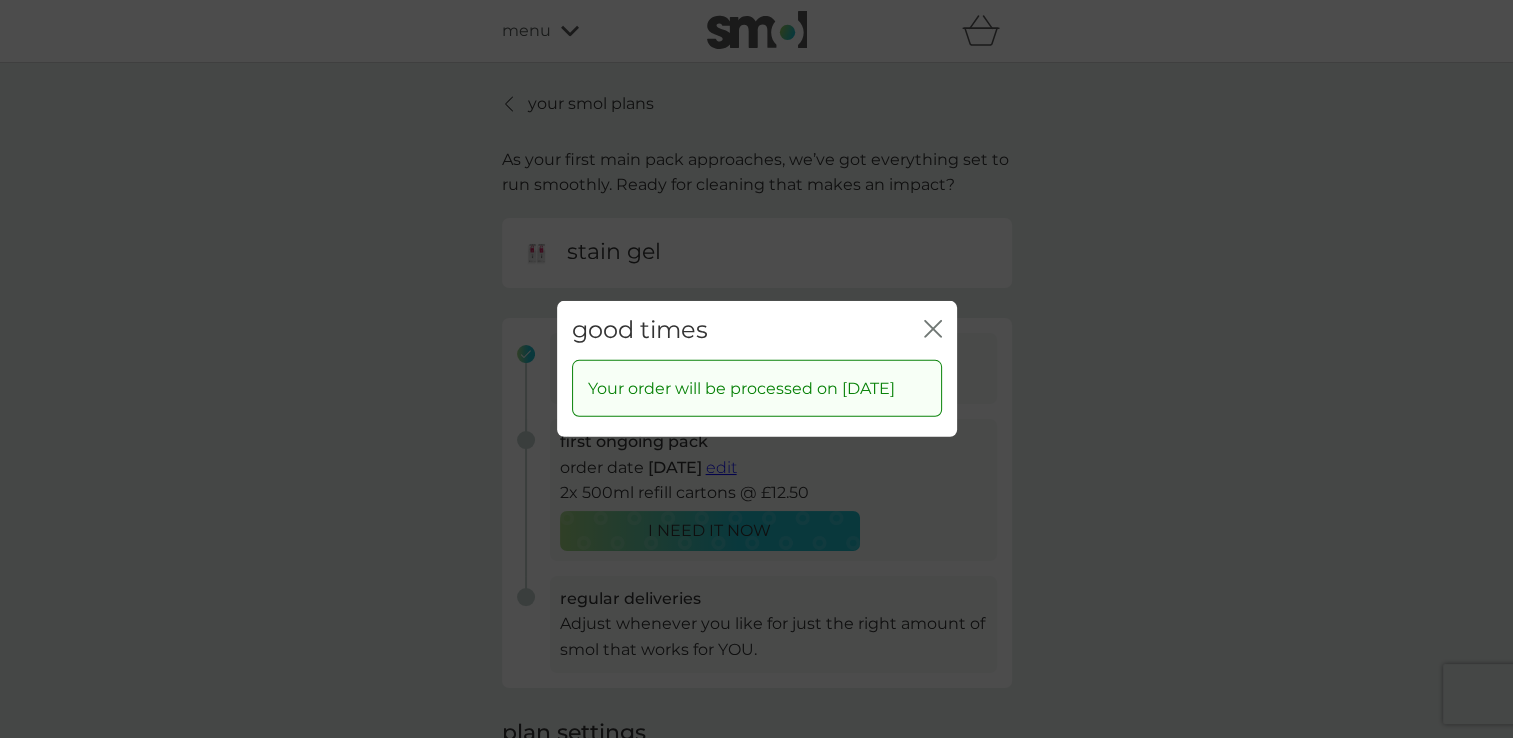 click on "close" 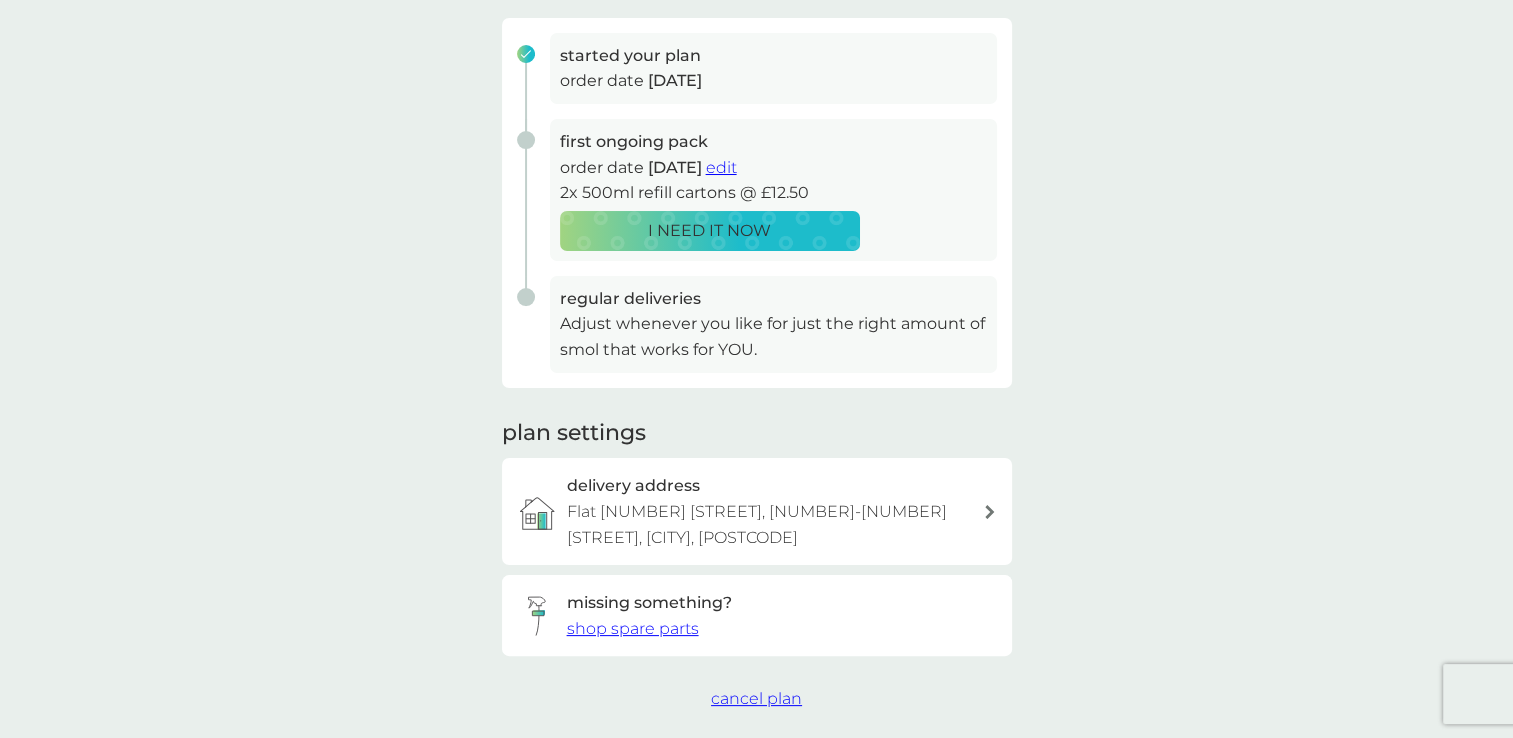 scroll, scrollTop: 0, scrollLeft: 0, axis: both 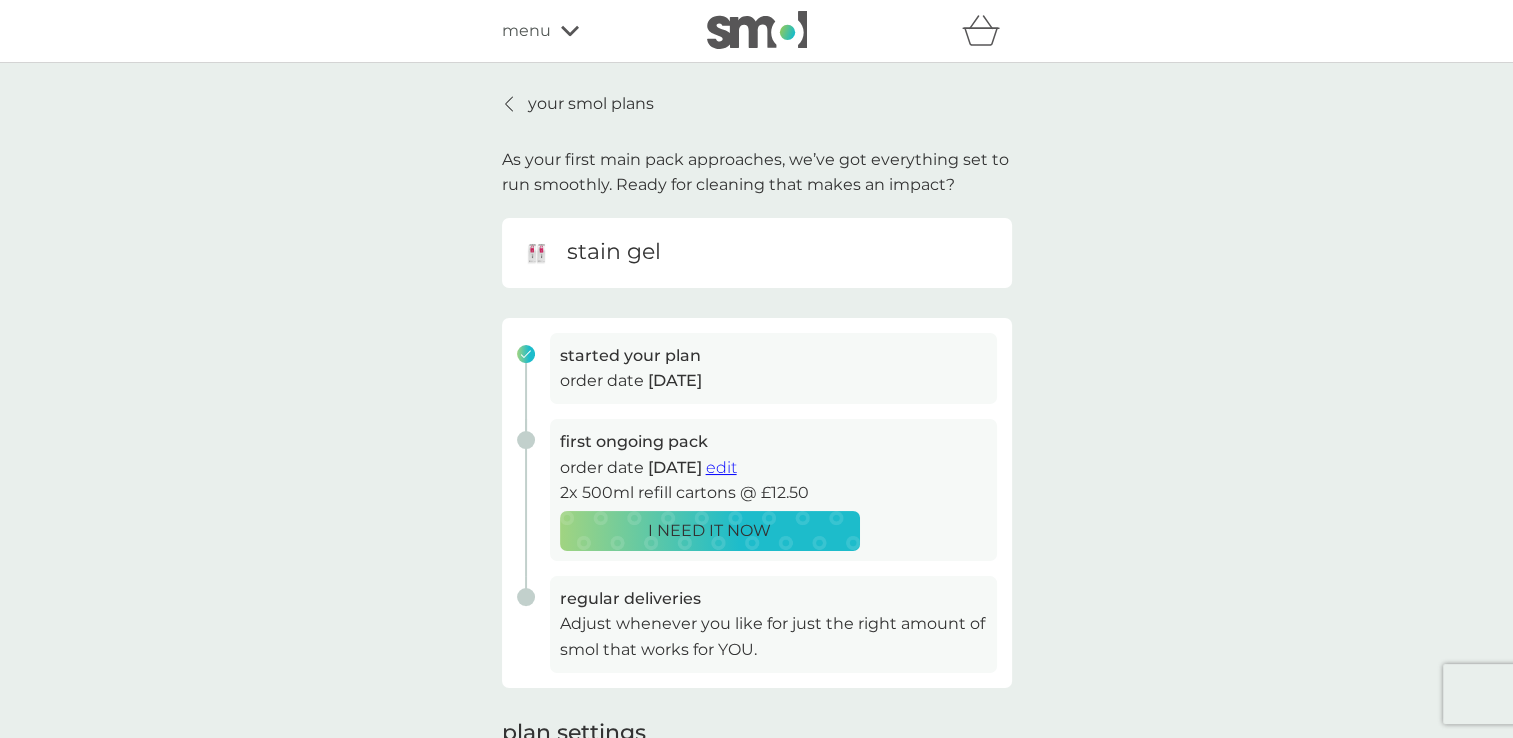 click on "your smol plans" at bounding box center [591, 104] 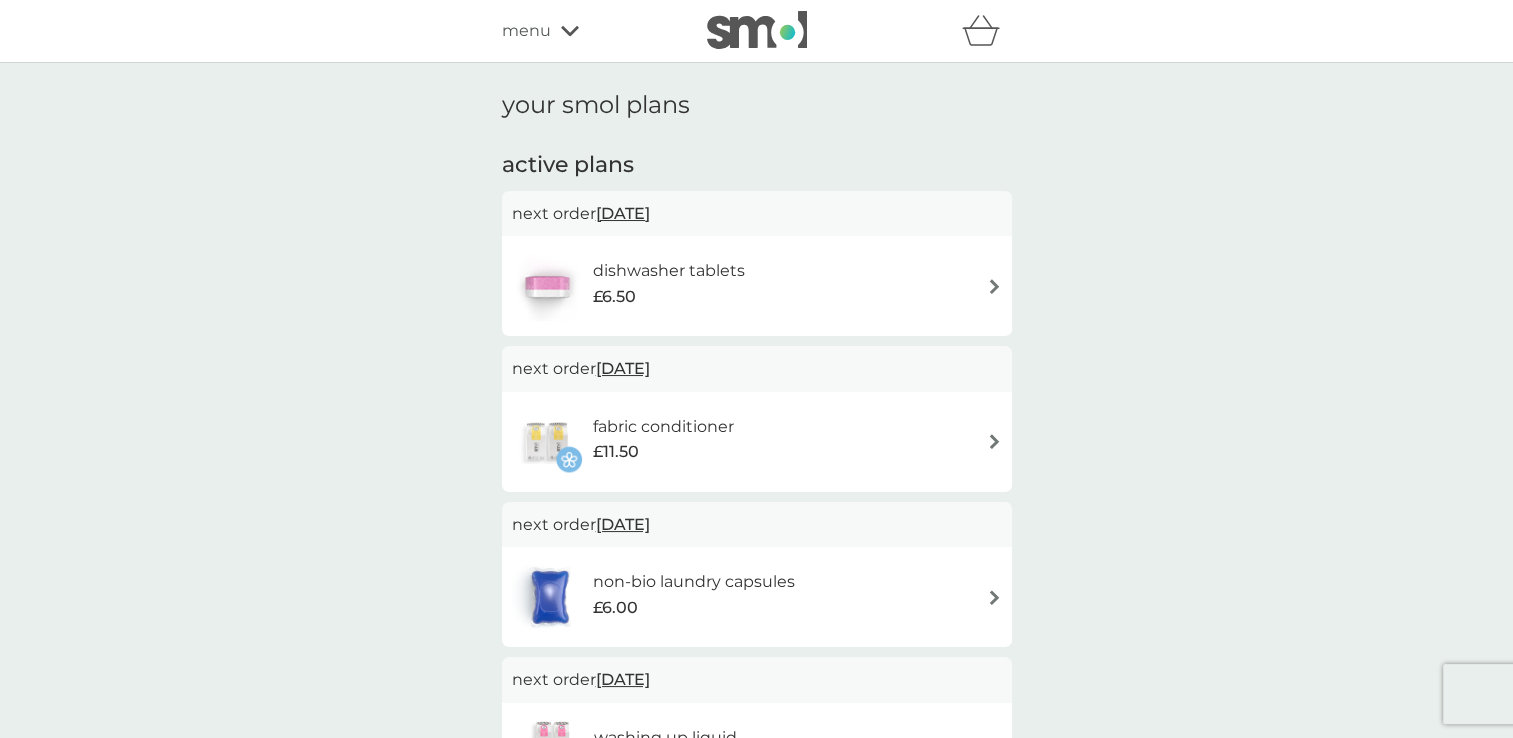 click on "[DATE]" at bounding box center (623, 368) 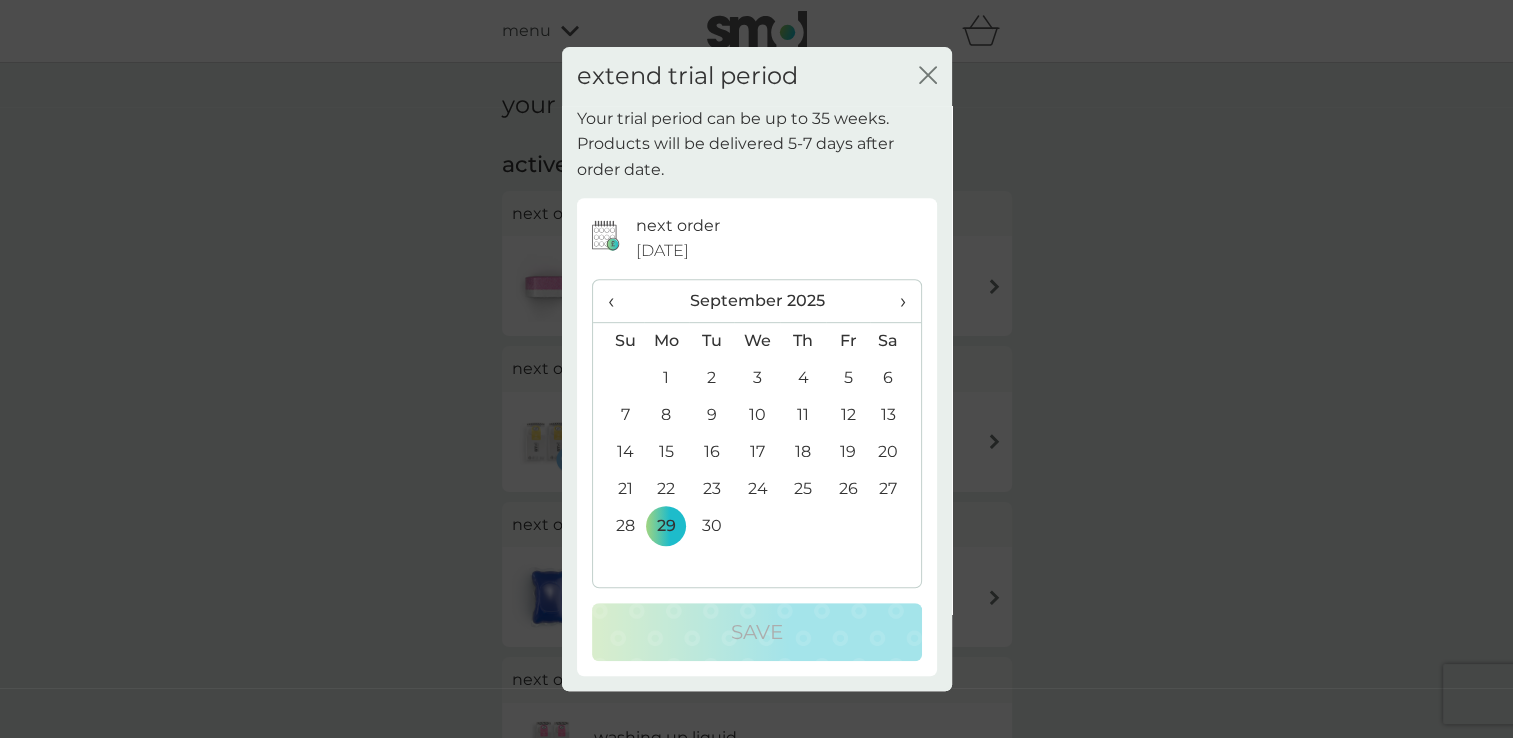 click on "›" at bounding box center (895, 301) 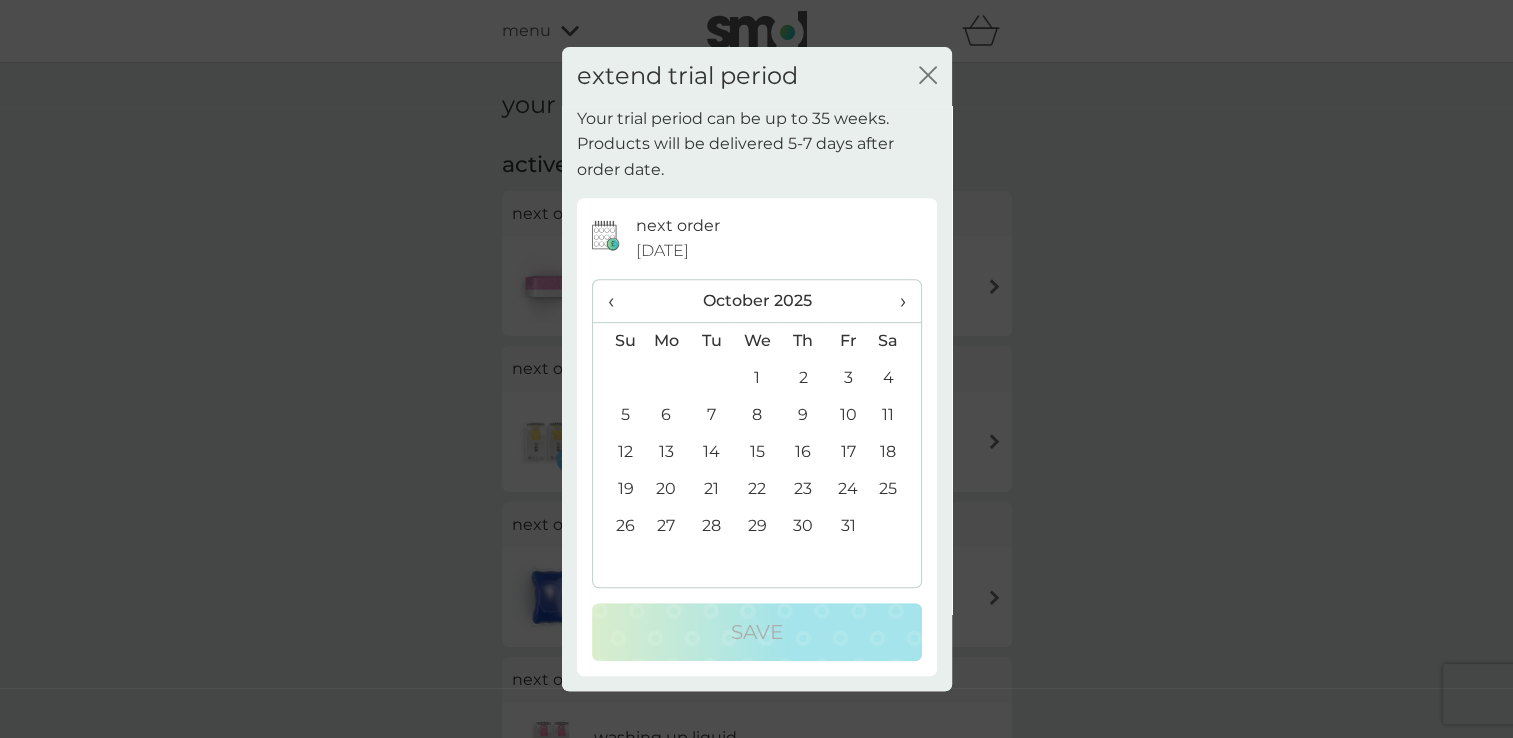 click on "›" at bounding box center [895, 301] 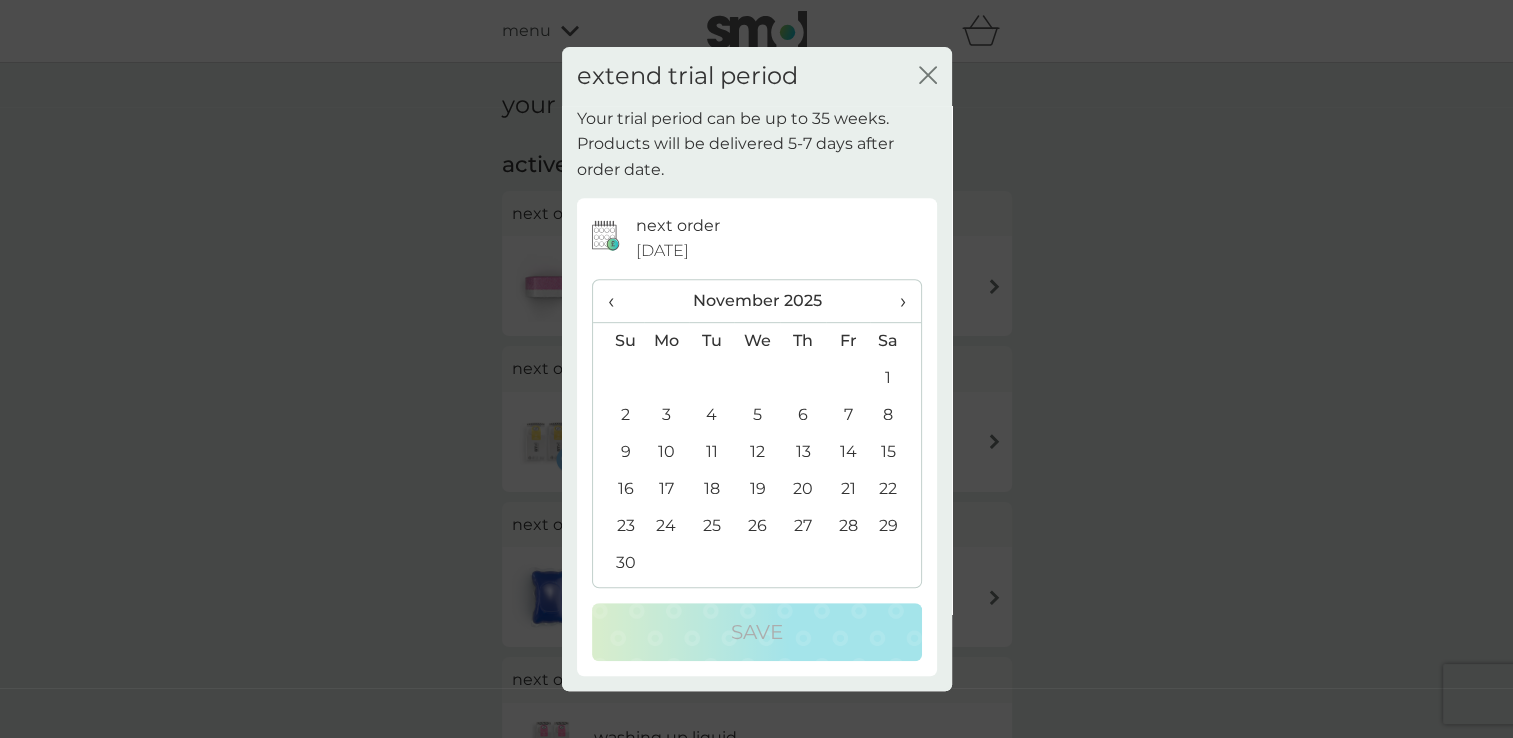 click on "›" at bounding box center (895, 301) 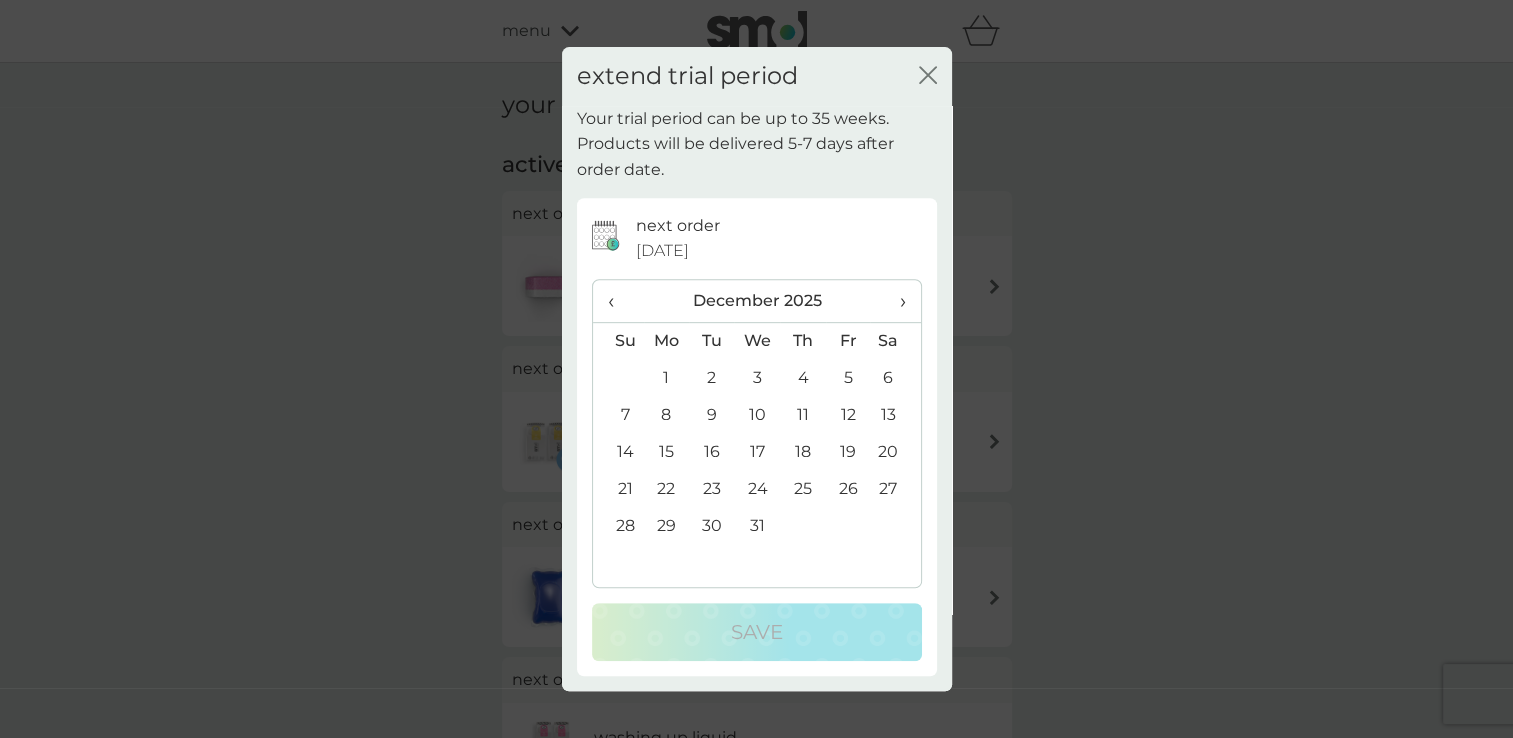 click on "›" at bounding box center (895, 301) 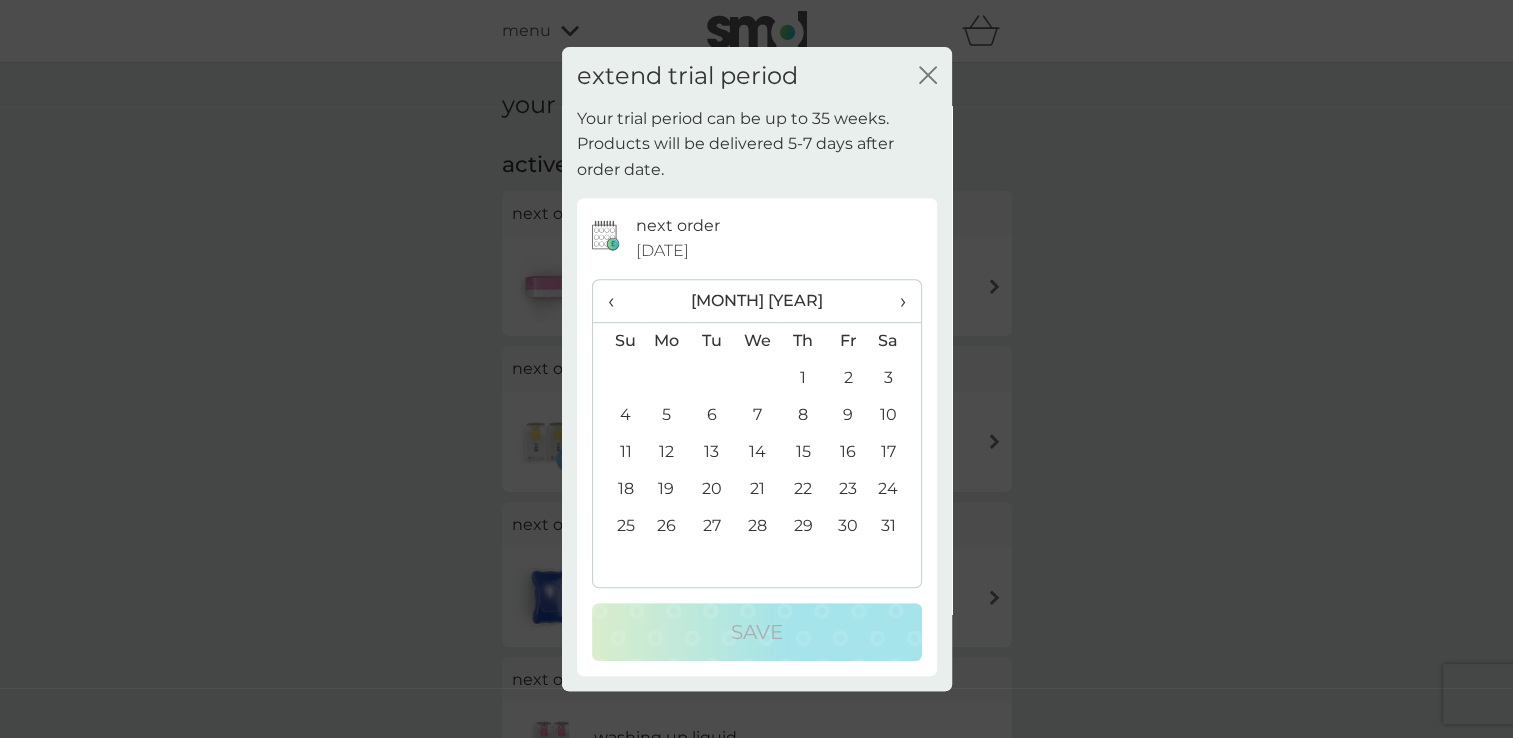 click on "›" at bounding box center (895, 301) 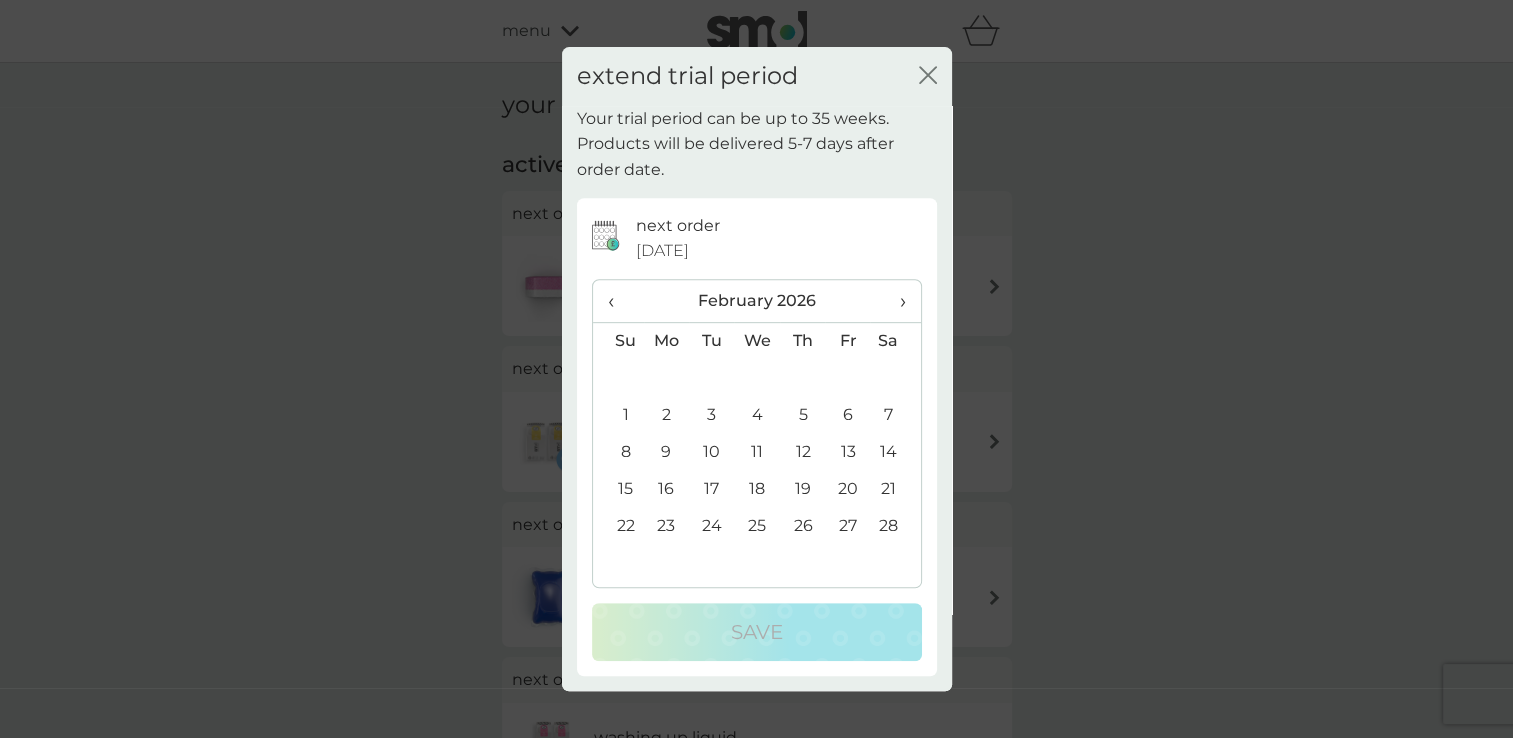 click on "›" at bounding box center [895, 301] 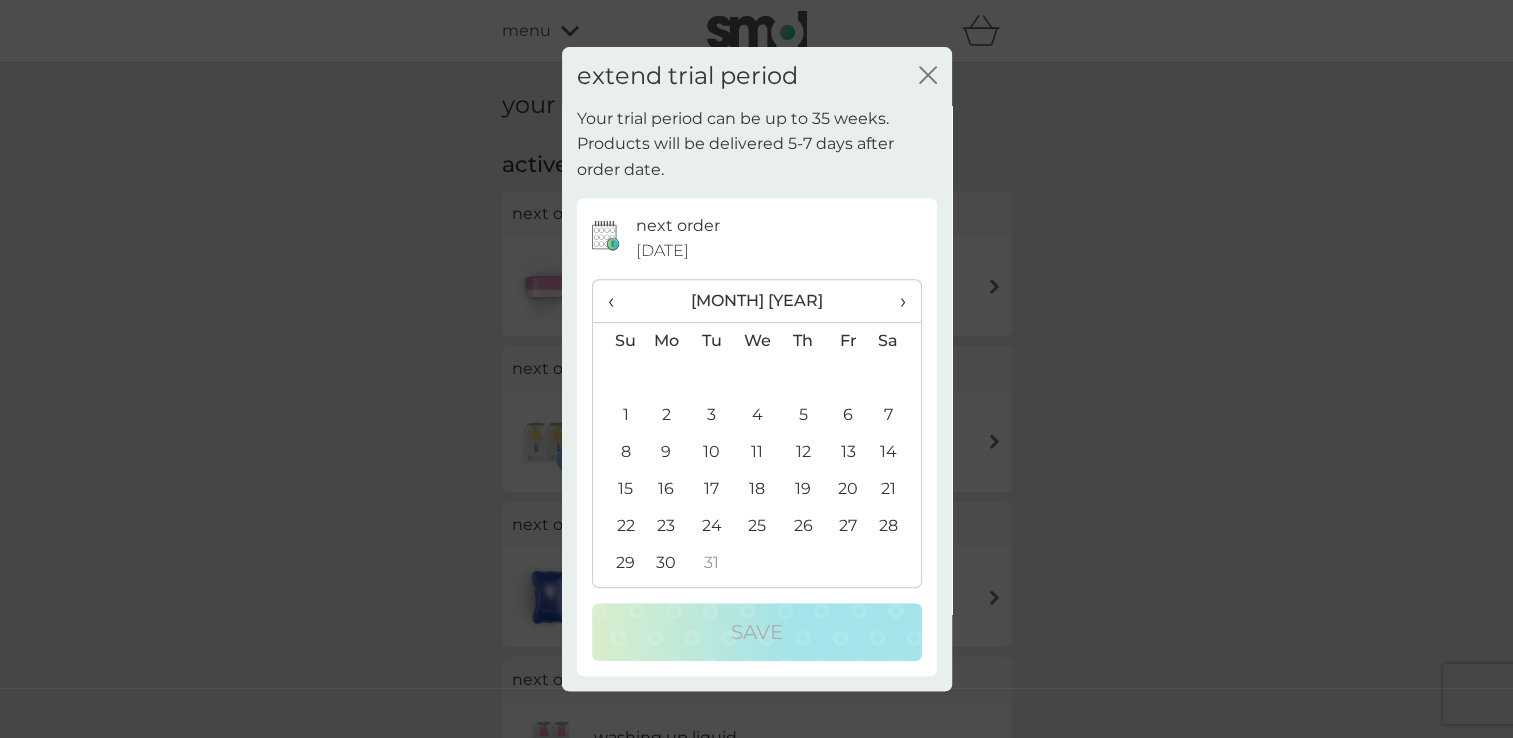 click on "30" at bounding box center [667, 563] 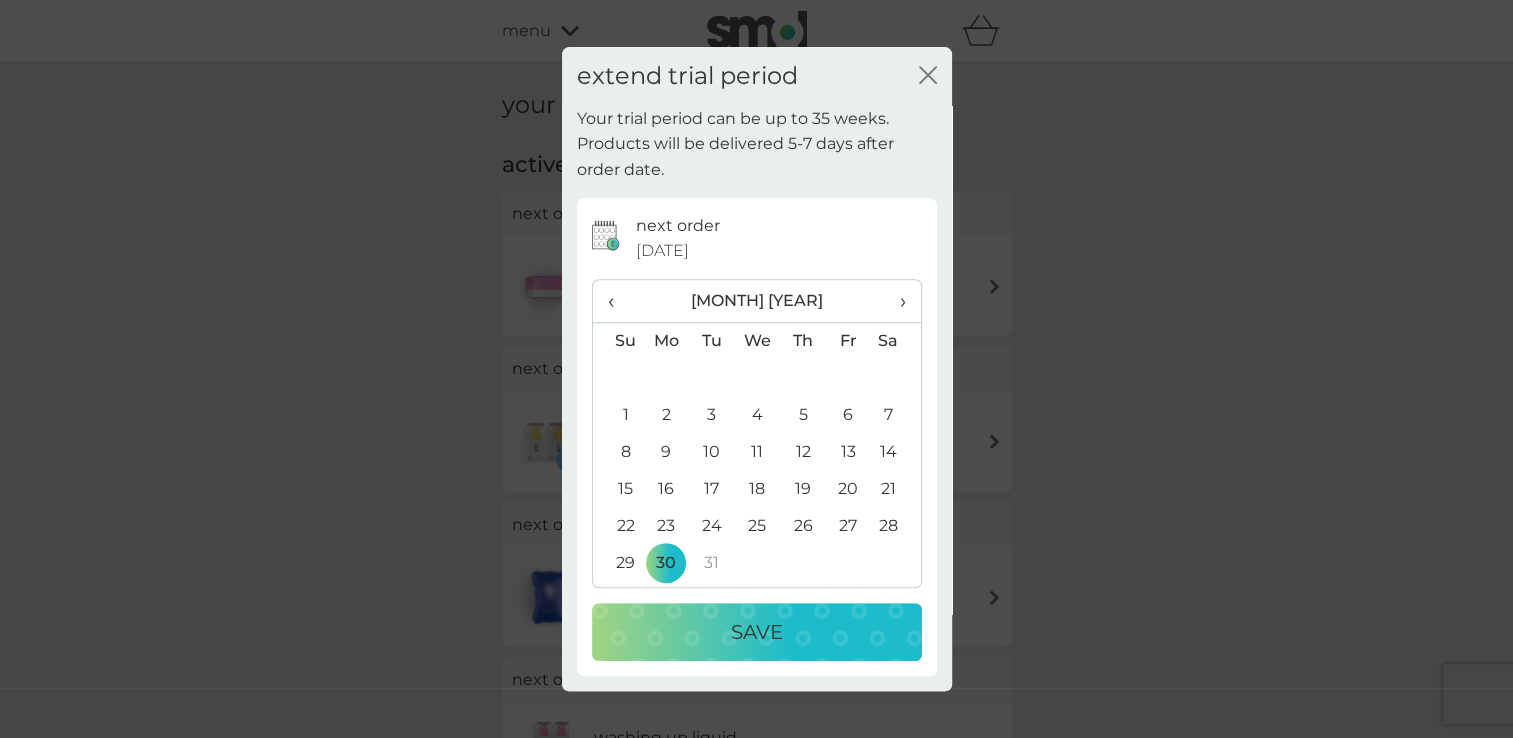 click on "Save" at bounding box center [757, 632] 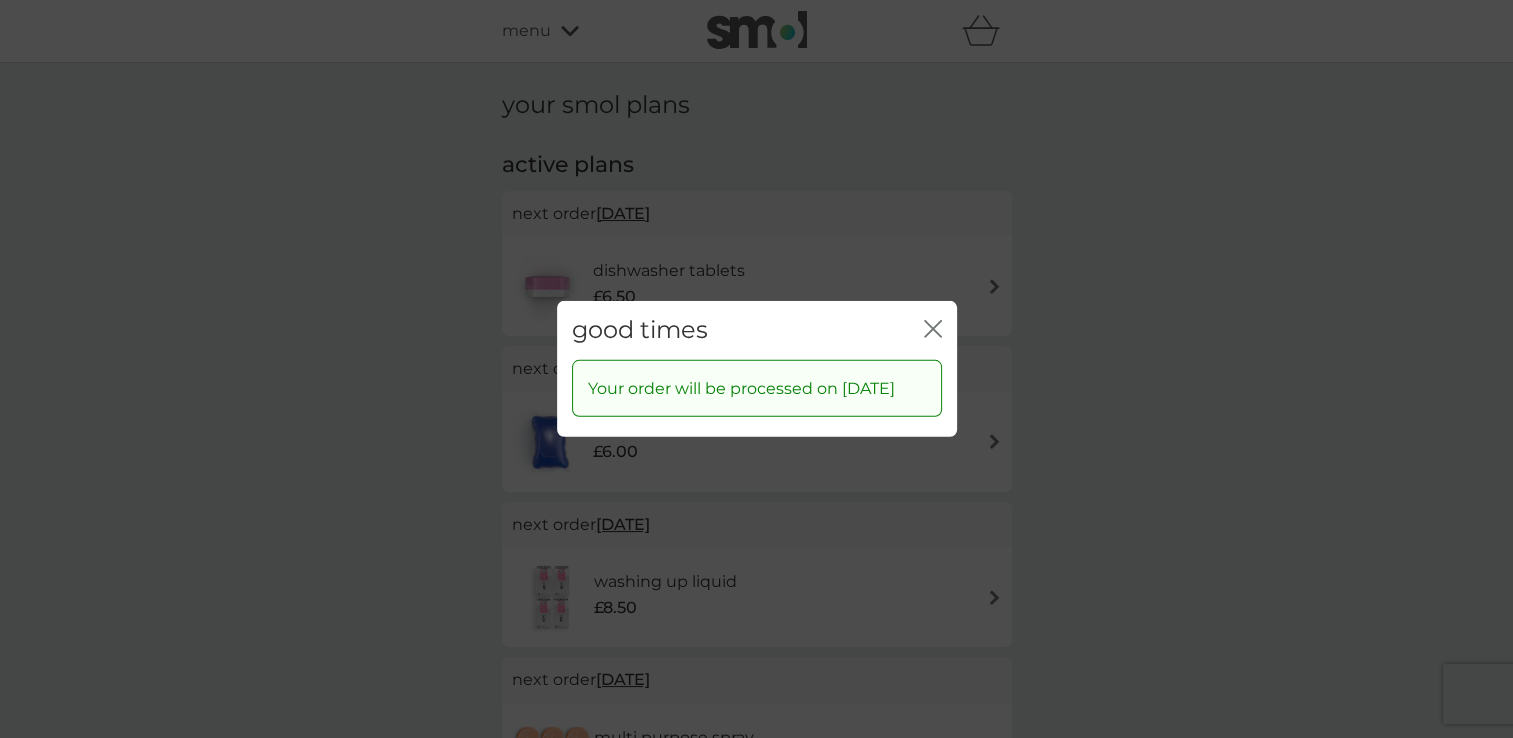 click 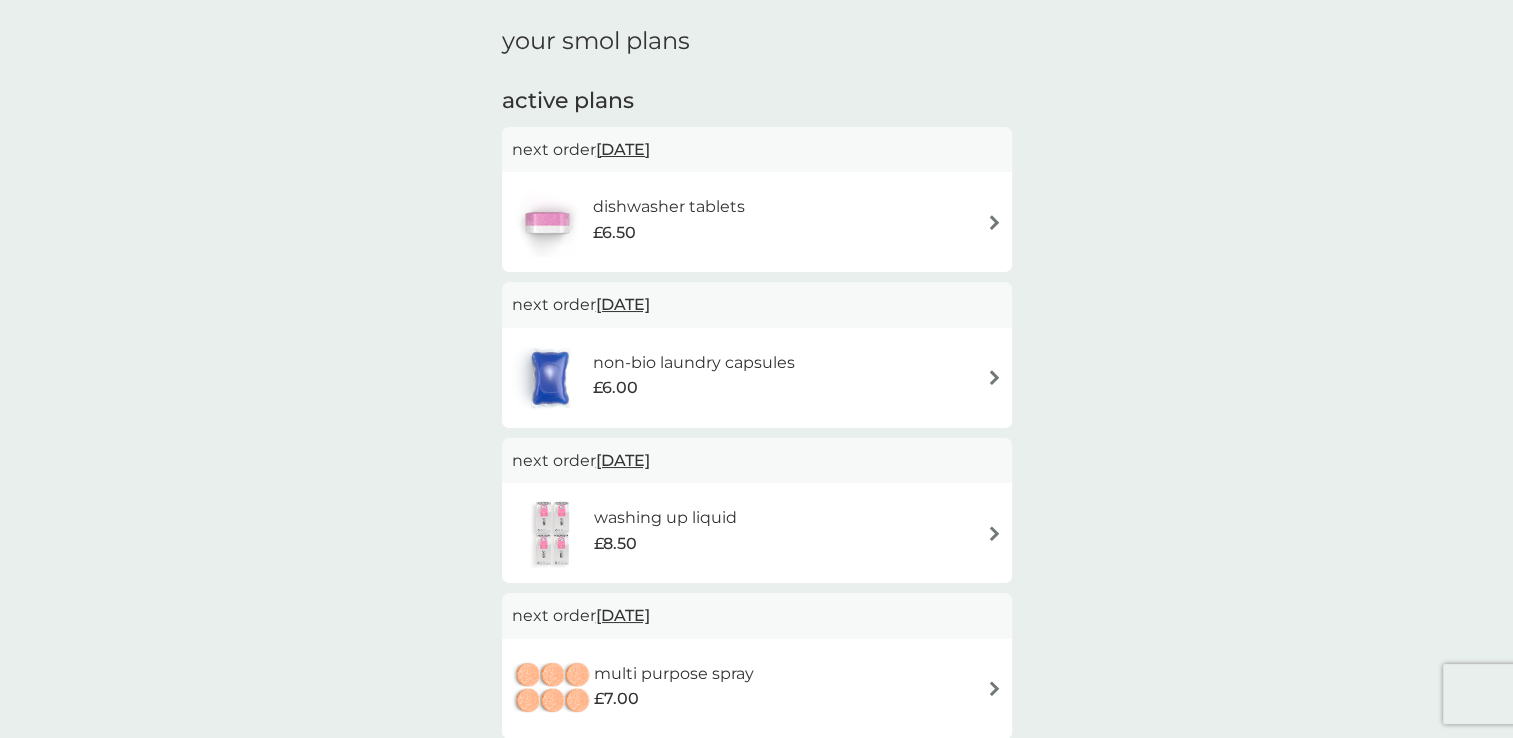 scroll, scrollTop: 100, scrollLeft: 0, axis: vertical 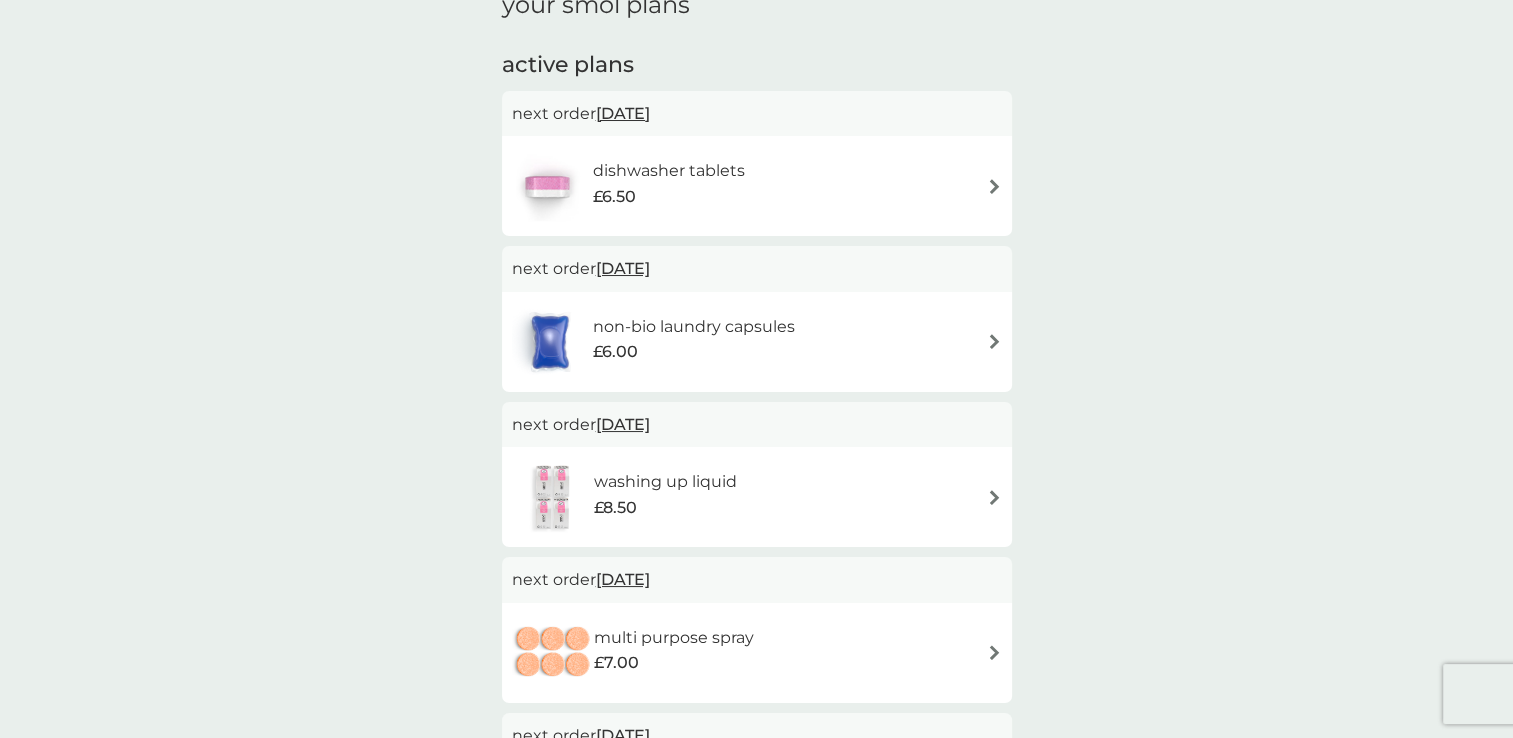 click on "[DATE]" at bounding box center (623, 268) 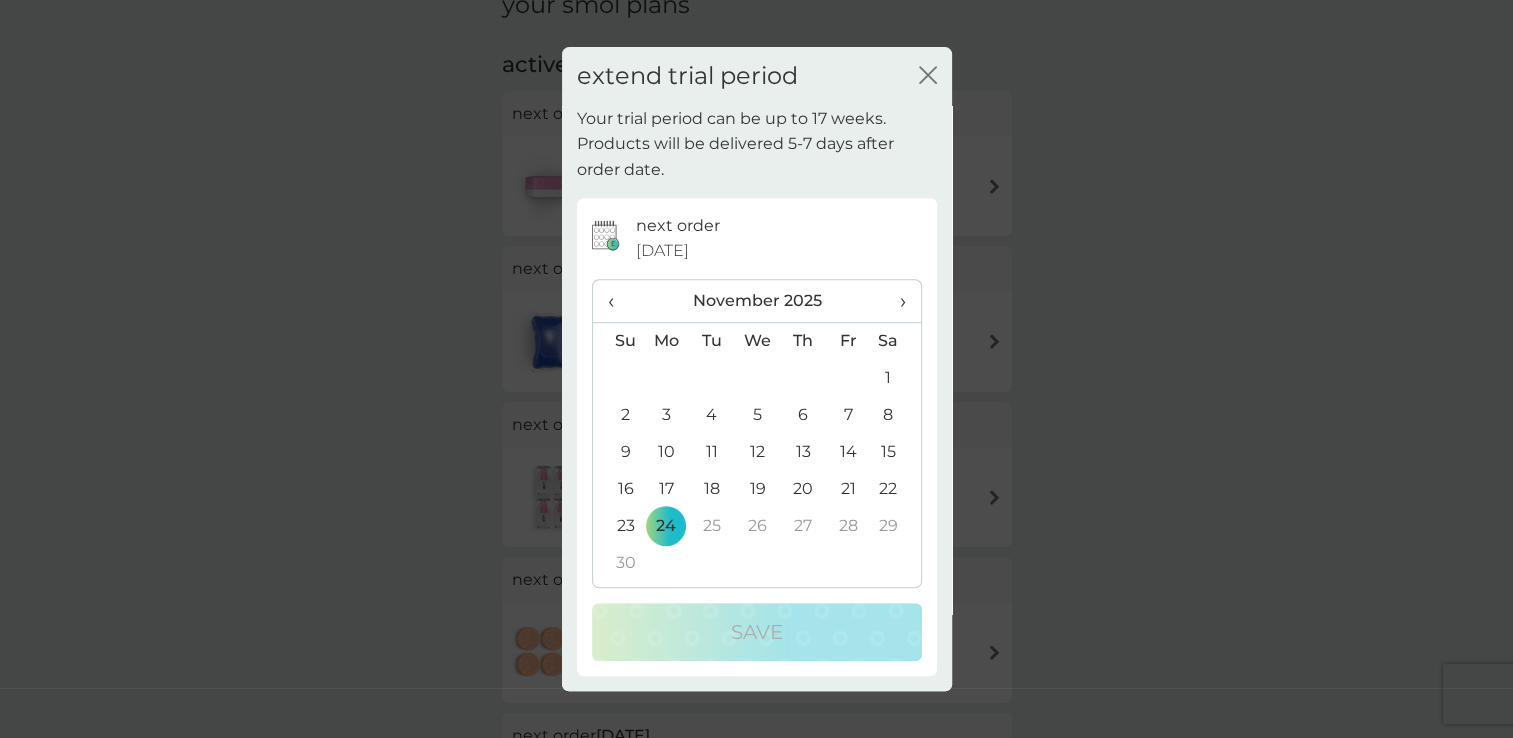 click on "close" 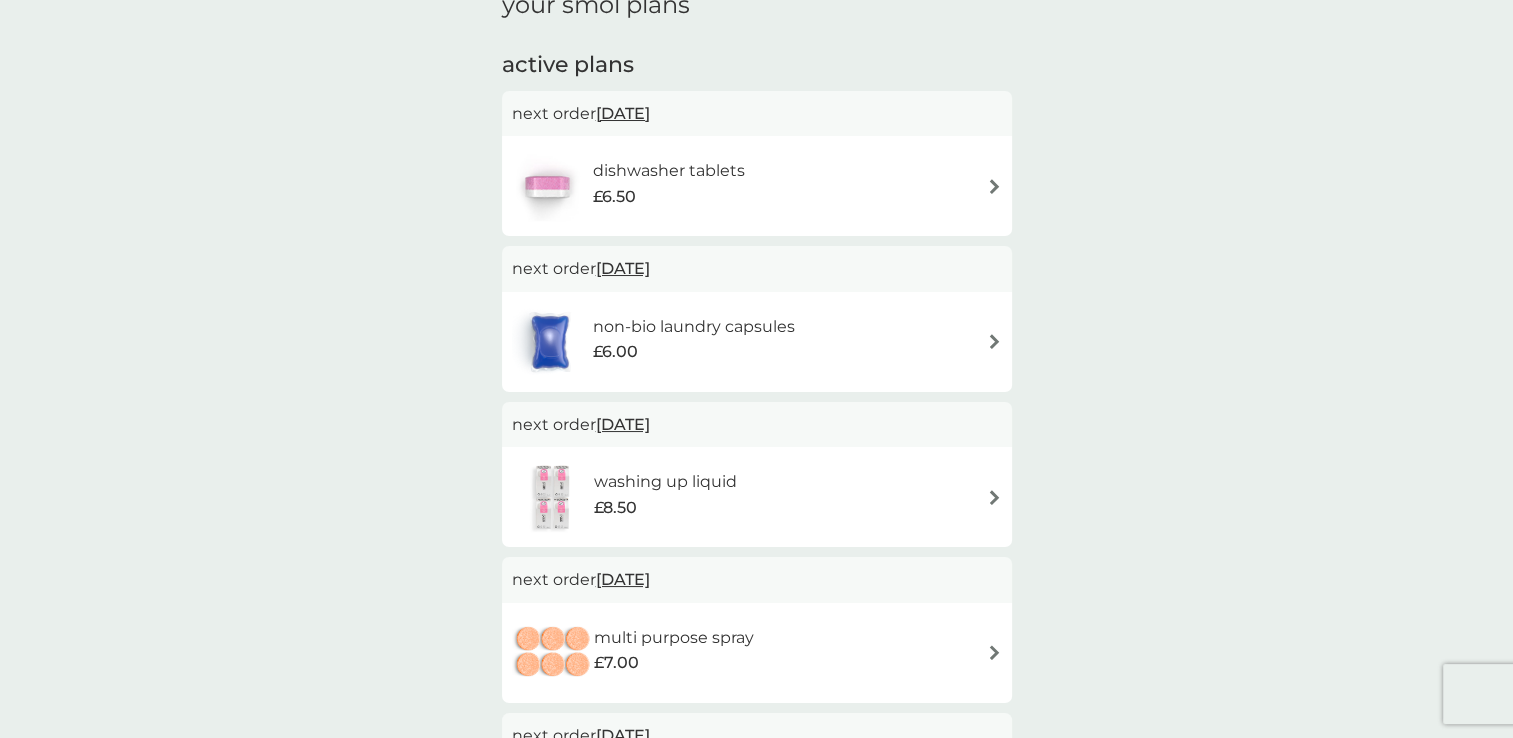 click on "[DATE]" at bounding box center (623, 424) 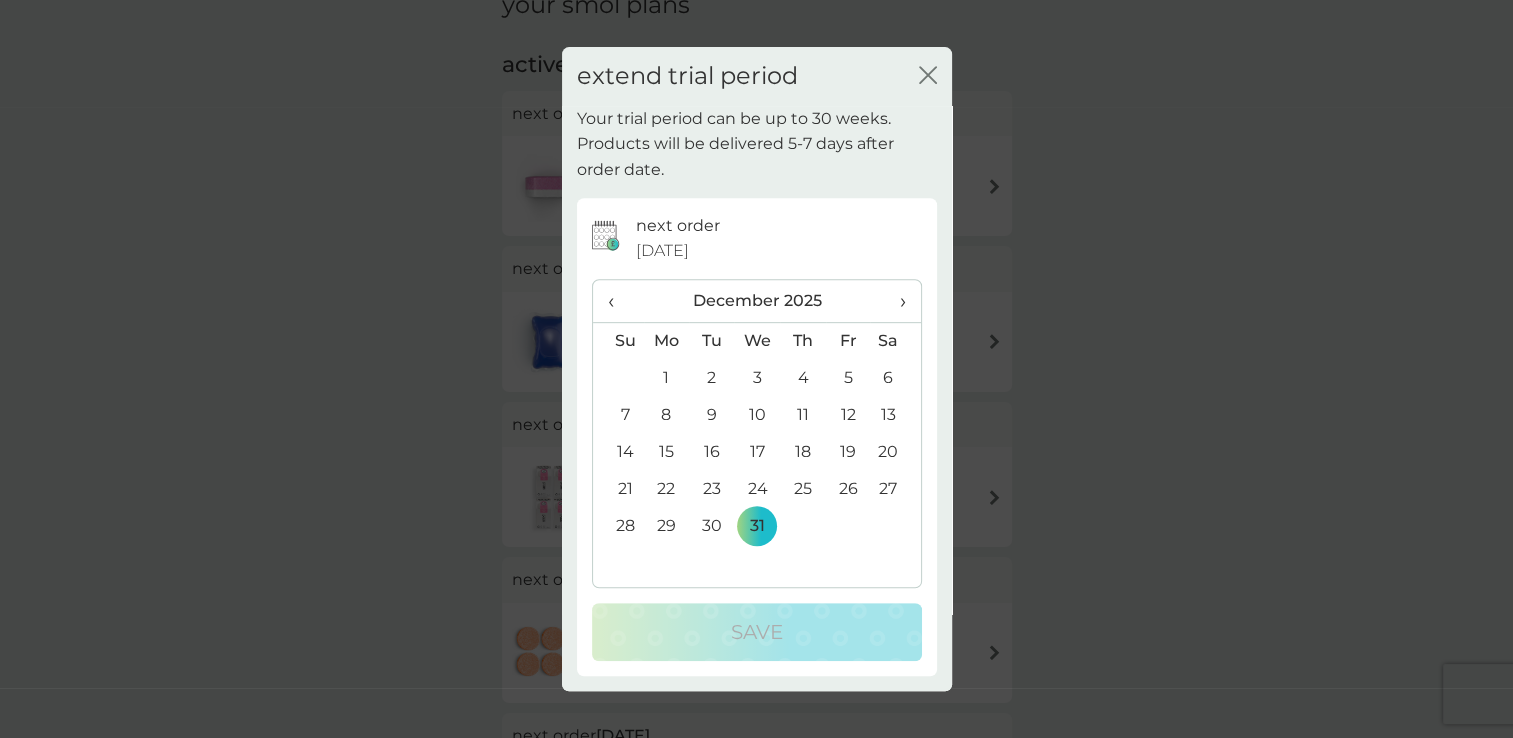 click on "›" at bounding box center [895, 301] 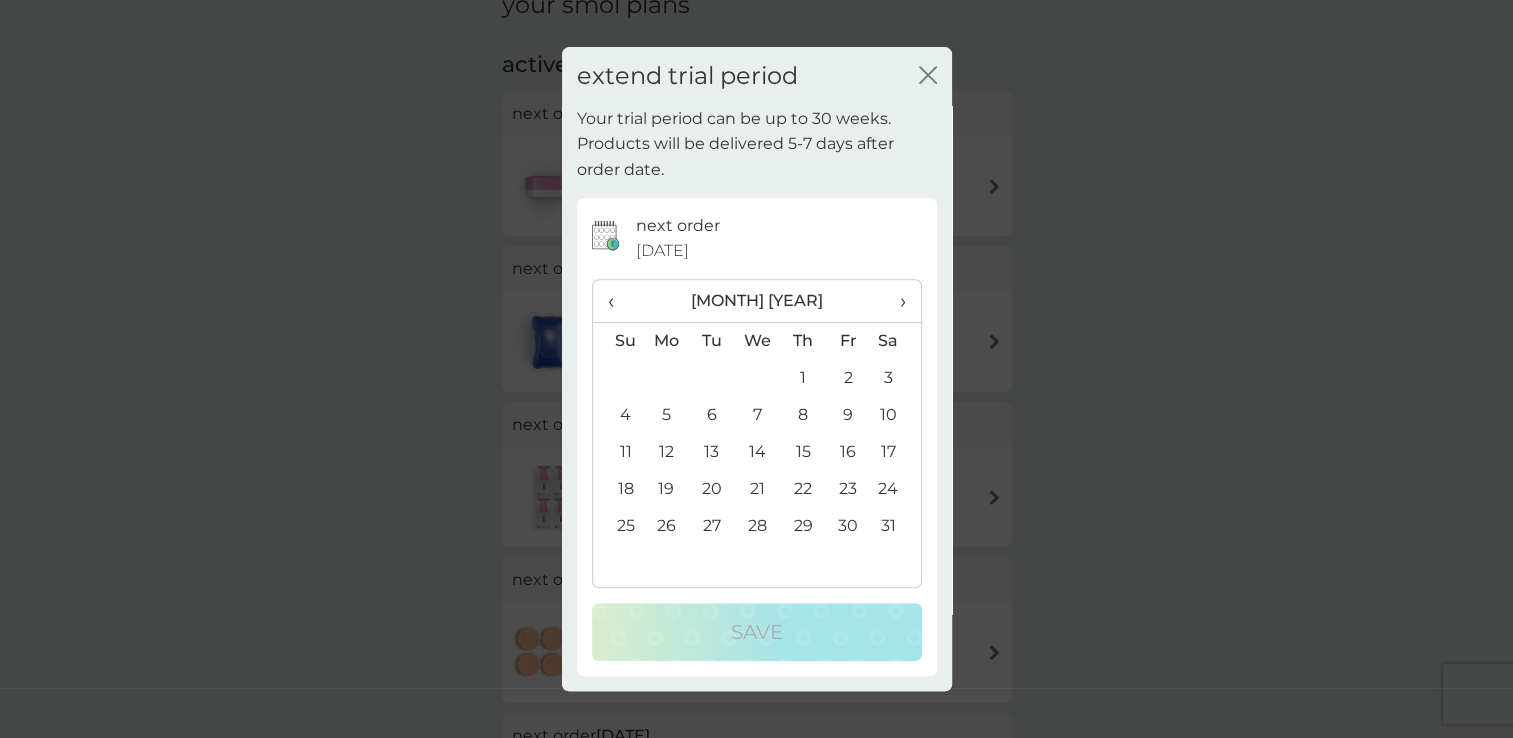 click on "›" at bounding box center (895, 301) 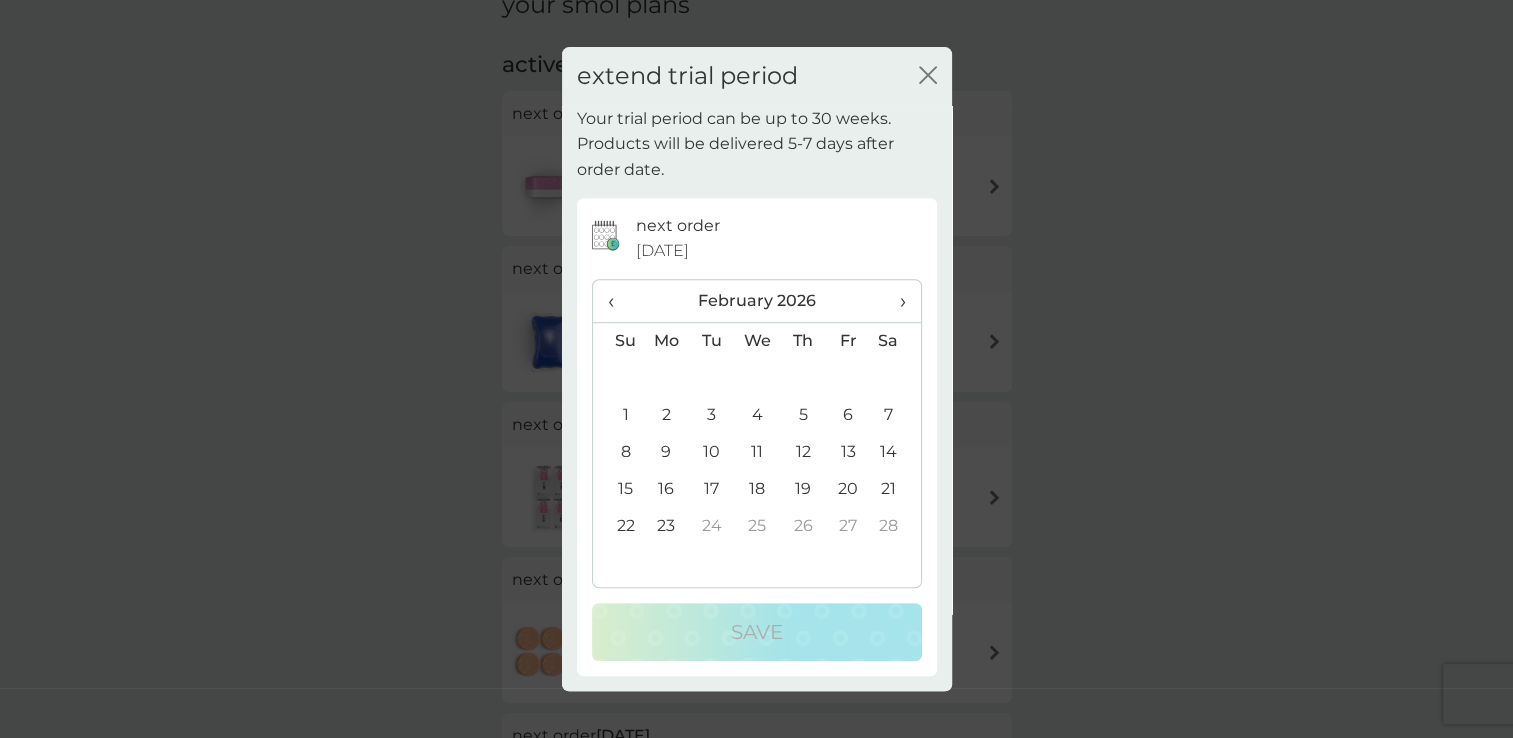 click on "›" at bounding box center [895, 301] 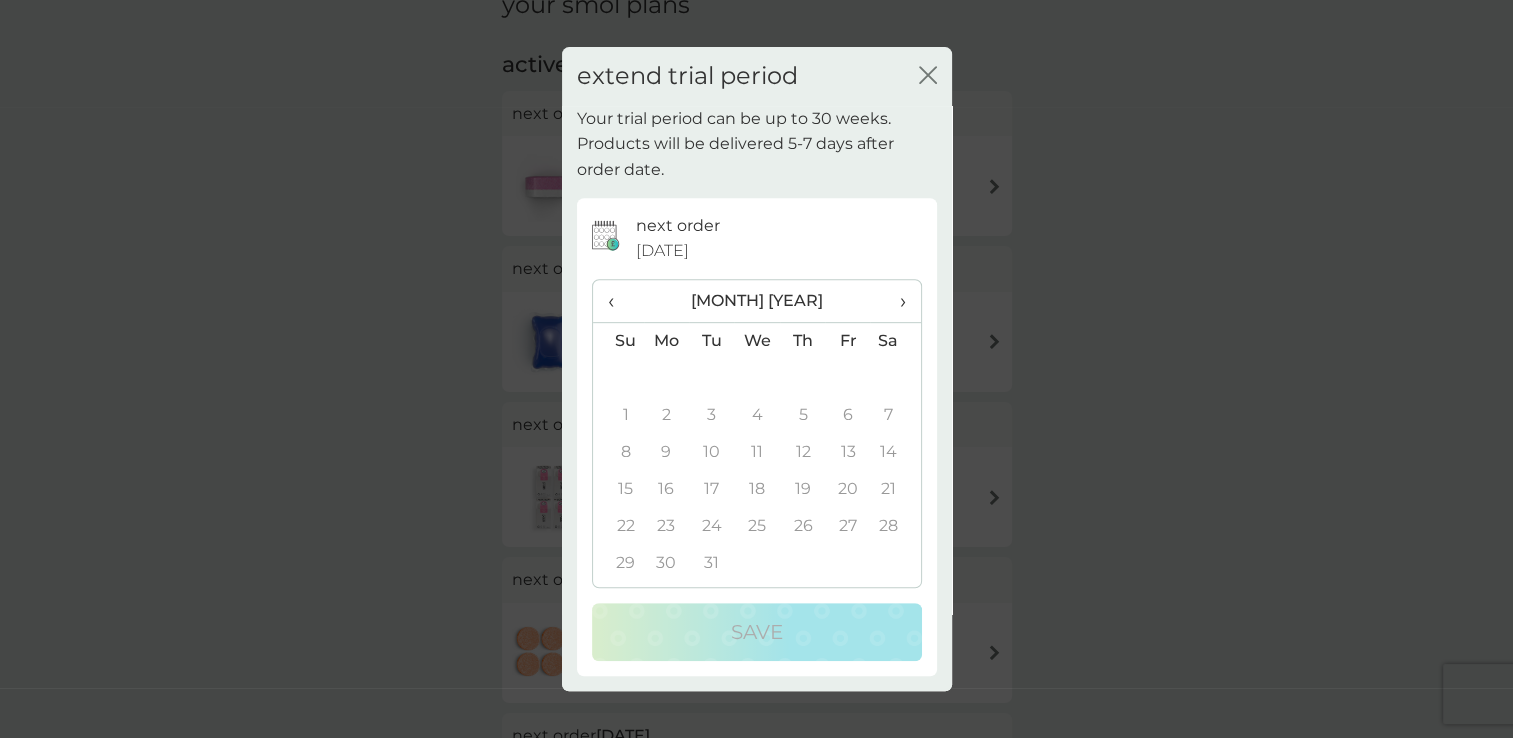 click on "‹" at bounding box center (618, 301) 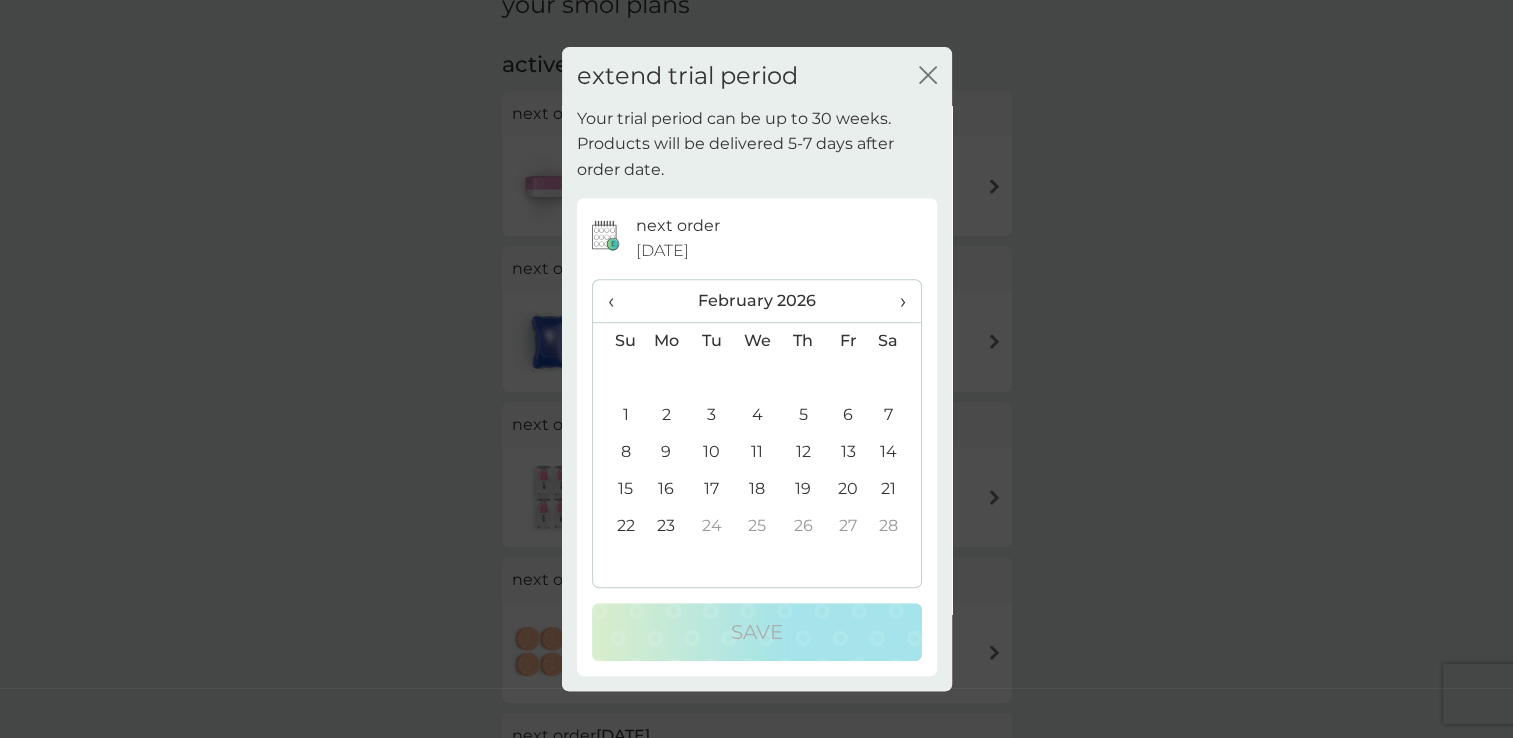 click on "23" at bounding box center (667, 526) 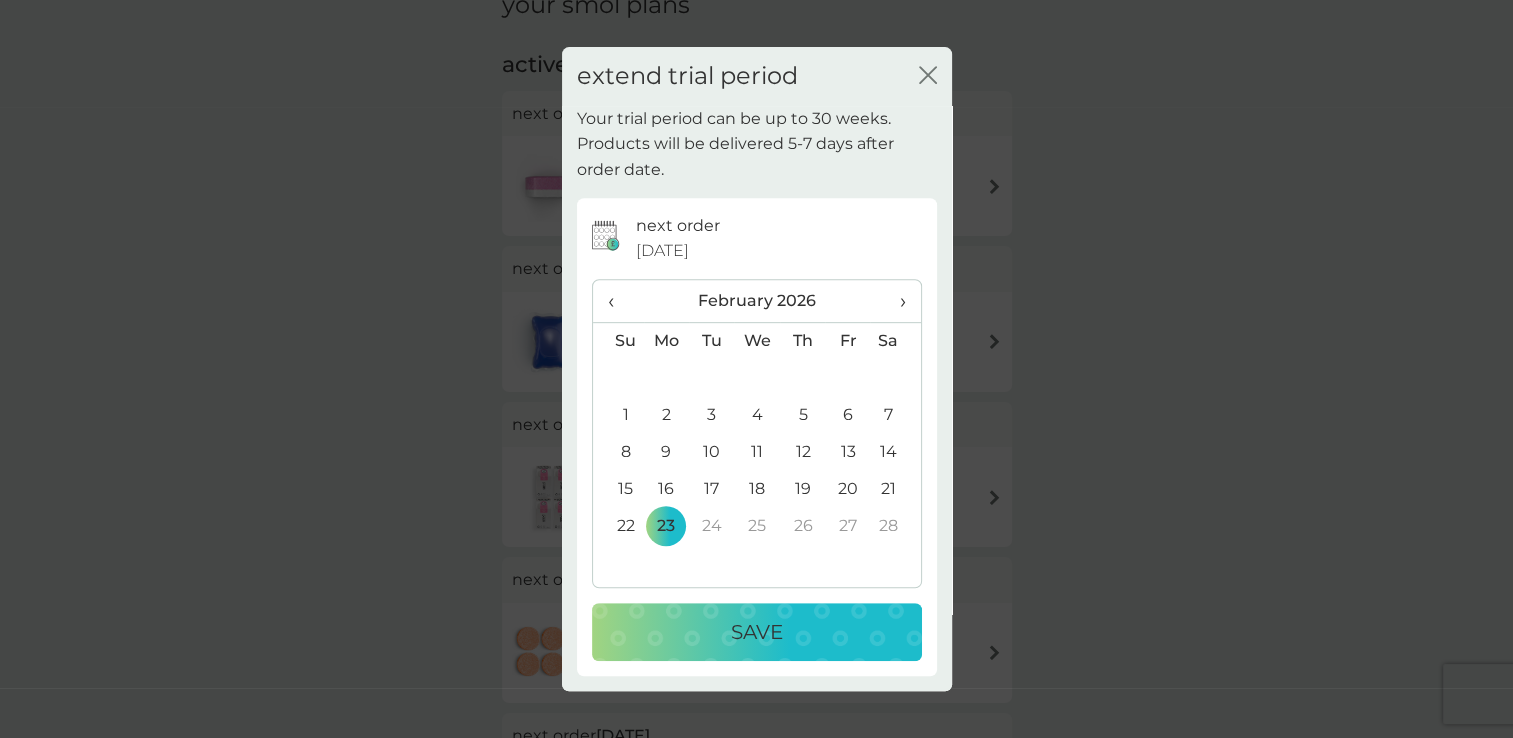 click on "Save" at bounding box center (757, 632) 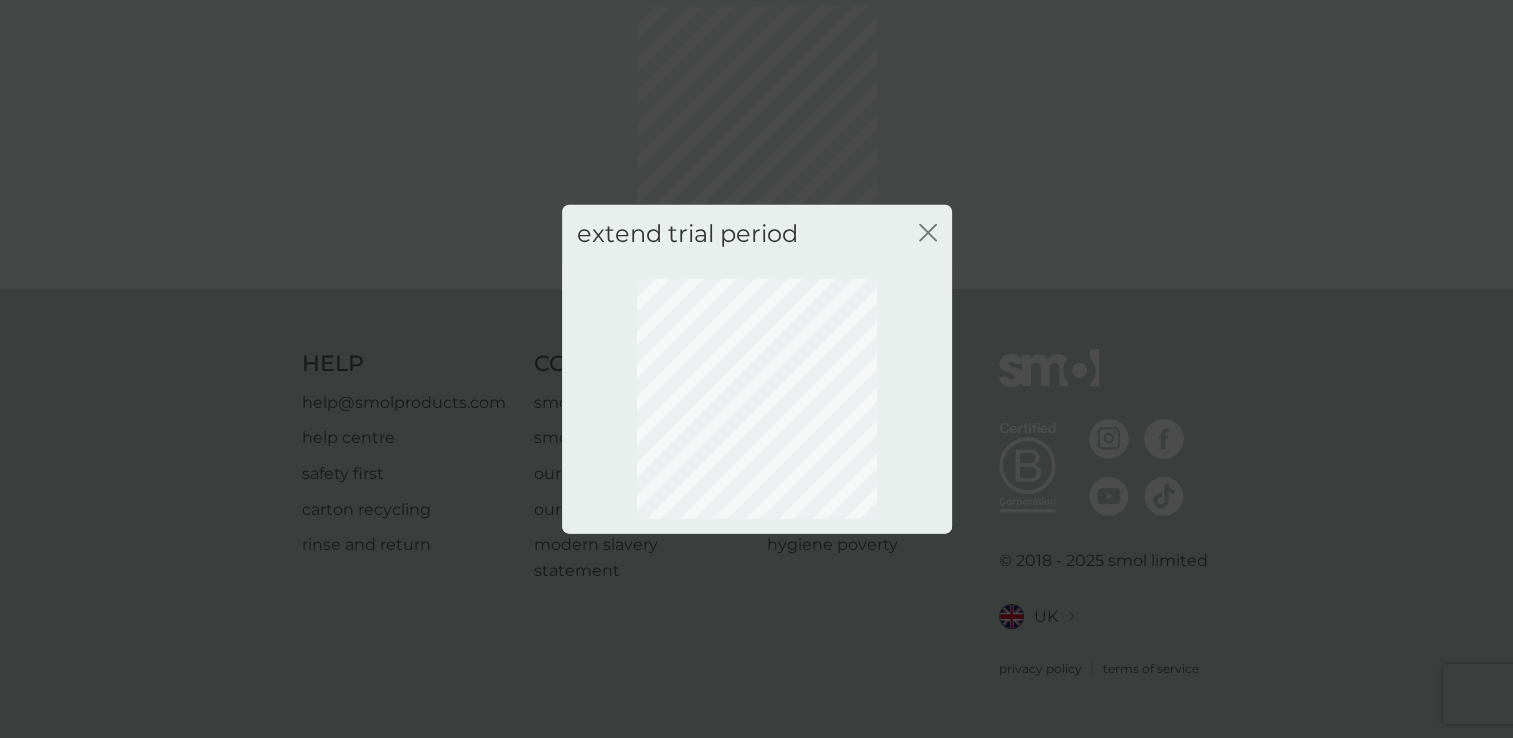 click on "close" 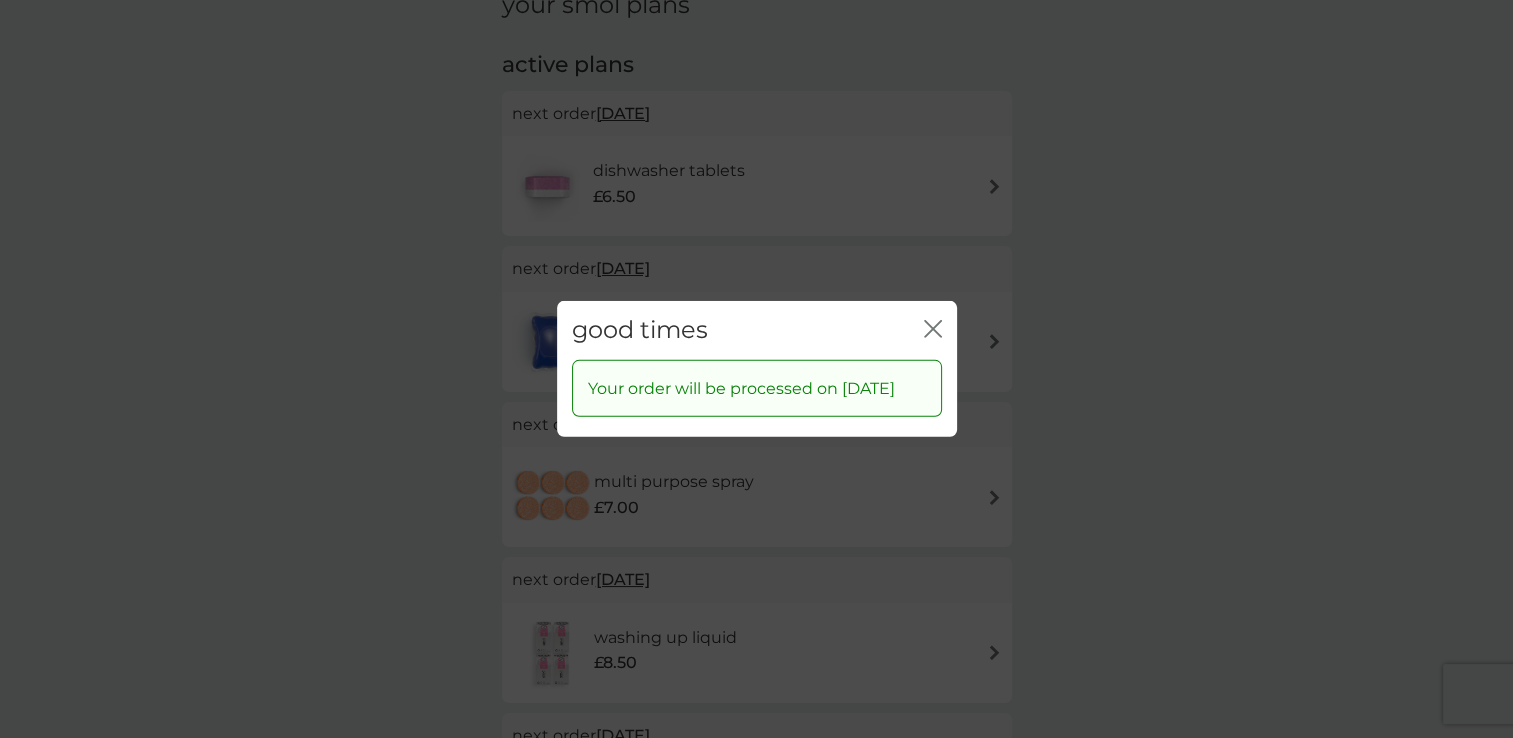 click on "close" 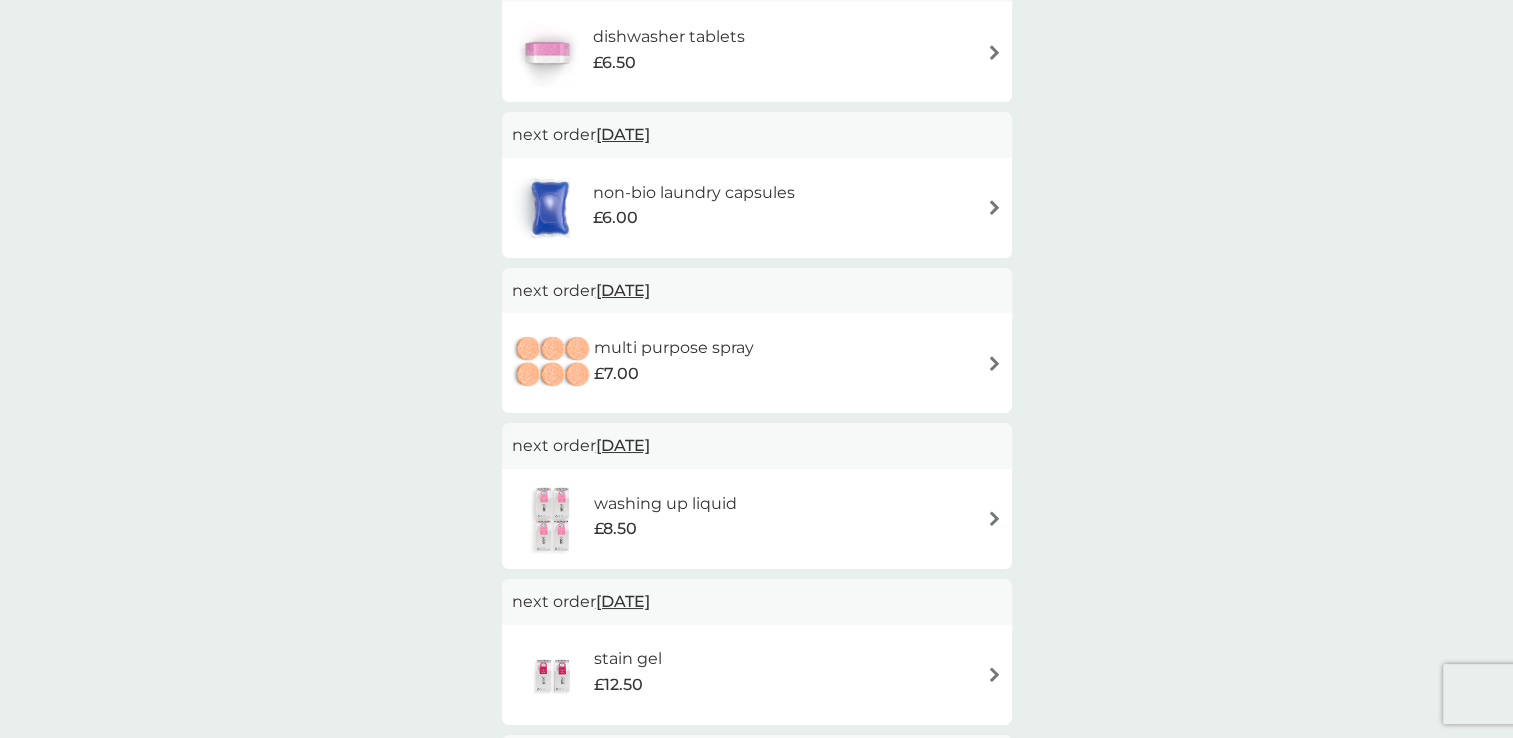 scroll, scrollTop: 200, scrollLeft: 0, axis: vertical 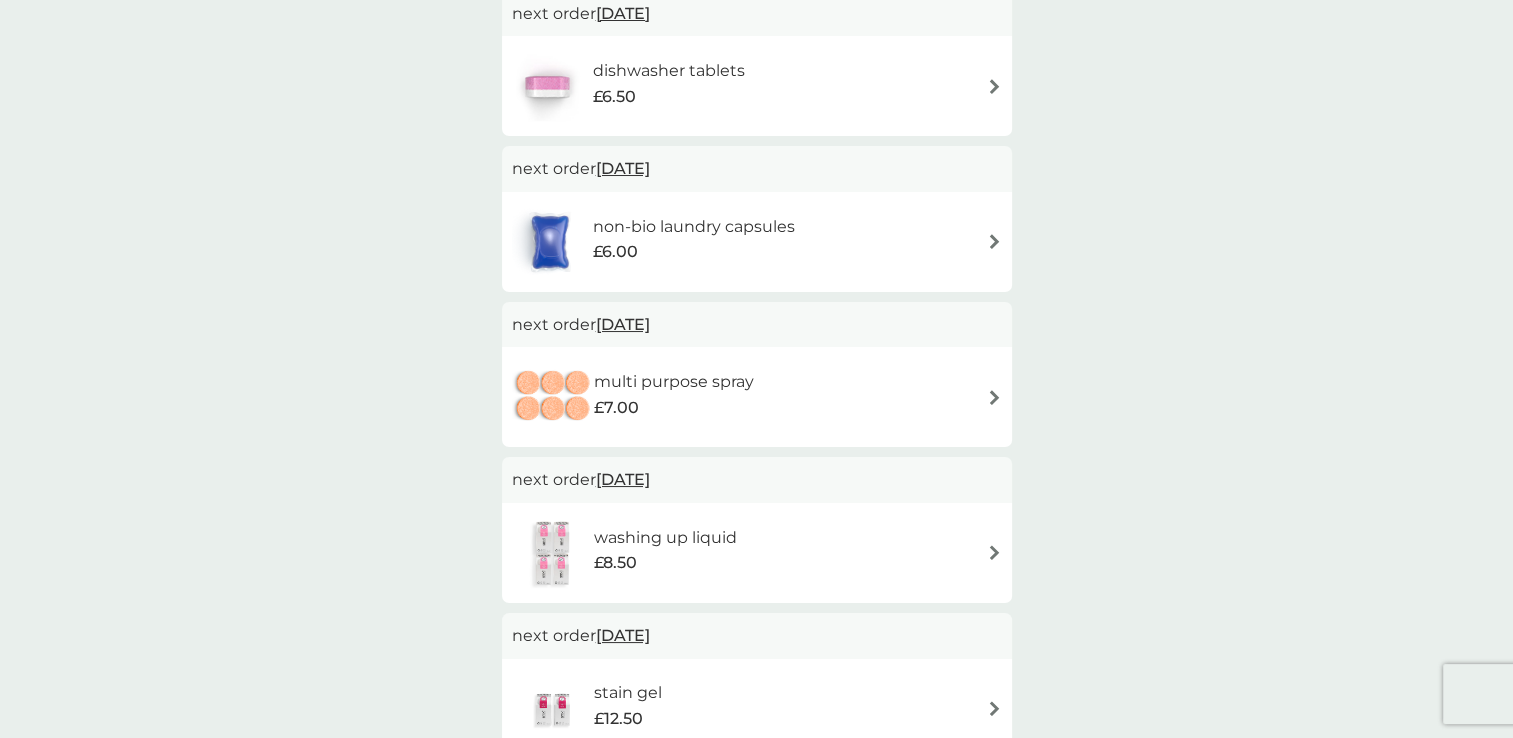 click on "[DATE]" at bounding box center (623, 168) 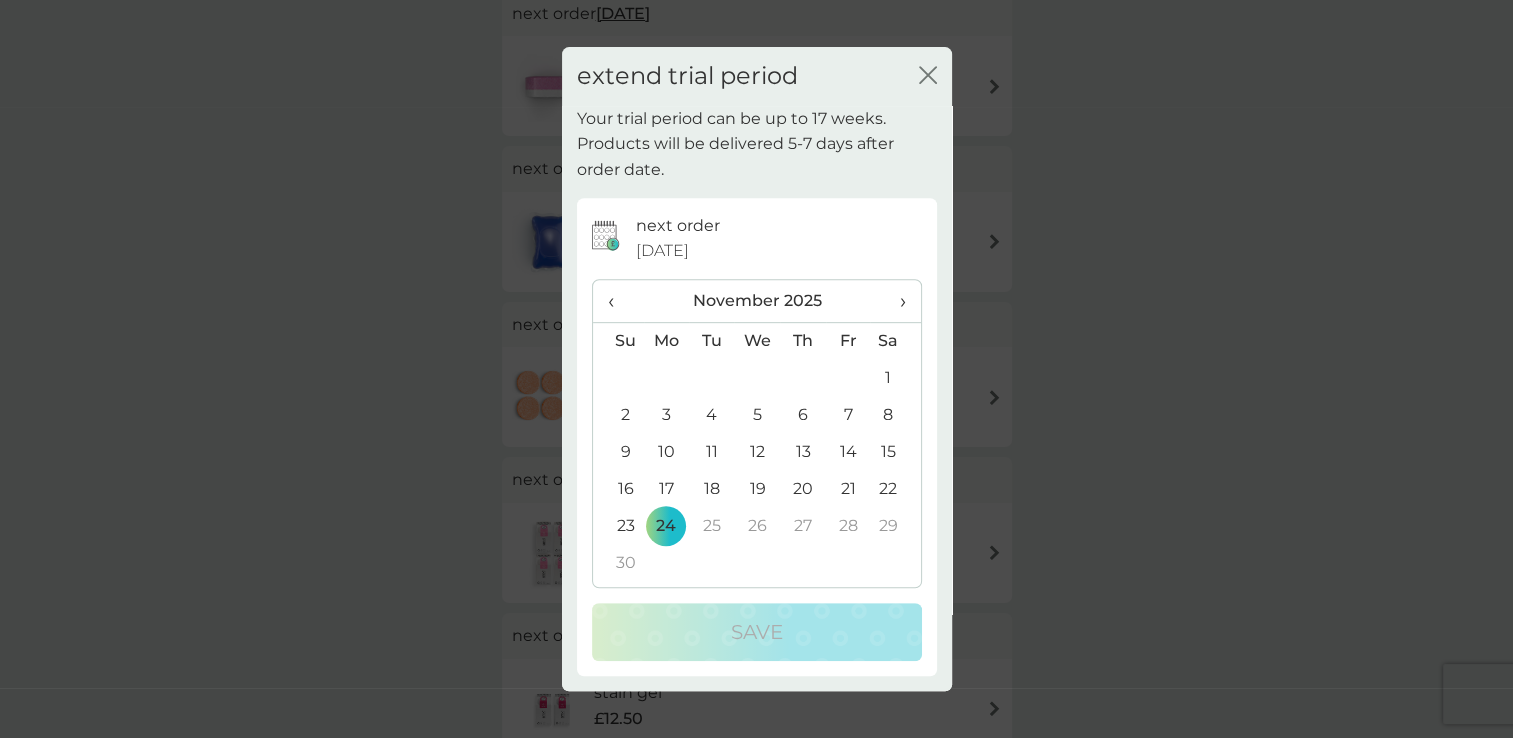 click on "close" 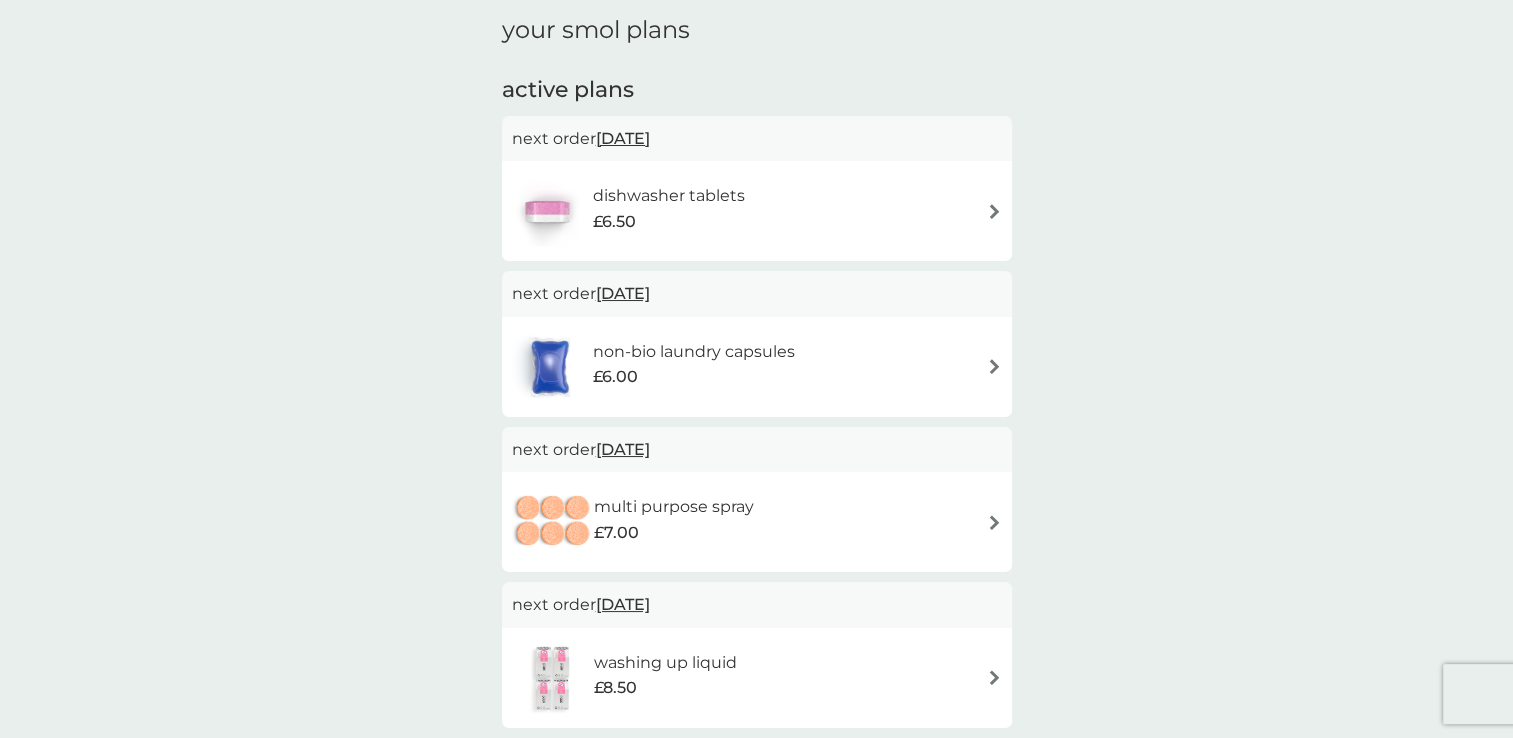 scroll, scrollTop: 0, scrollLeft: 0, axis: both 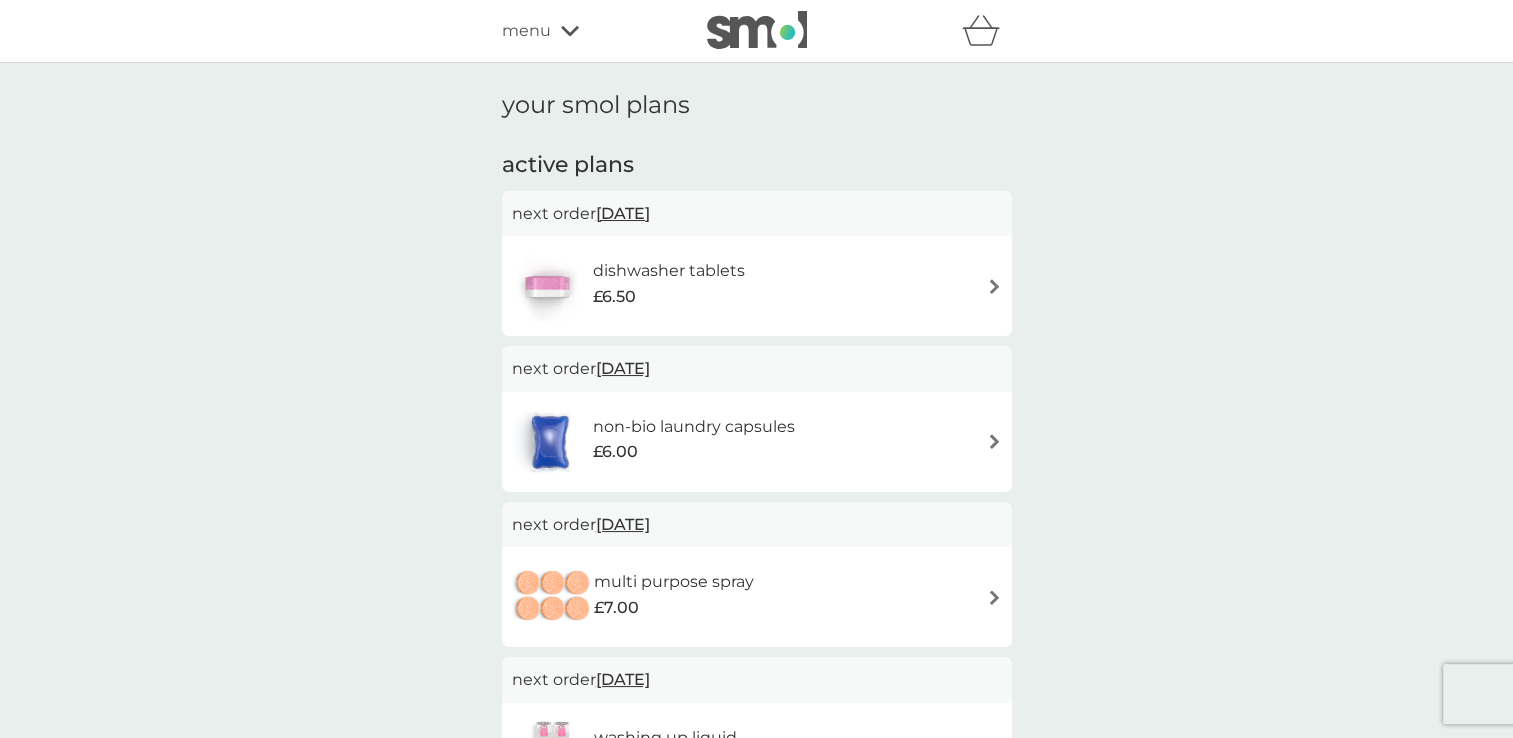 click on "menu" at bounding box center (526, 31) 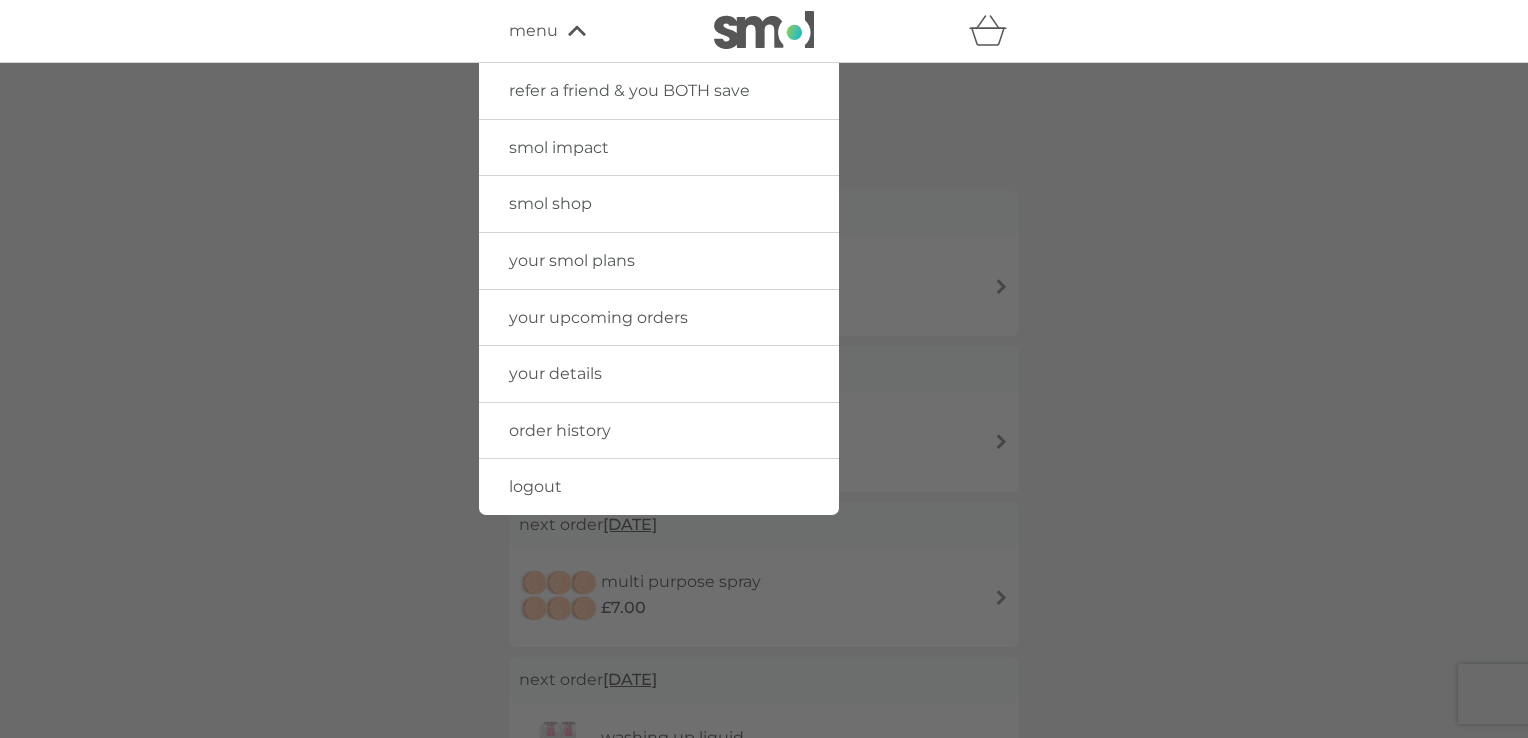 click on "smol shop" at bounding box center [550, 203] 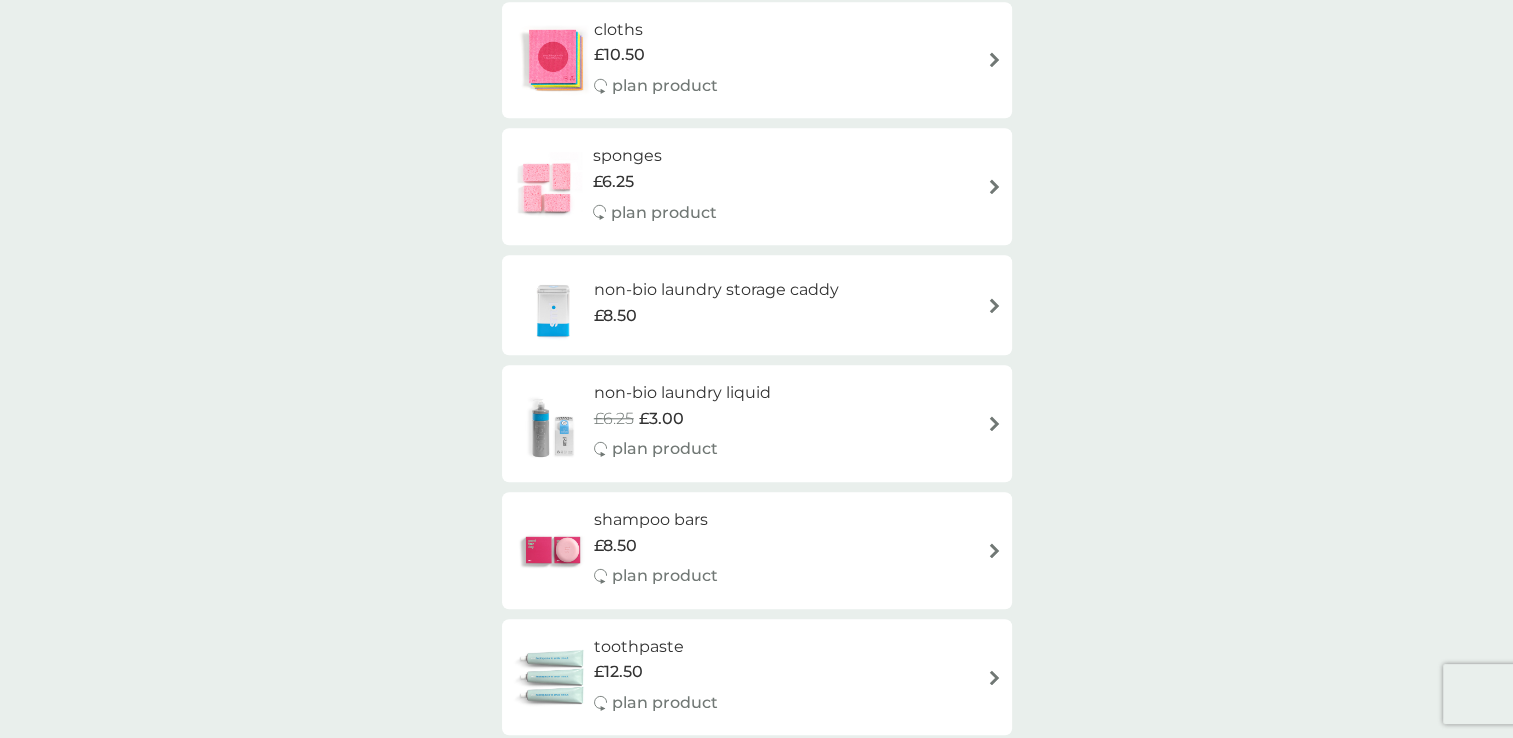 scroll, scrollTop: 1800, scrollLeft: 0, axis: vertical 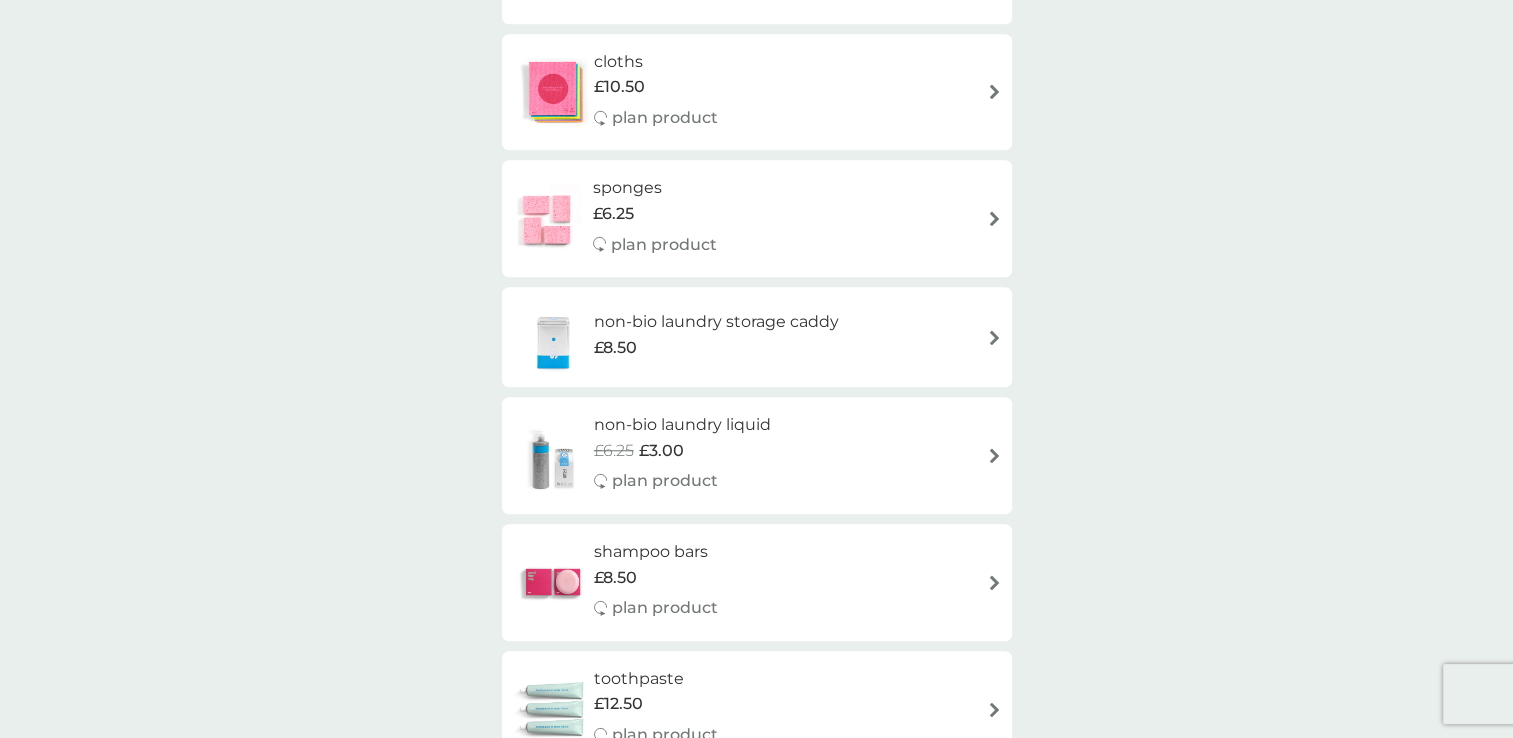 click on "sponges" at bounding box center (655, 188) 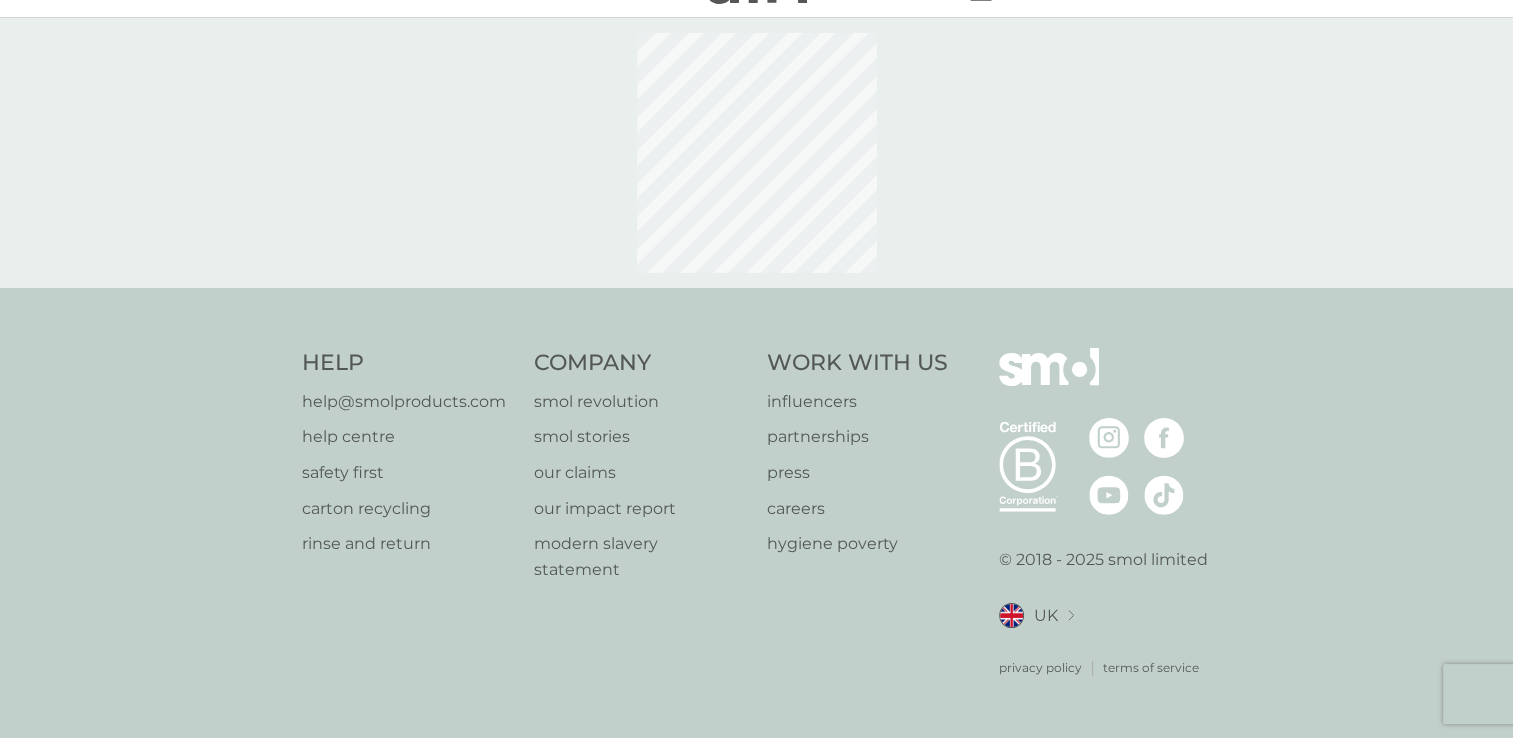 scroll, scrollTop: 0, scrollLeft: 0, axis: both 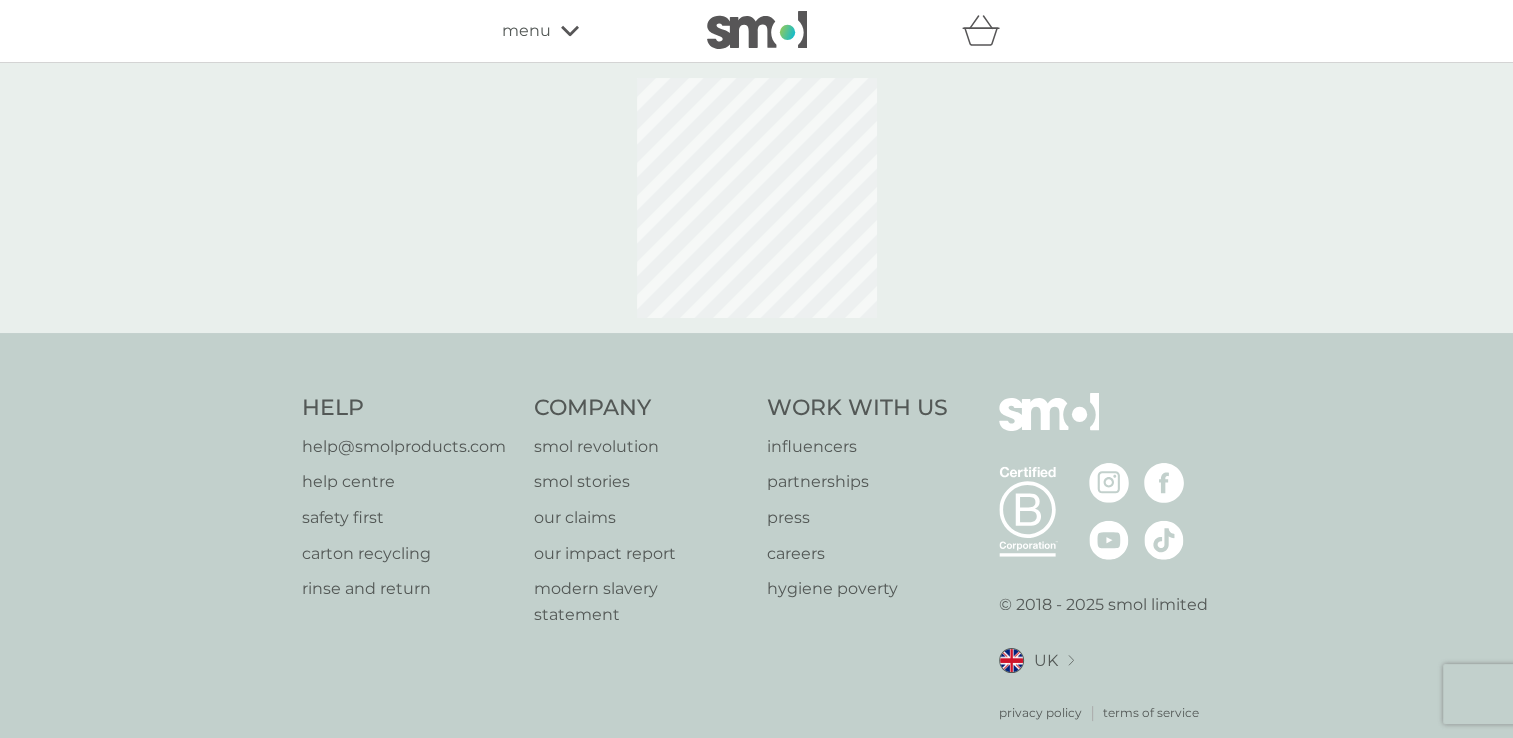 select on "63" 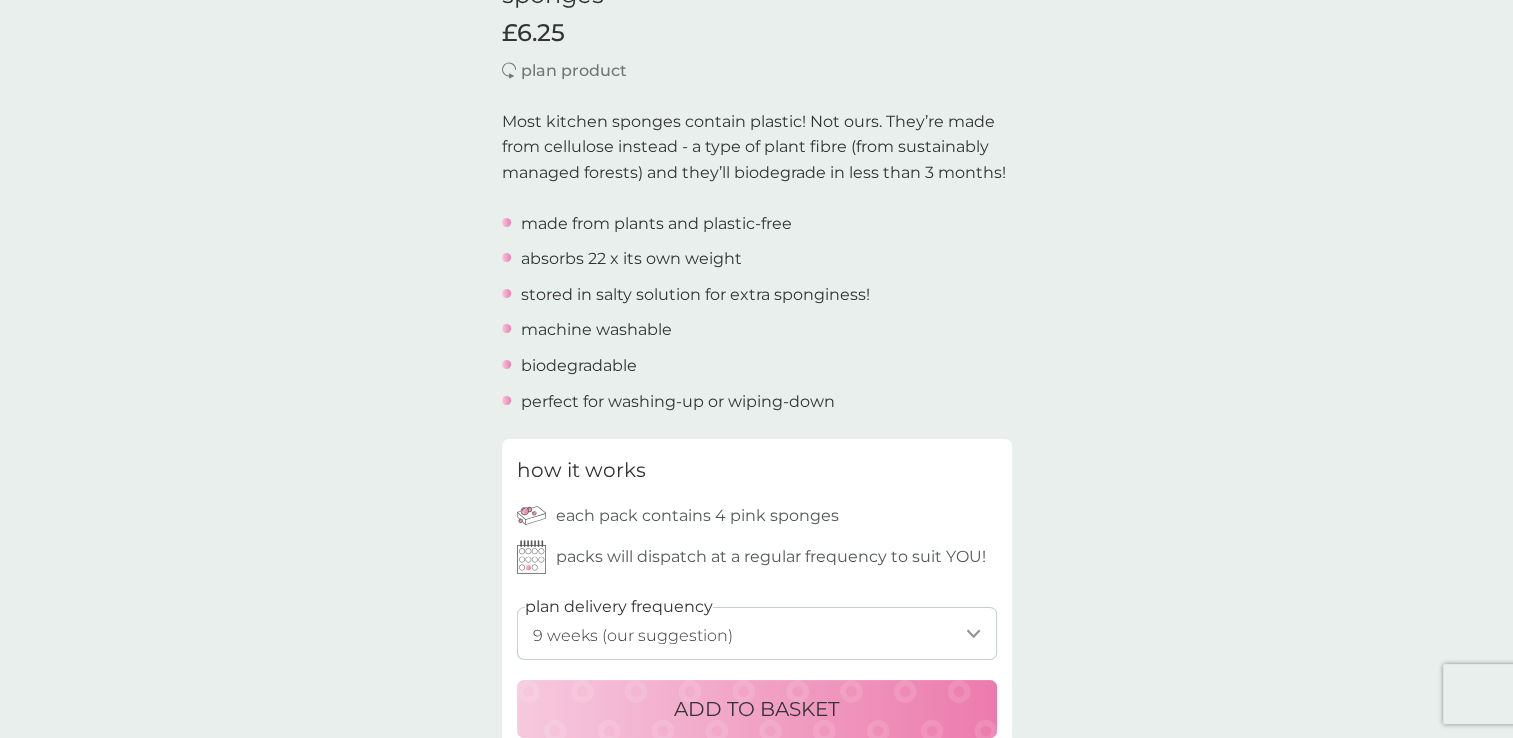 scroll, scrollTop: 500, scrollLeft: 0, axis: vertical 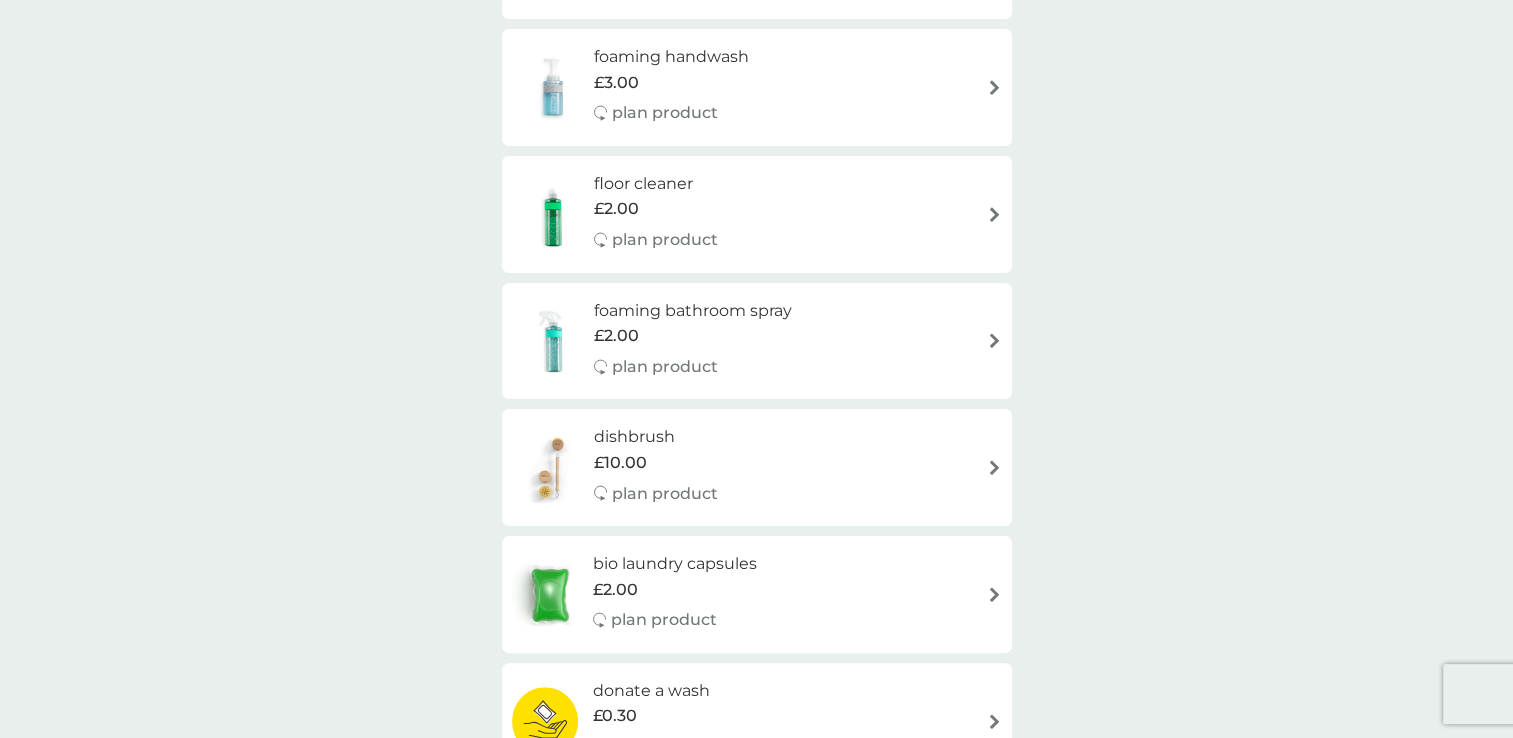 click on "dishbrush" at bounding box center (656, 437) 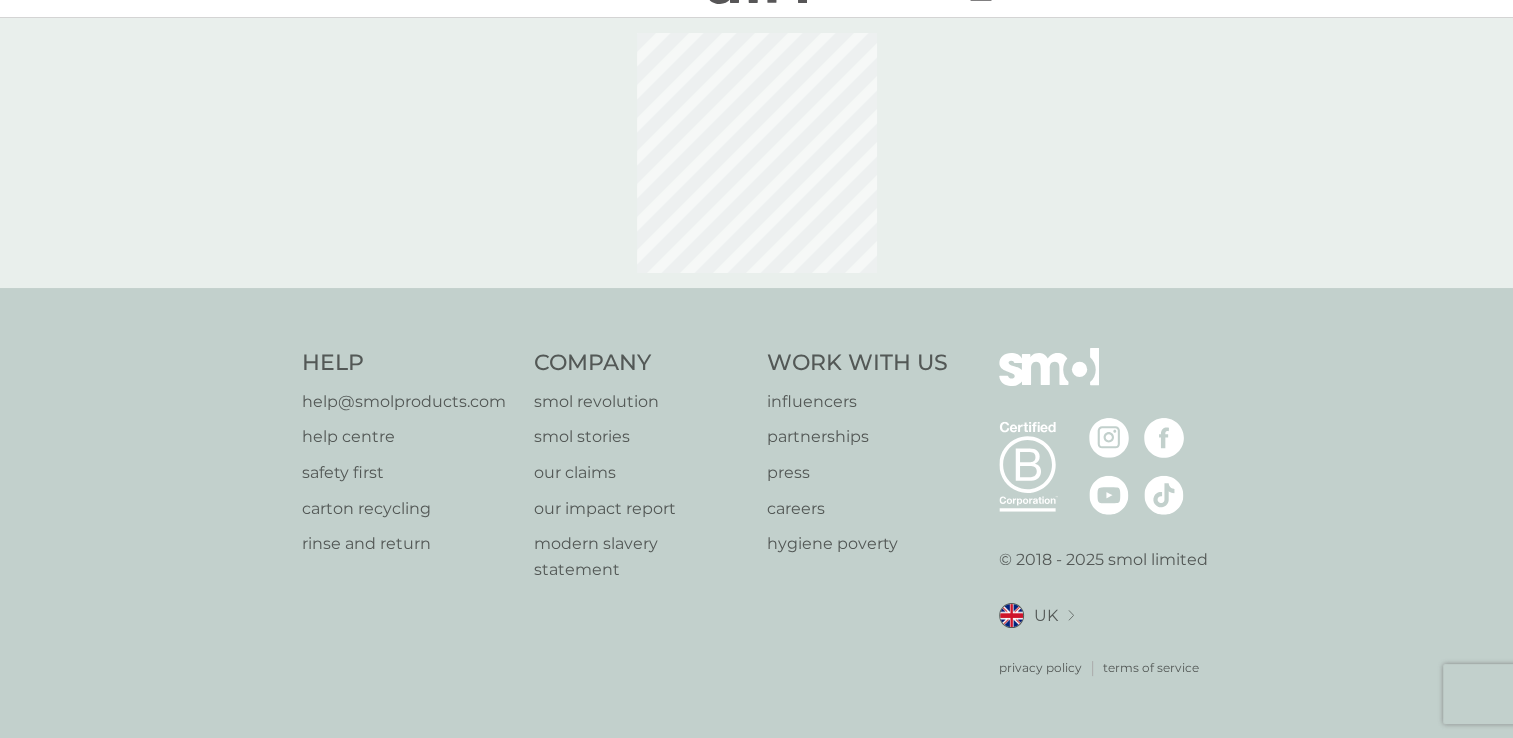 scroll, scrollTop: 0, scrollLeft: 0, axis: both 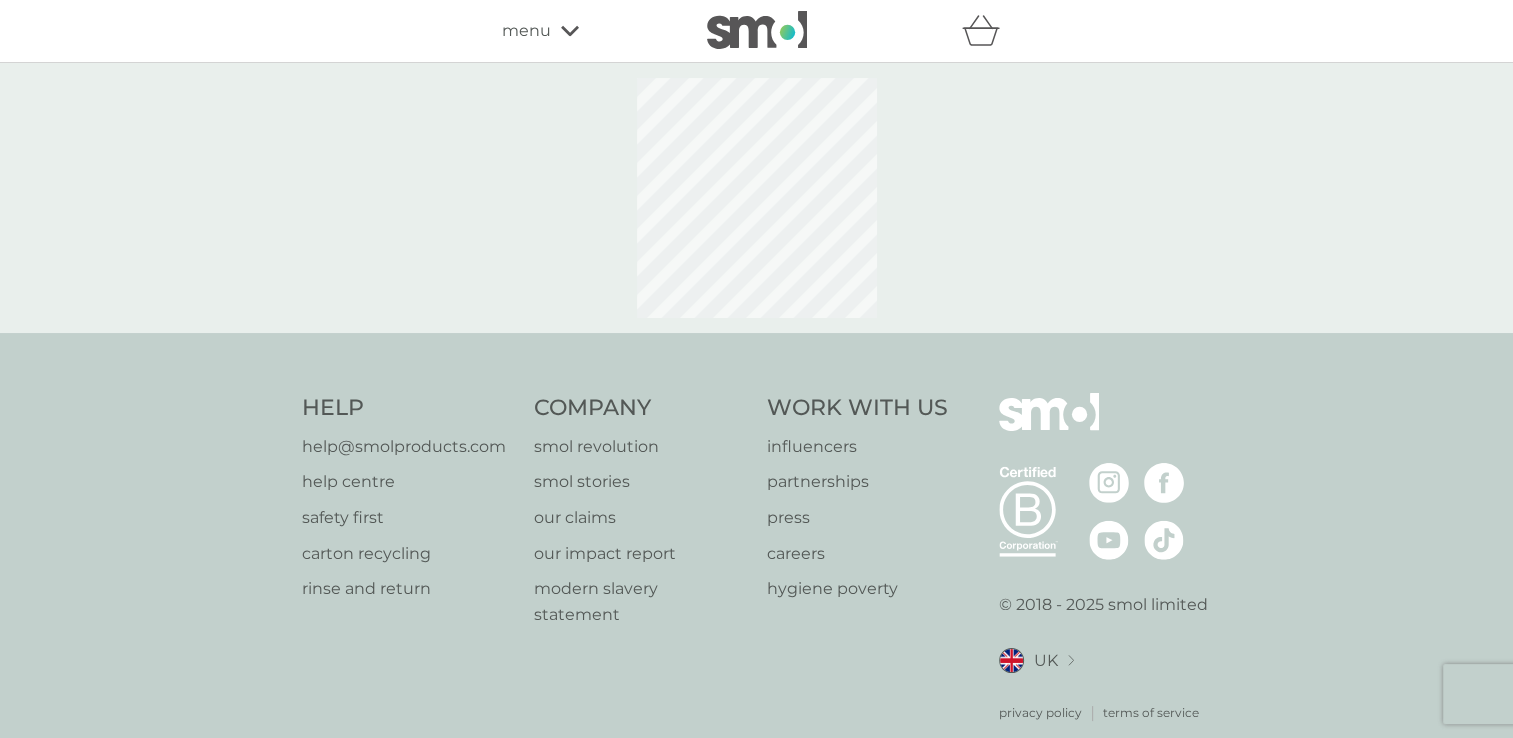 select on "245" 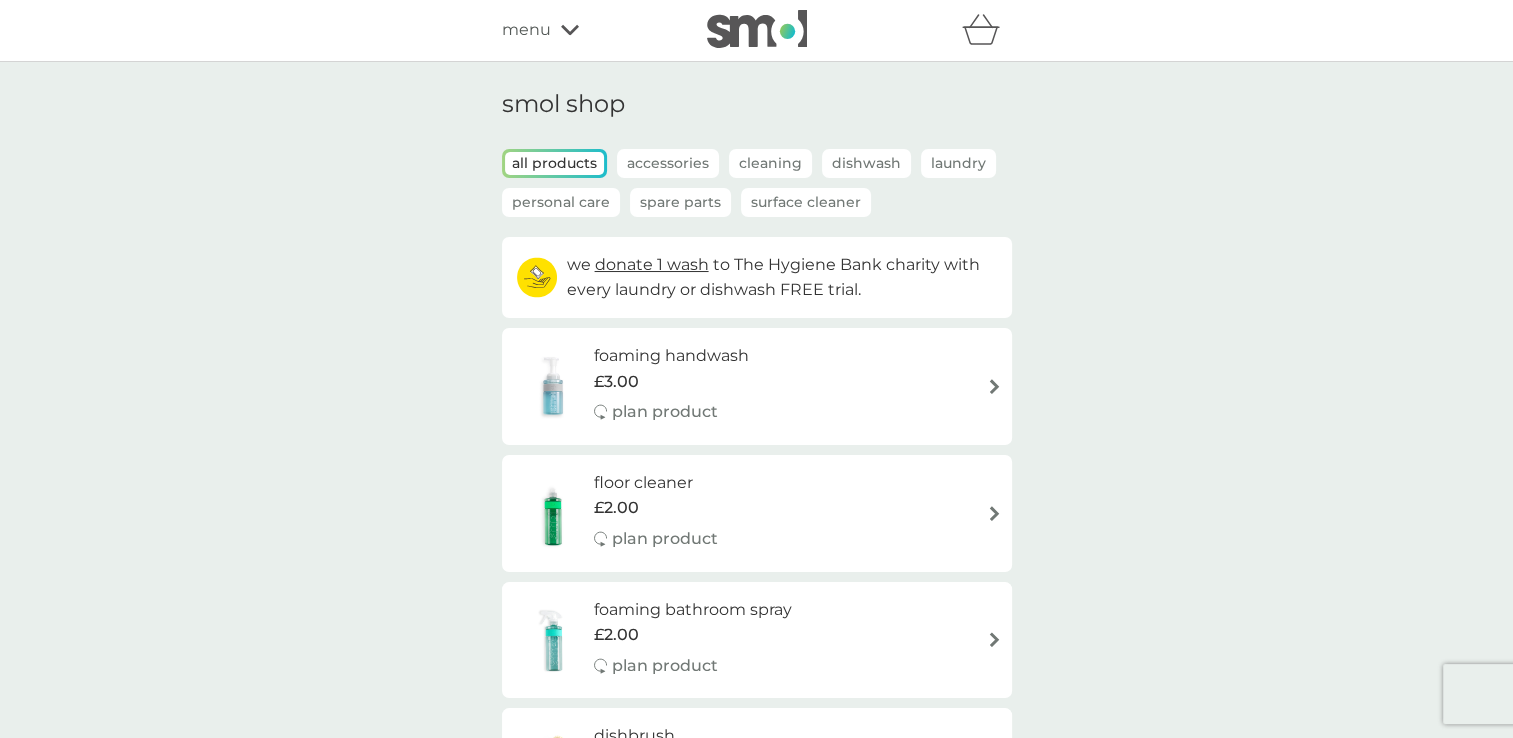 scroll, scrollTop: 0, scrollLeft: 0, axis: both 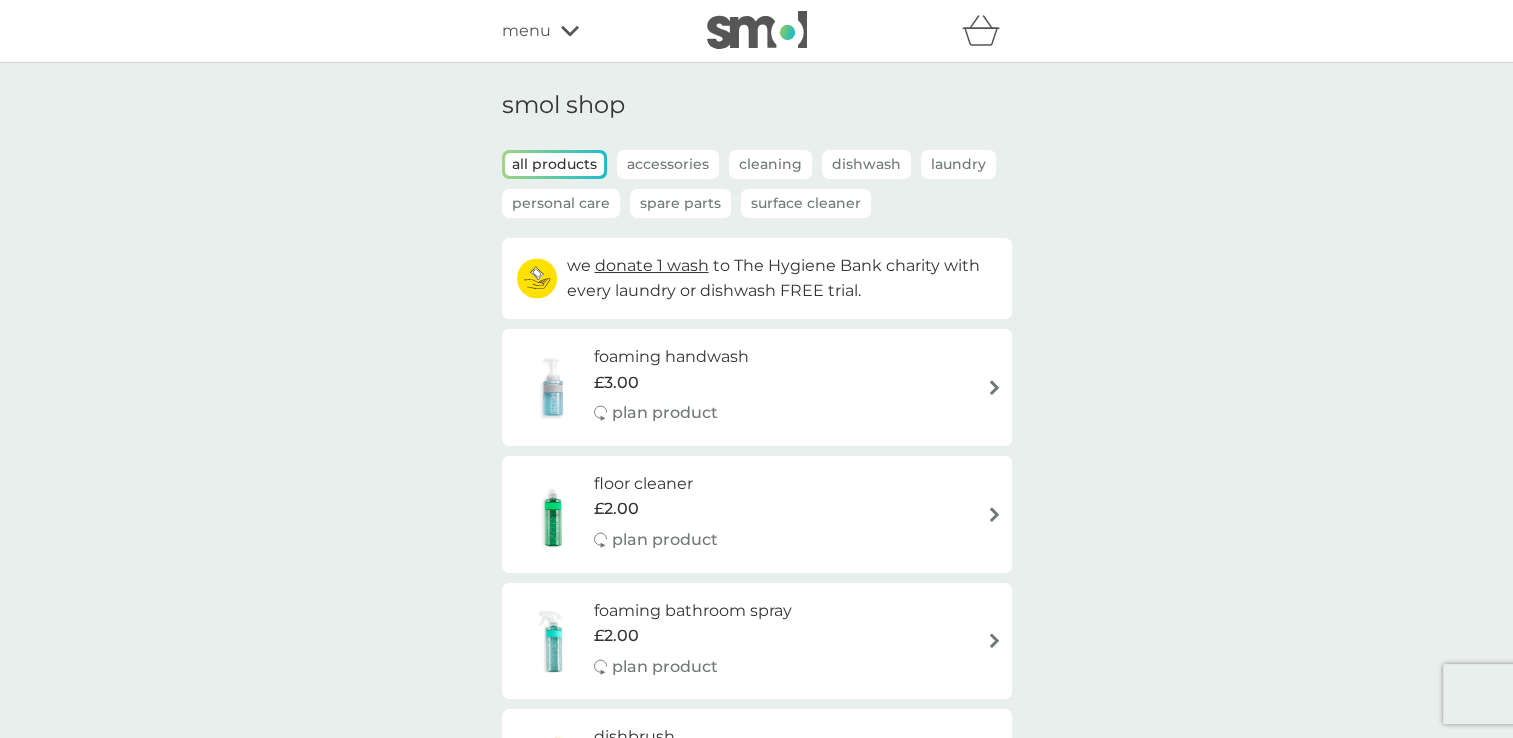 click on "foaming bathroom spray" at bounding box center (693, 611) 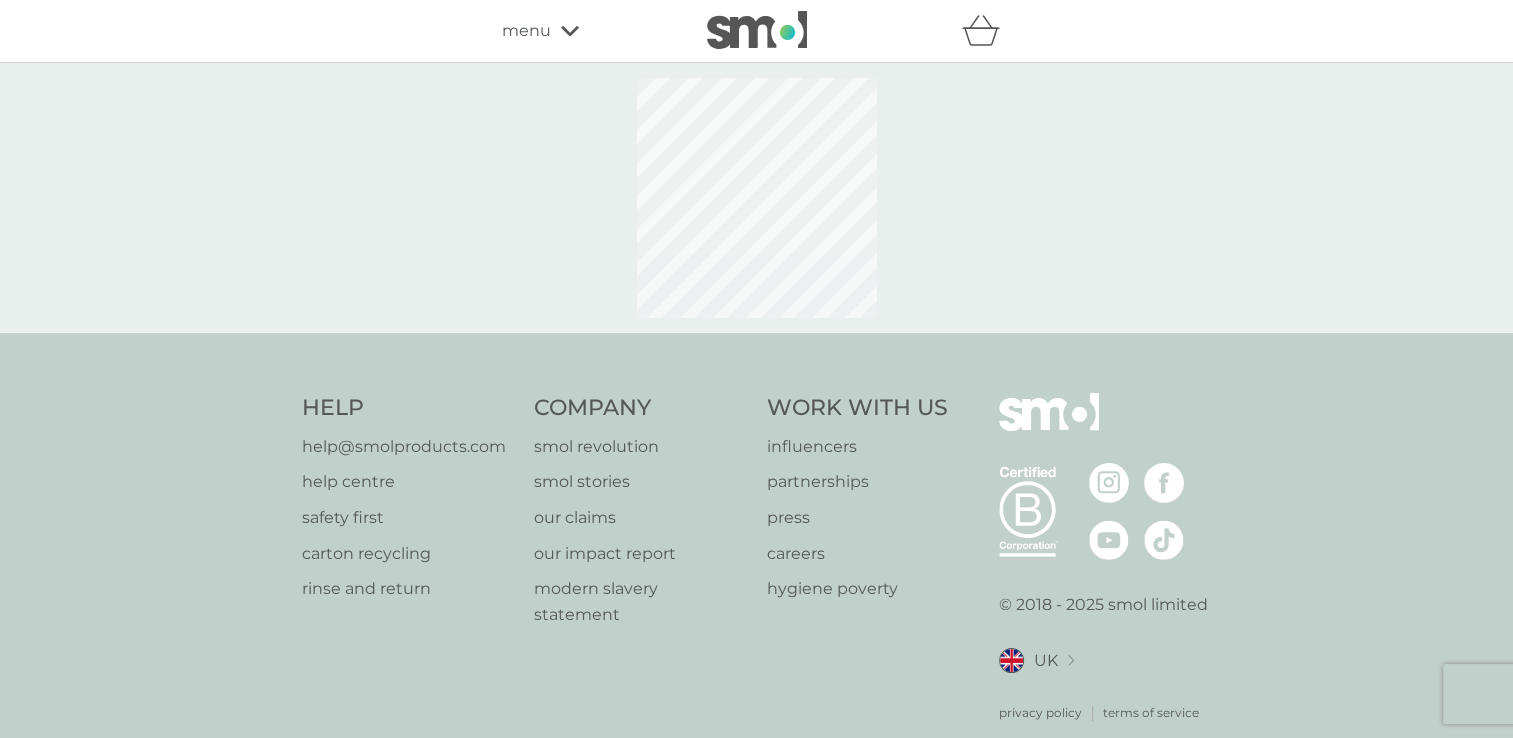 select on "182" 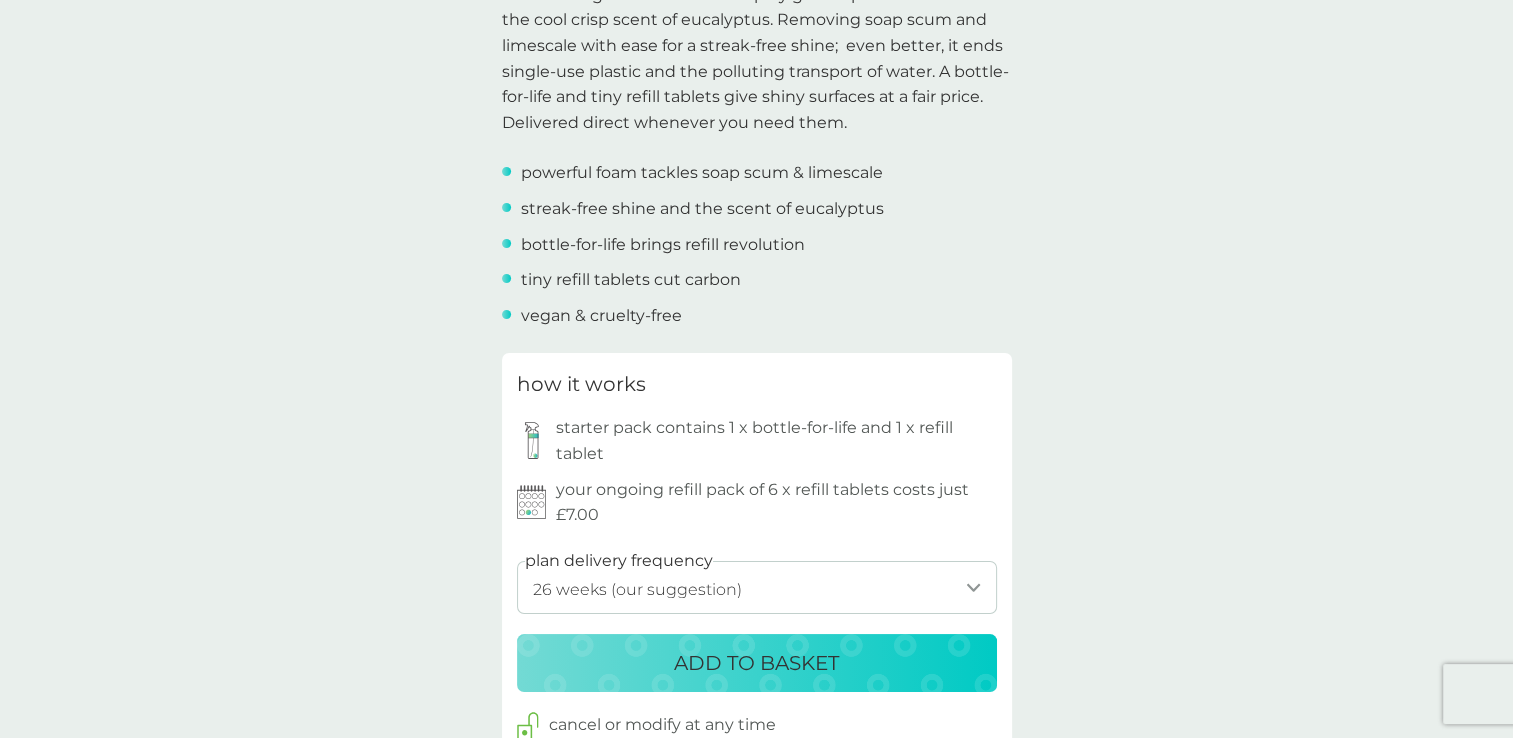 scroll, scrollTop: 800, scrollLeft: 0, axis: vertical 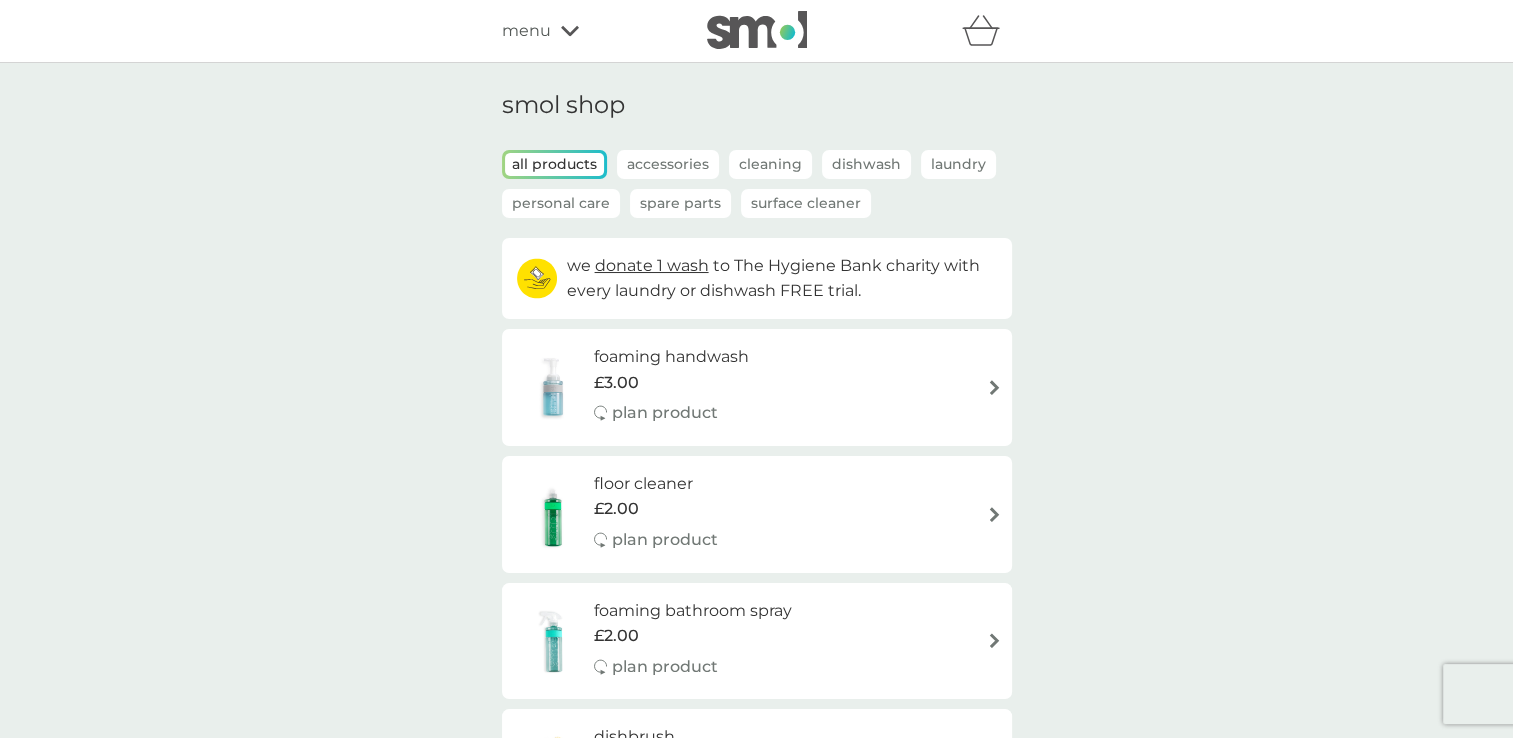click on "floor cleaner" at bounding box center [656, 484] 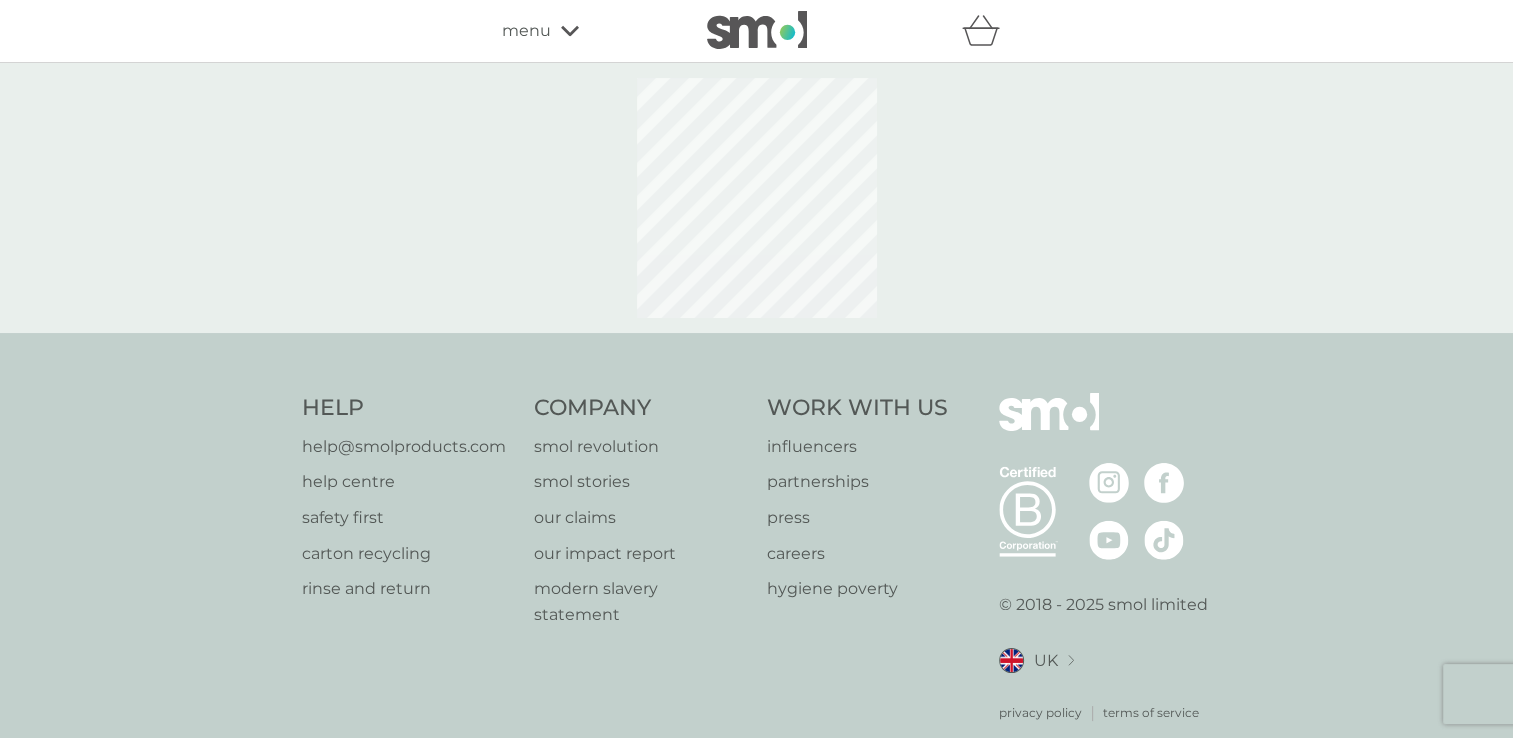 select on "84" 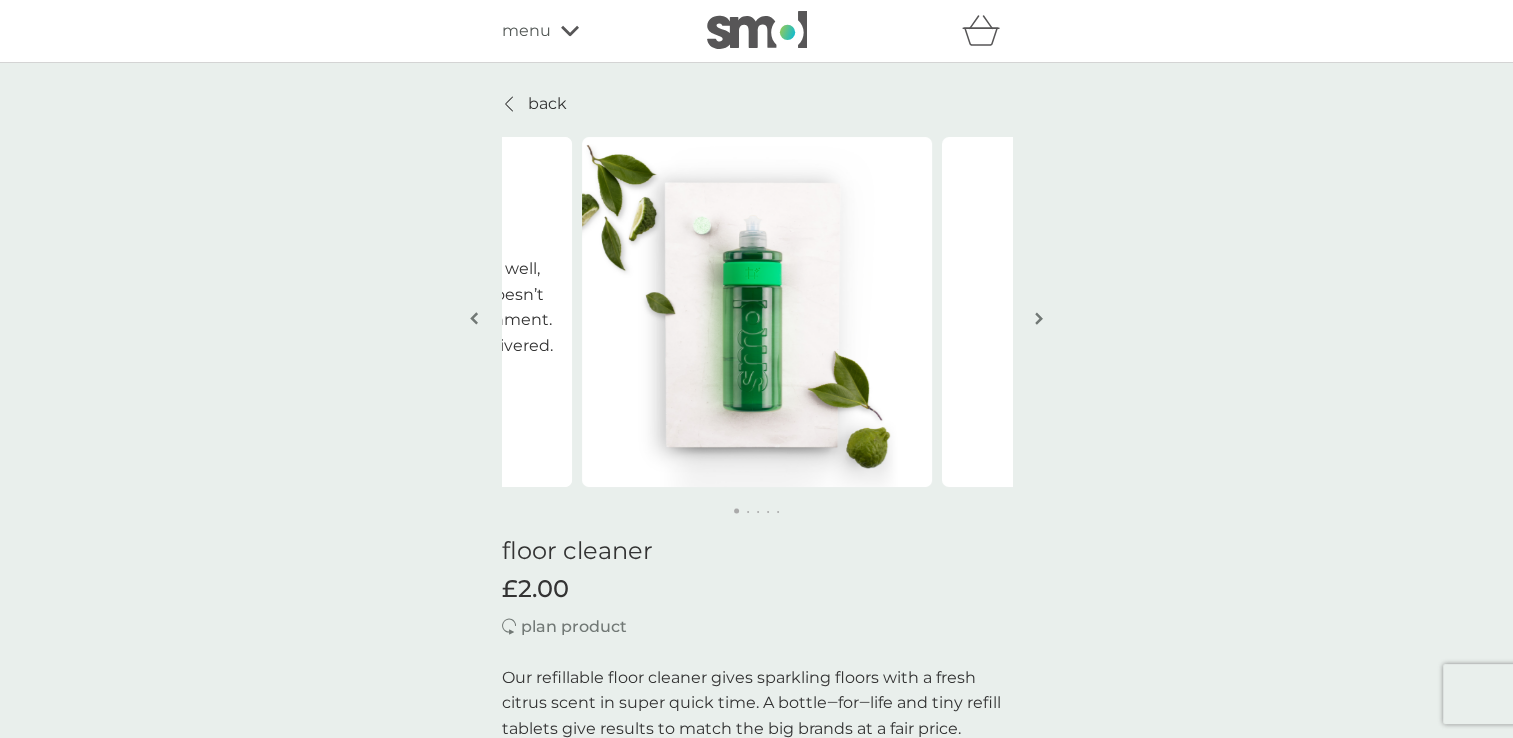 click at bounding box center [1039, 318] 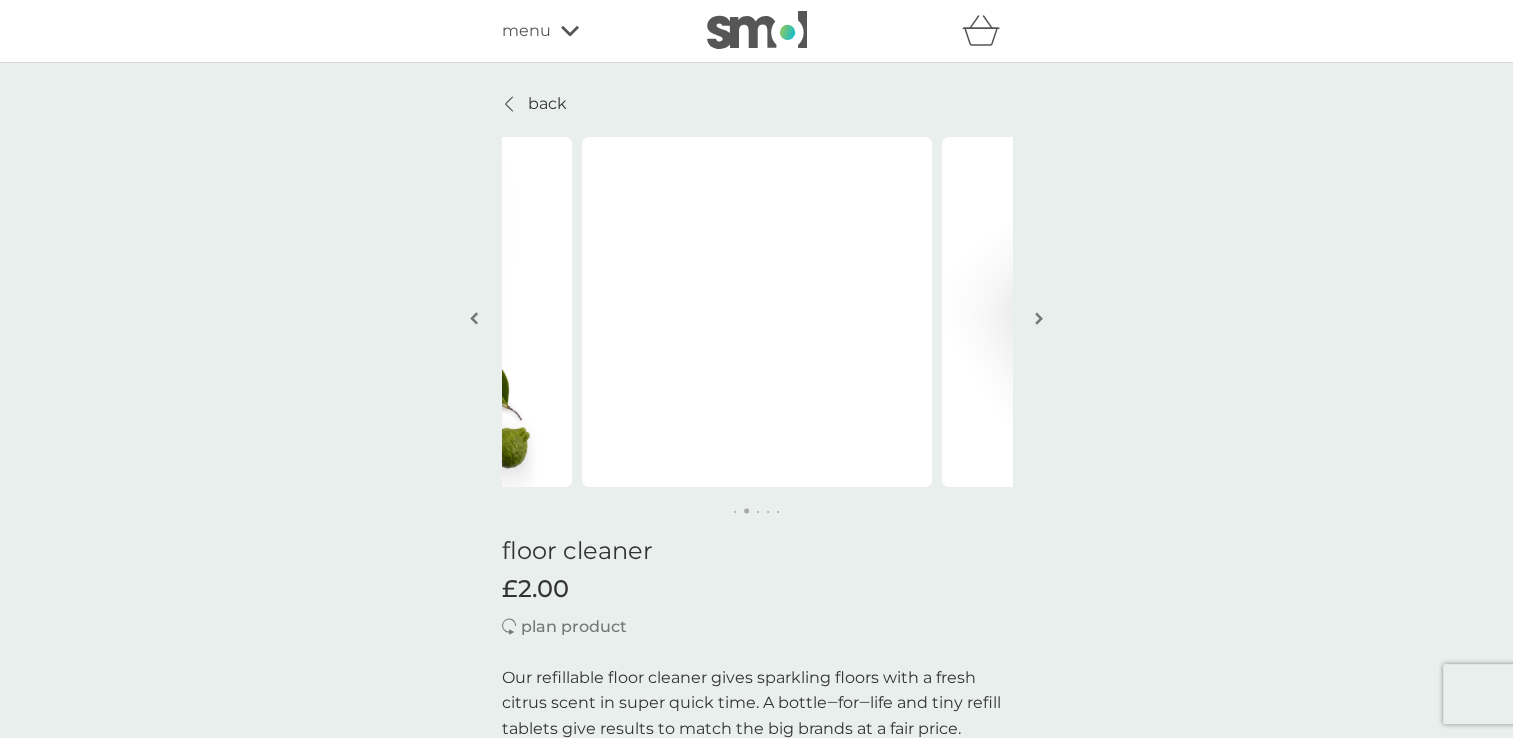 click at bounding box center [1039, 318] 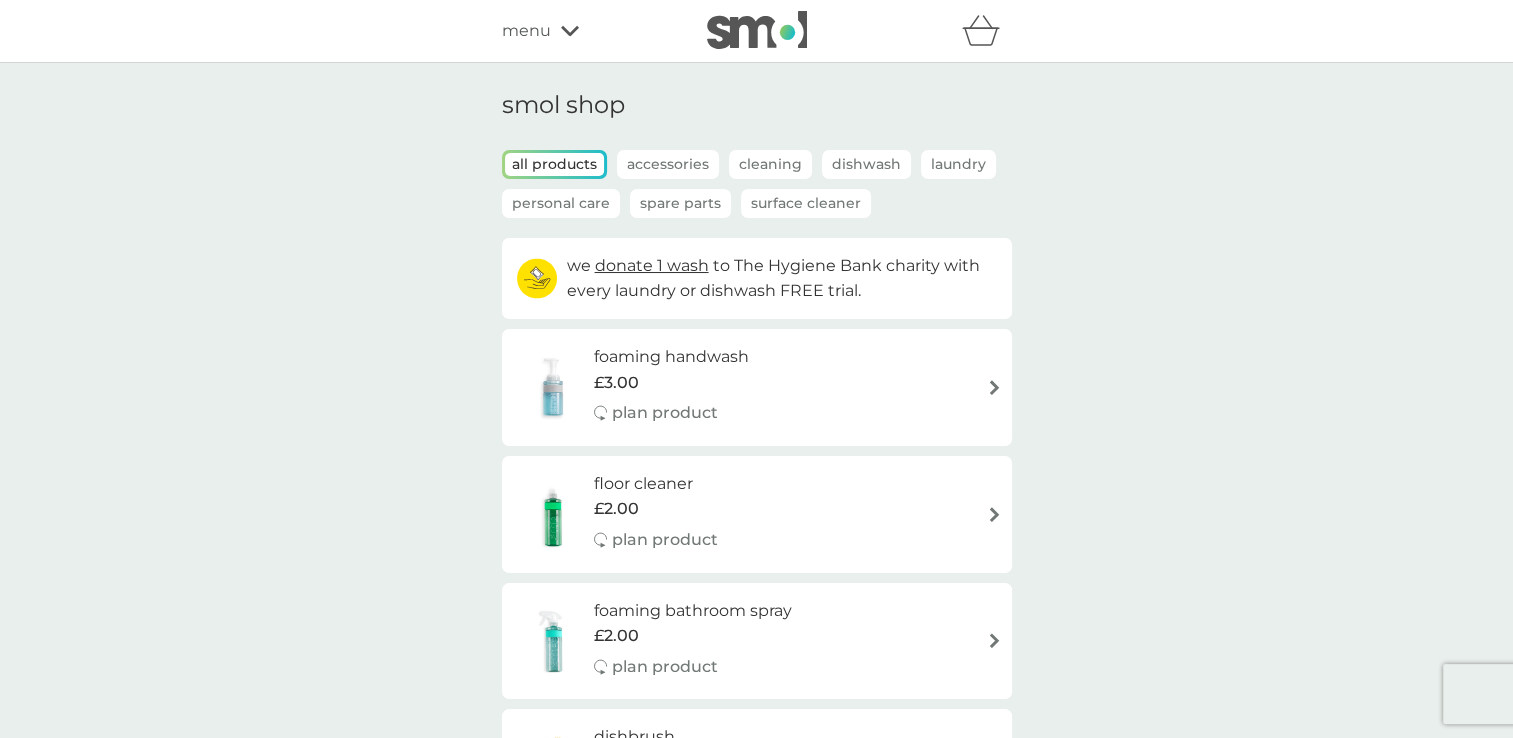 click on "foaming handwash" at bounding box center [671, 357] 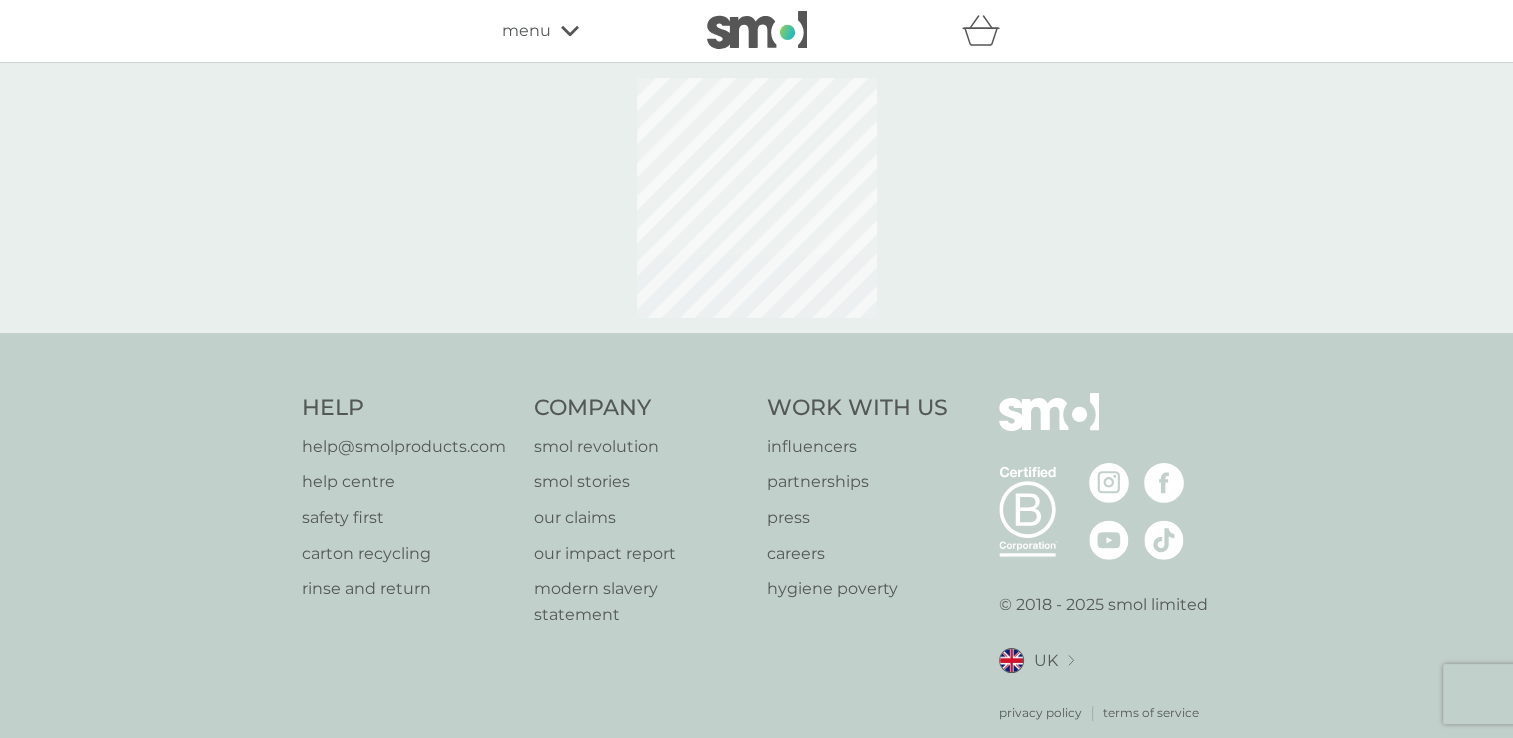 select on "119" 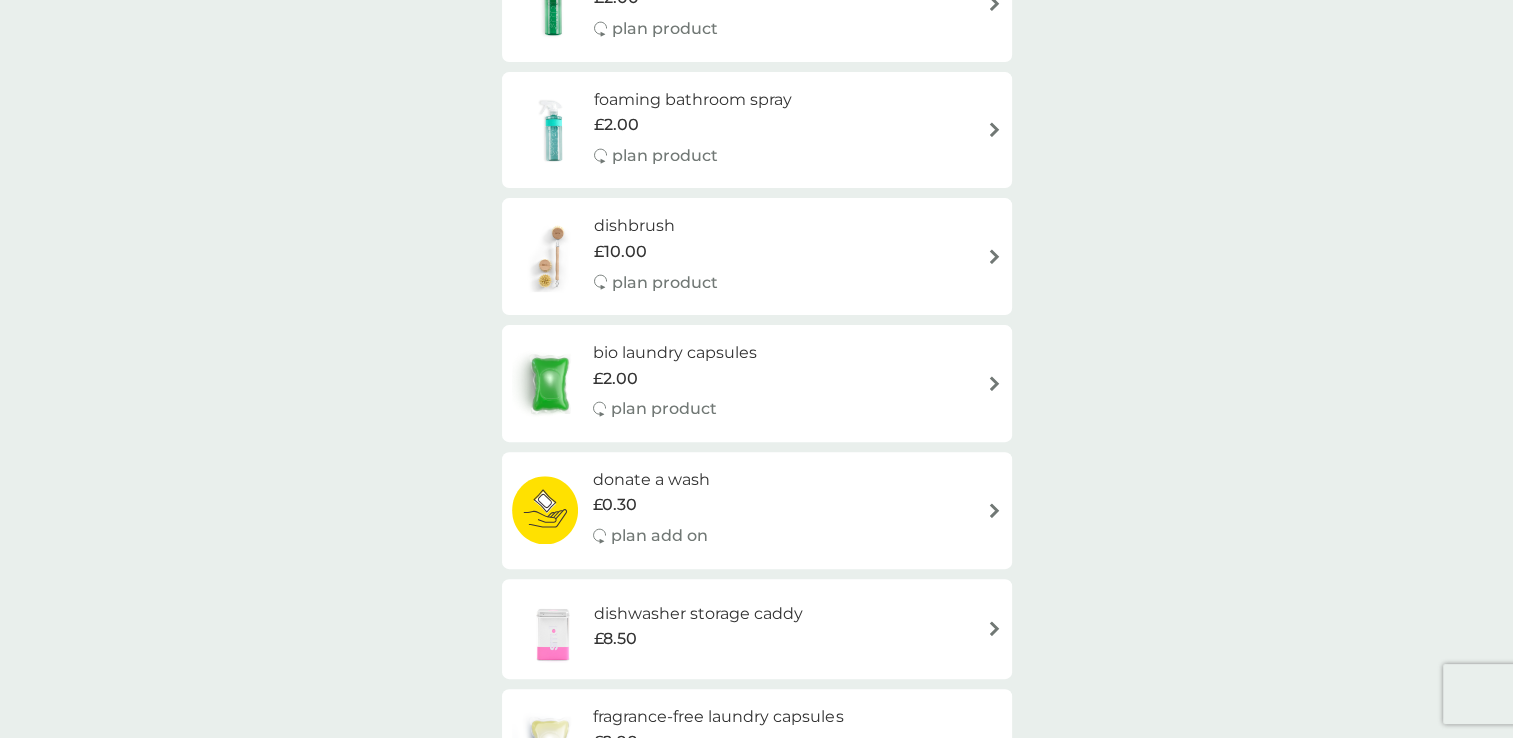 scroll, scrollTop: 500, scrollLeft: 0, axis: vertical 